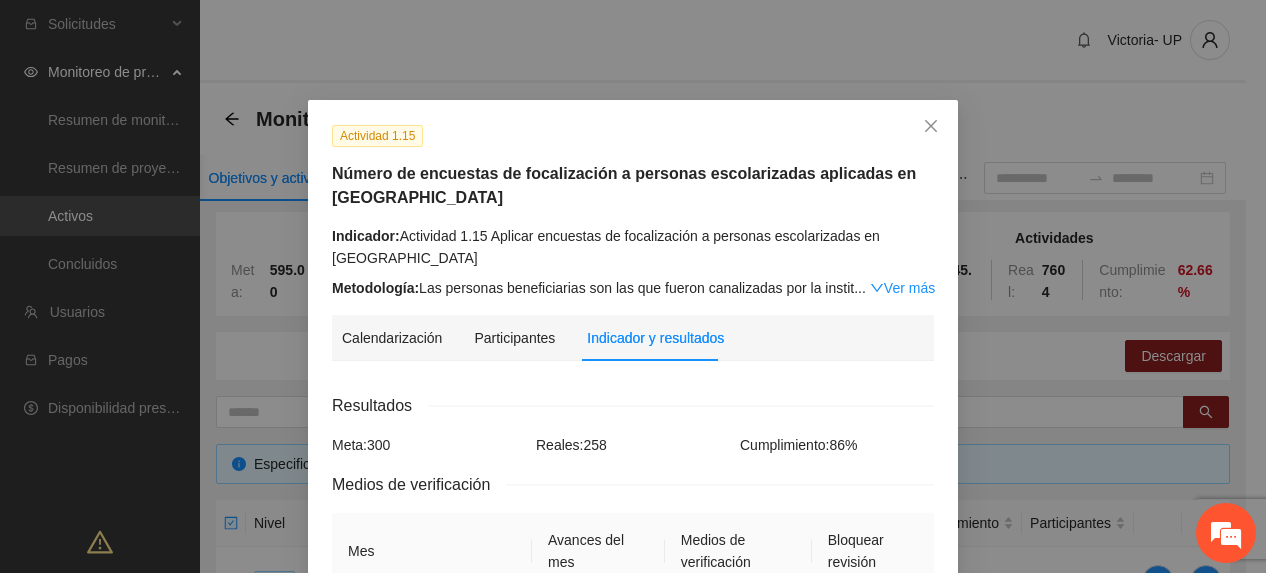 scroll, scrollTop: 666, scrollLeft: 0, axis: vertical 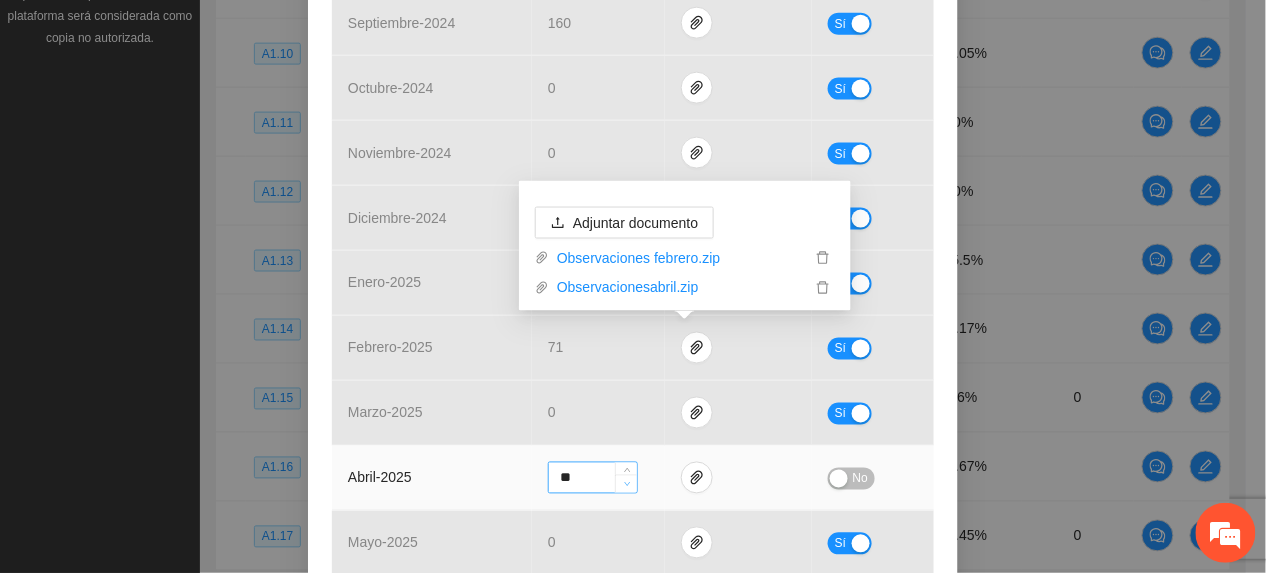 click at bounding box center [627, 485] 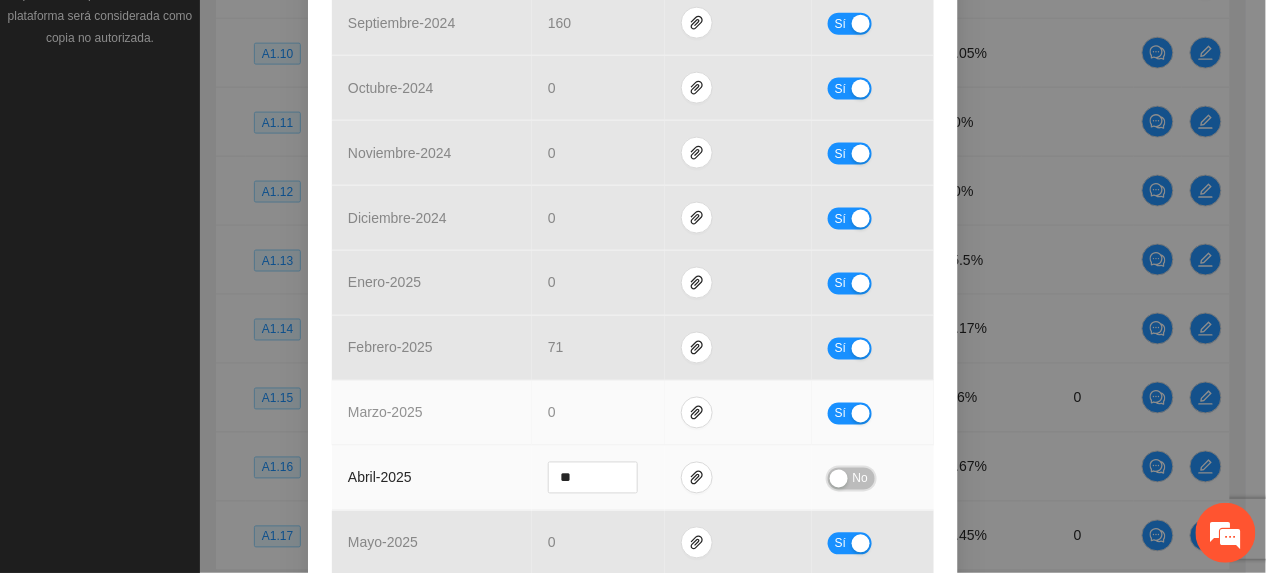 drag, startPoint x: 844, startPoint y: 480, endPoint x: 801, endPoint y: 426, distance: 69.02898 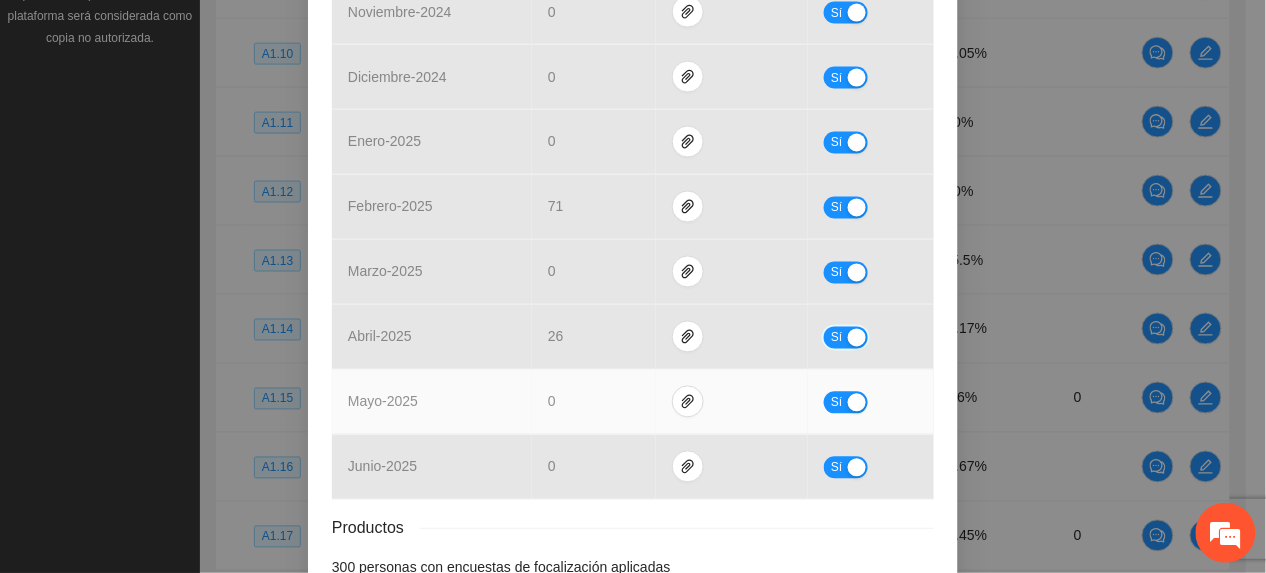 scroll, scrollTop: 930, scrollLeft: 0, axis: vertical 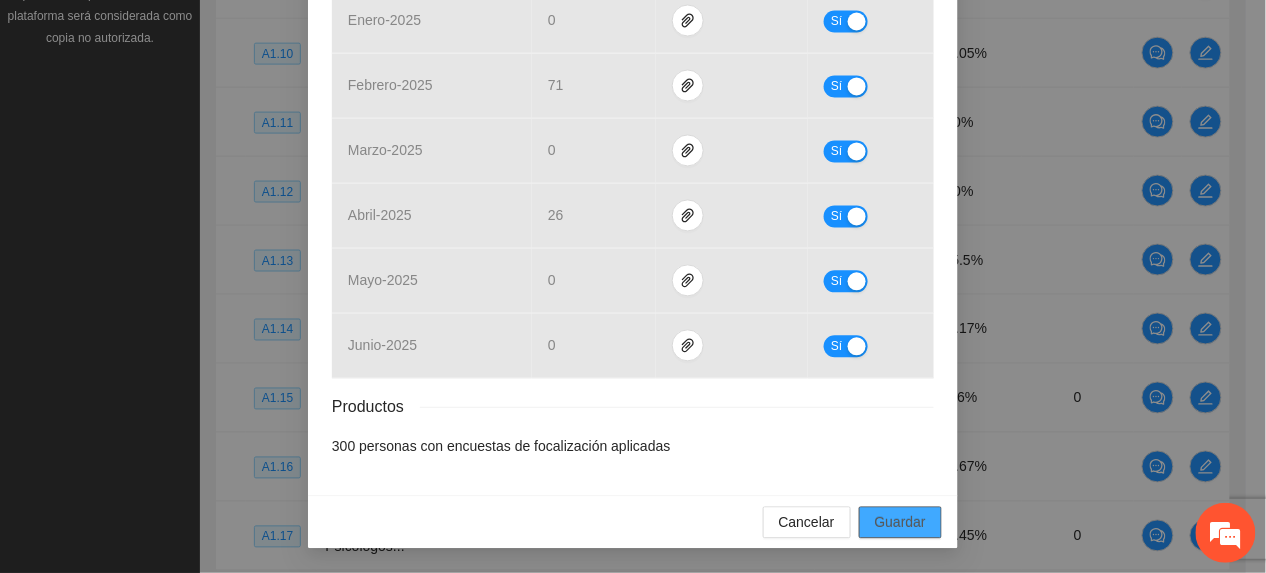 click on "Guardar" at bounding box center (900, 523) 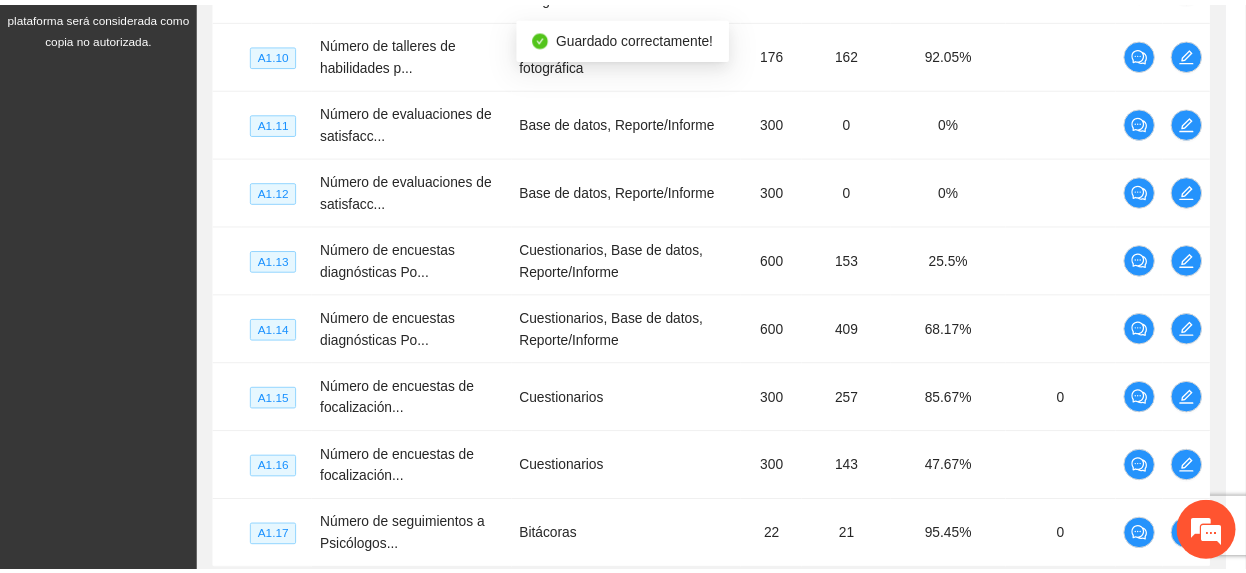 scroll, scrollTop: 830, scrollLeft: 0, axis: vertical 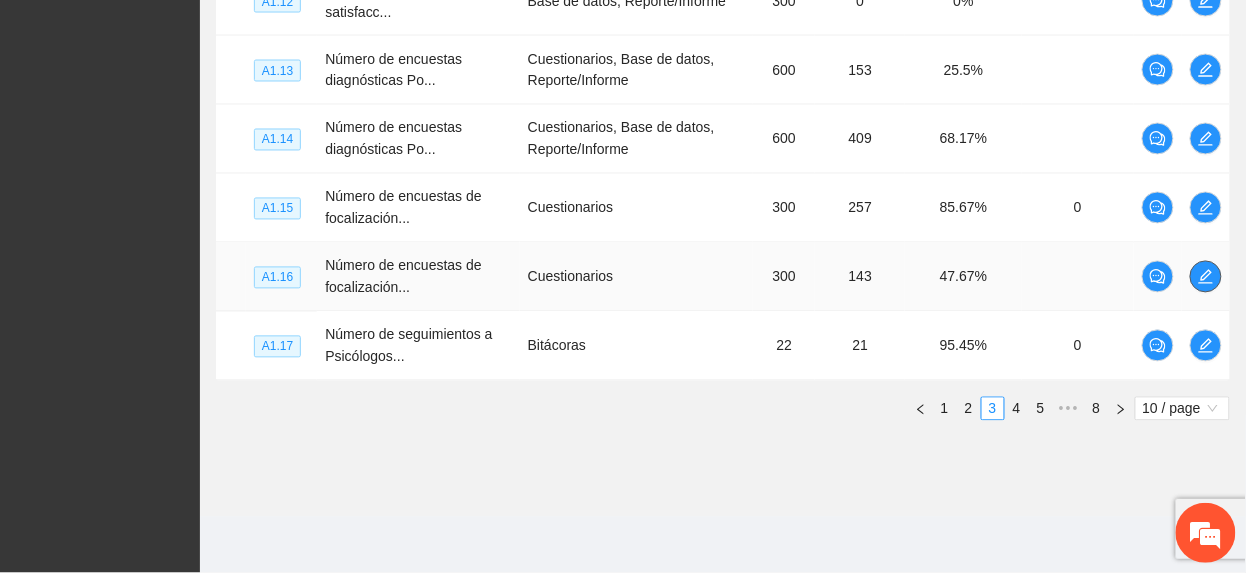 click 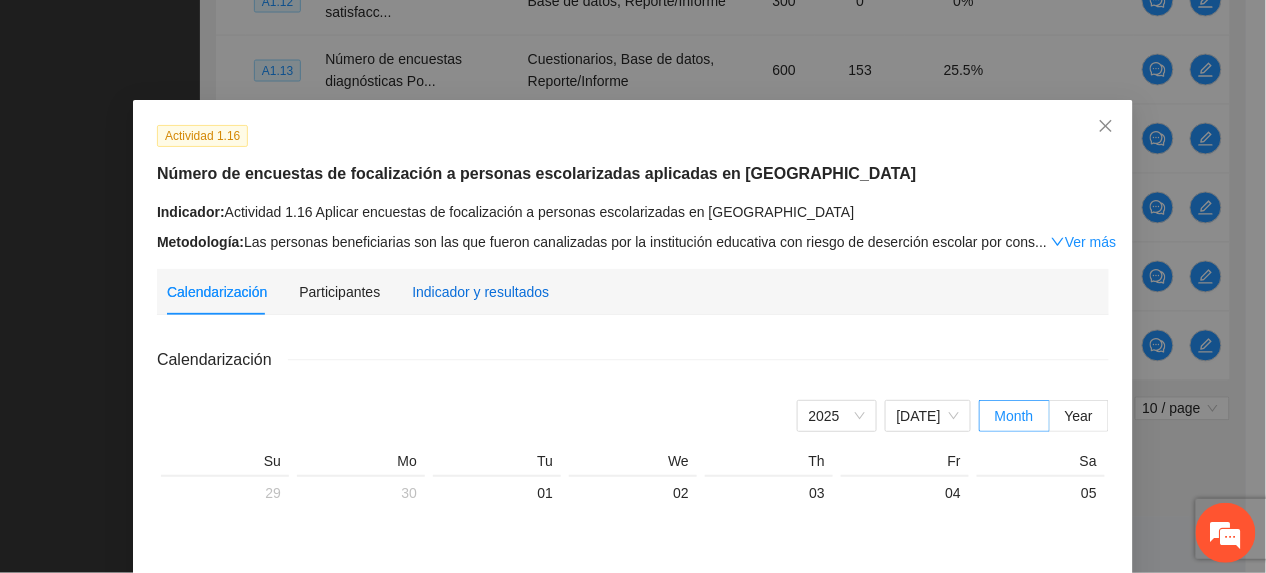 click on "Indicador y resultados" at bounding box center [480, 292] 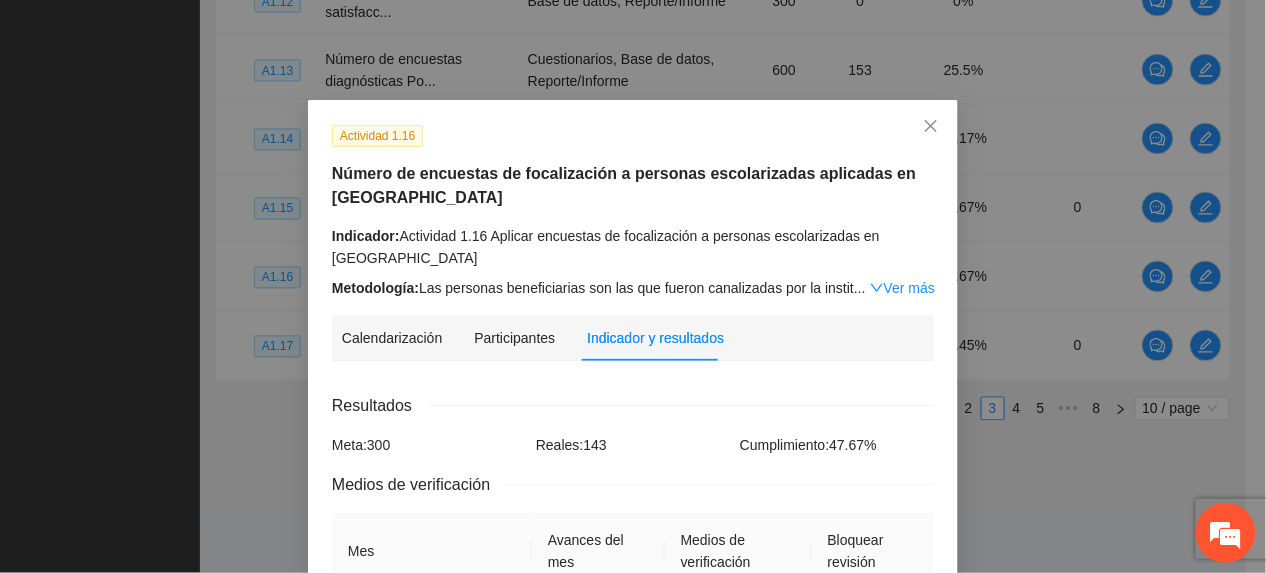 click on "Ver más" at bounding box center (902, 288) 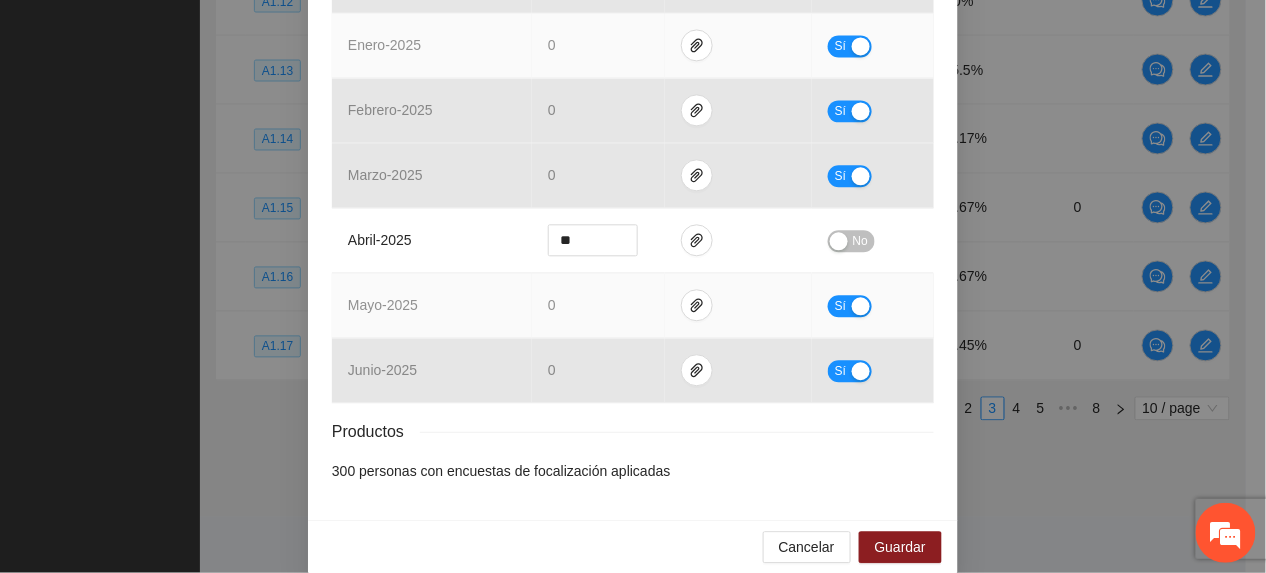 scroll, scrollTop: 1106, scrollLeft: 0, axis: vertical 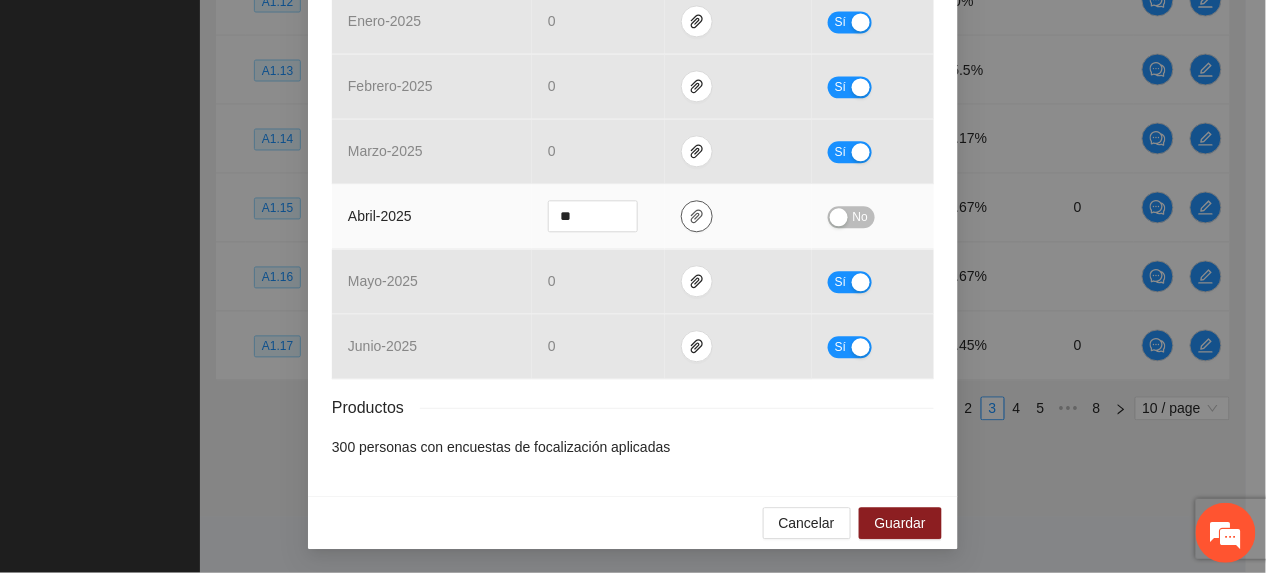click 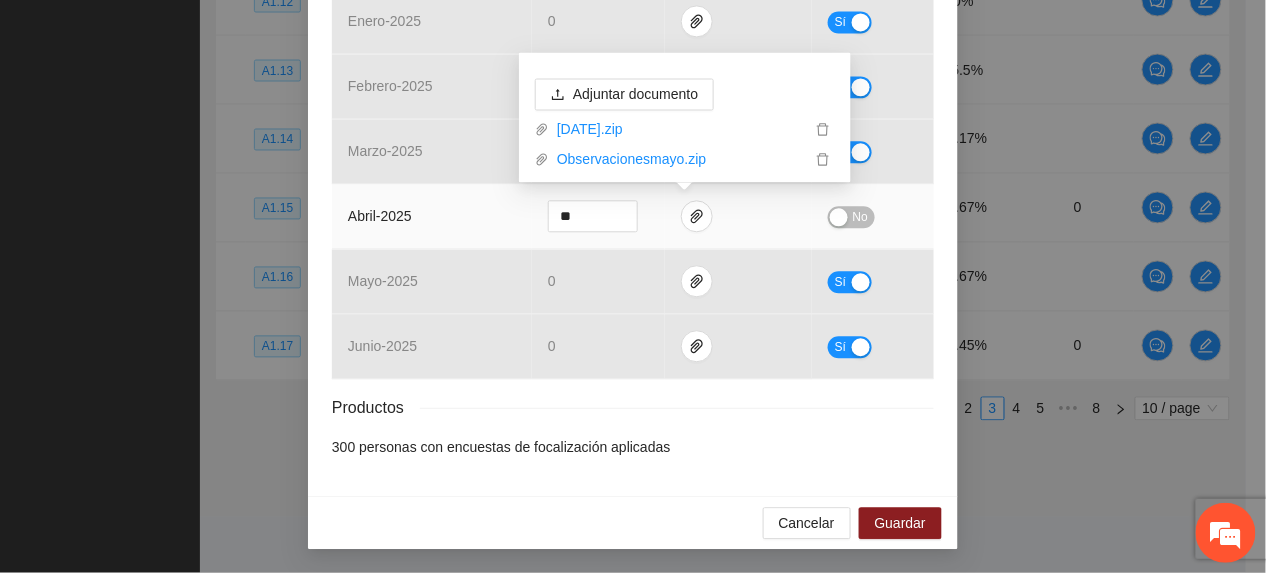 drag, startPoint x: 674, startPoint y: 145, endPoint x: 1008, endPoint y: 285, distance: 362.15466 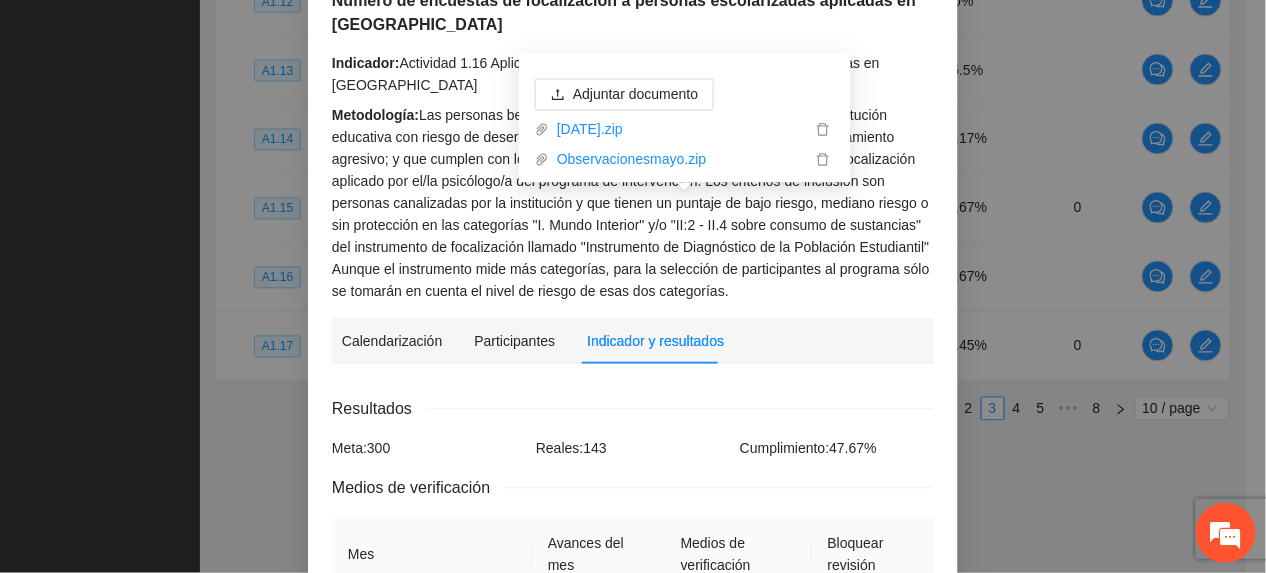 scroll, scrollTop: 0, scrollLeft: 0, axis: both 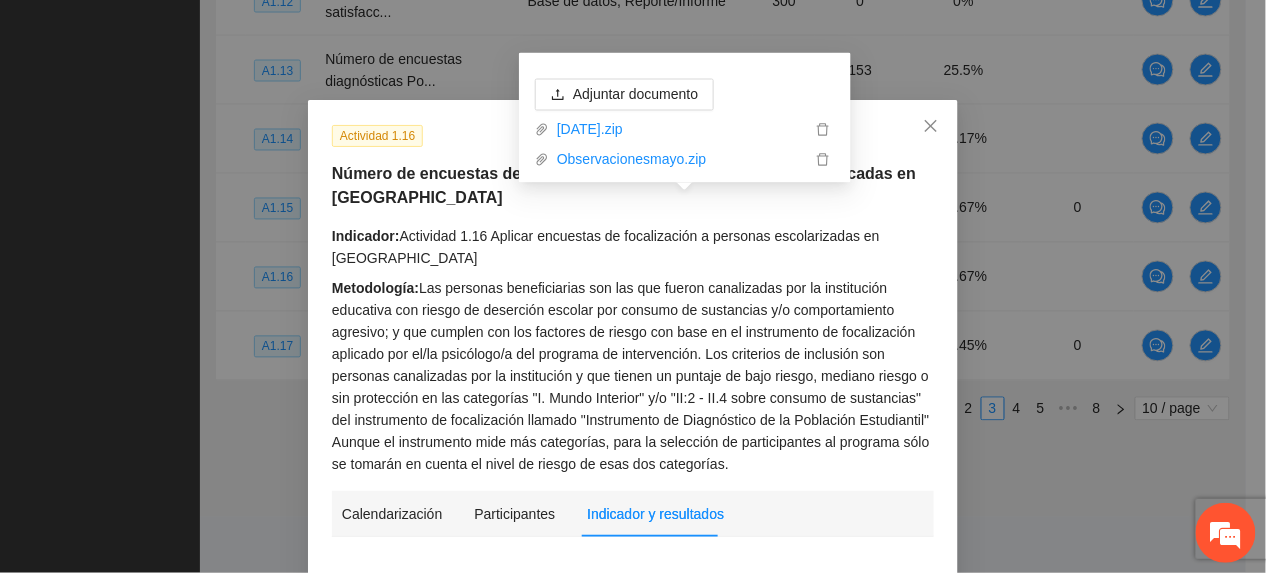 click on "Metodología:  Las personas beneficiarias son las que fueron canalizadas por la institución educativa con riesgo de deserción escolar por consumo de sustancias y/o comportamiento agresivo; y que cumplen con los factores de riesgo con base en el instrumento de focalización aplicado por el/la psicólogo/a del programa de intervención.
Los criterios de inclusión son personas canalizadas por la institución y que tienen un puntaje de bajo riesgo, mediano riesgo o sin protección en las categorías "I. Mundo Interior" y/o "II:2 - II.4 sobre consumo de sustancias" del instrumento de focalización llamado "Instrumento de Diagnóstico de la Población Estudiantil"
Aunque el instrumento mide más categorías, para la selección de participantes al programa sólo se tomarán en cuenta el nivel de riesgo de esas dos categorías." at bounding box center (633, 376) 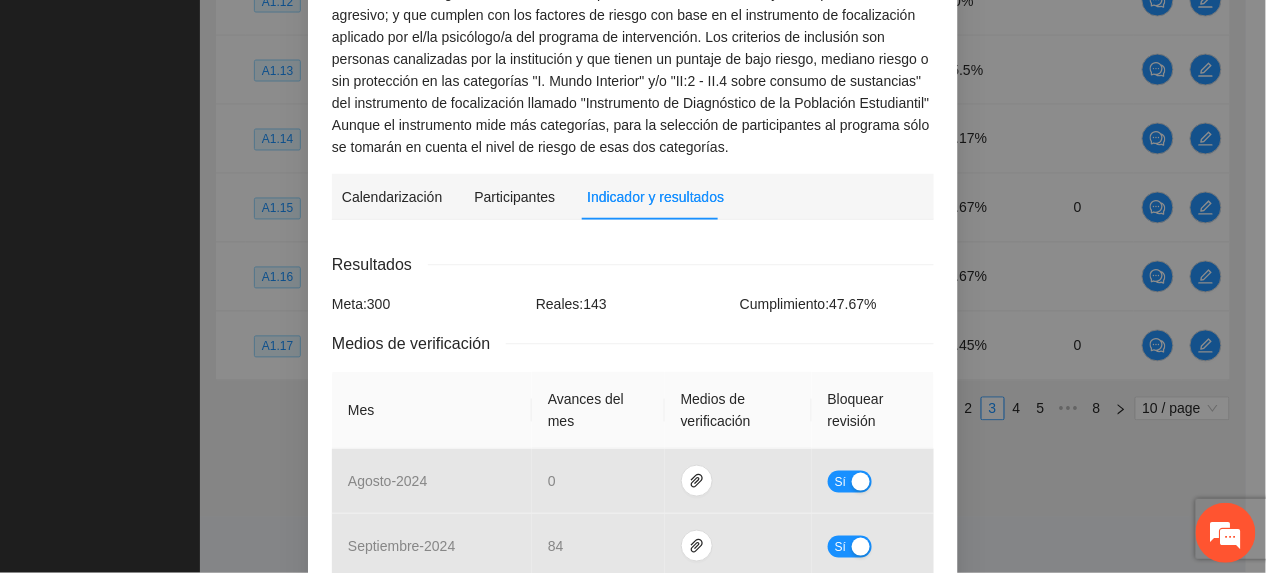 scroll, scrollTop: 800, scrollLeft: 0, axis: vertical 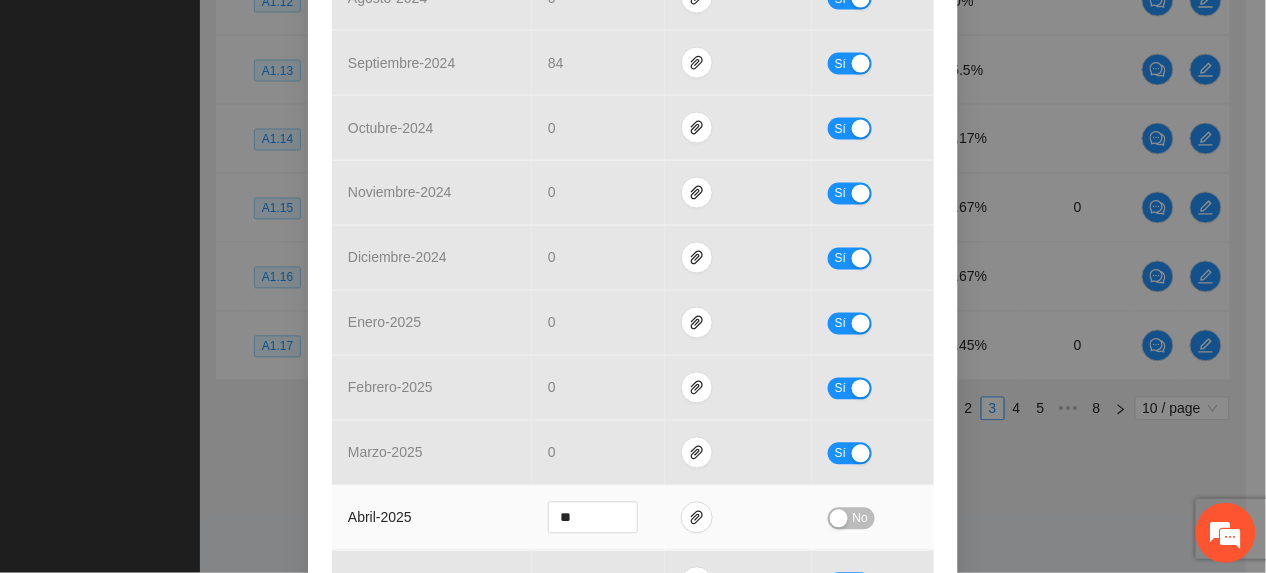 click on "No" at bounding box center (873, 518) 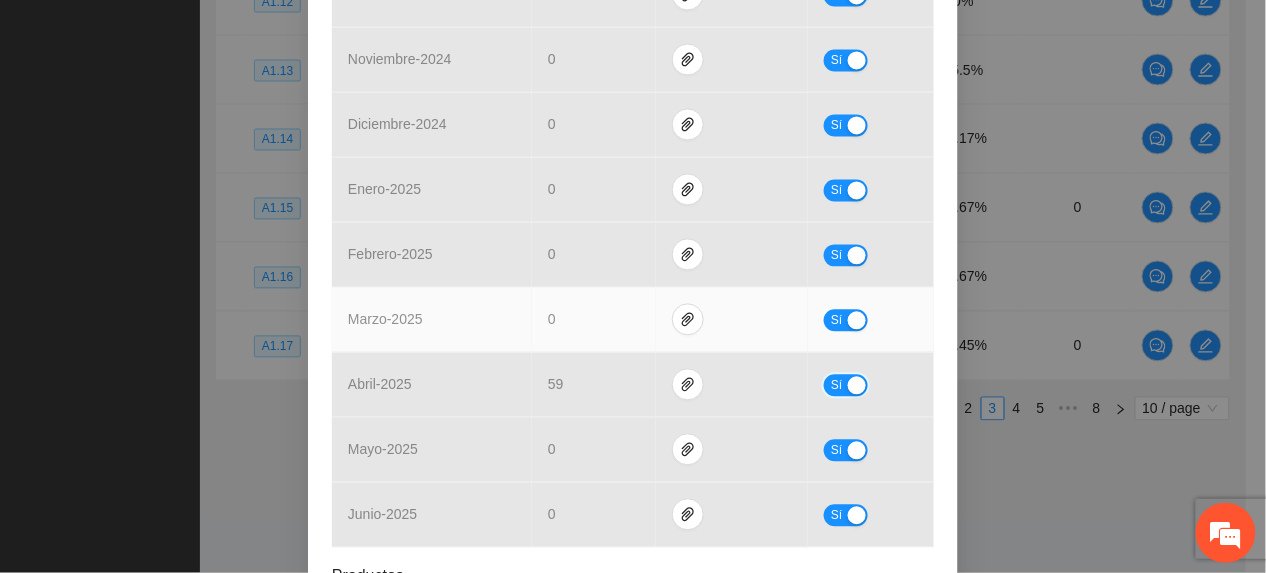 scroll, scrollTop: 1106, scrollLeft: 0, axis: vertical 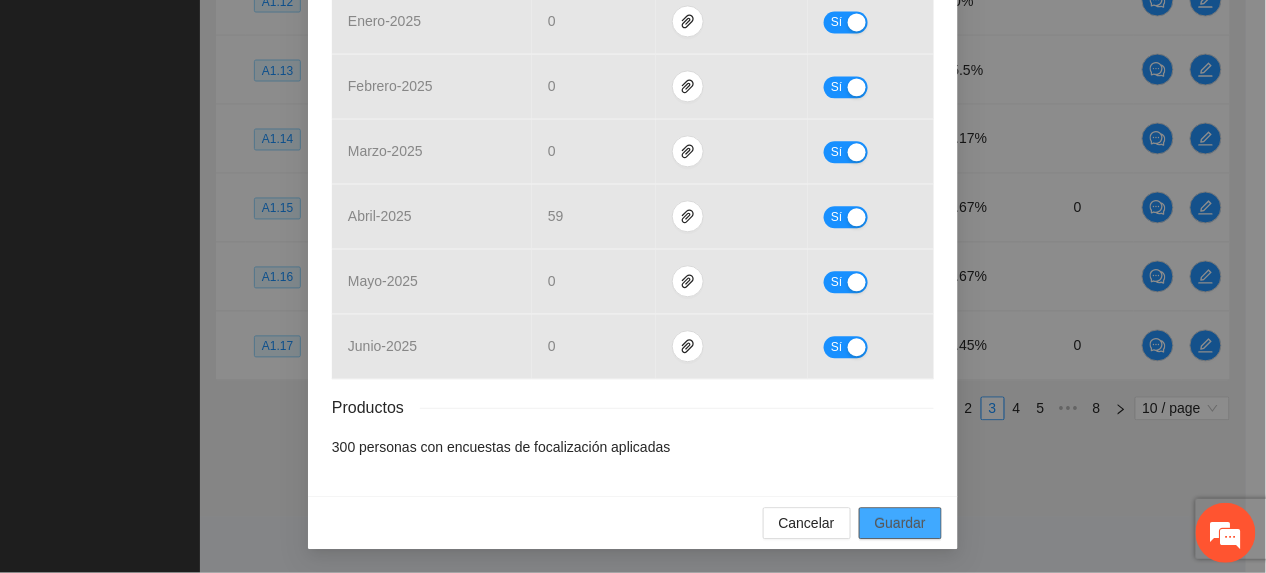 click on "Guardar" at bounding box center (900, 523) 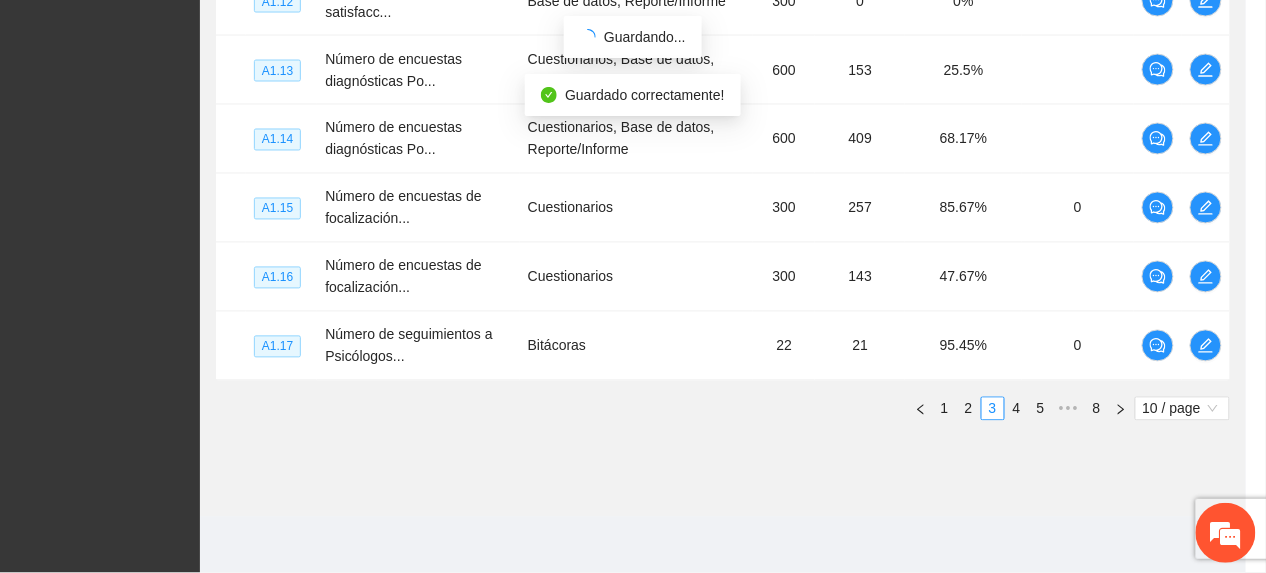 scroll, scrollTop: 1006, scrollLeft: 0, axis: vertical 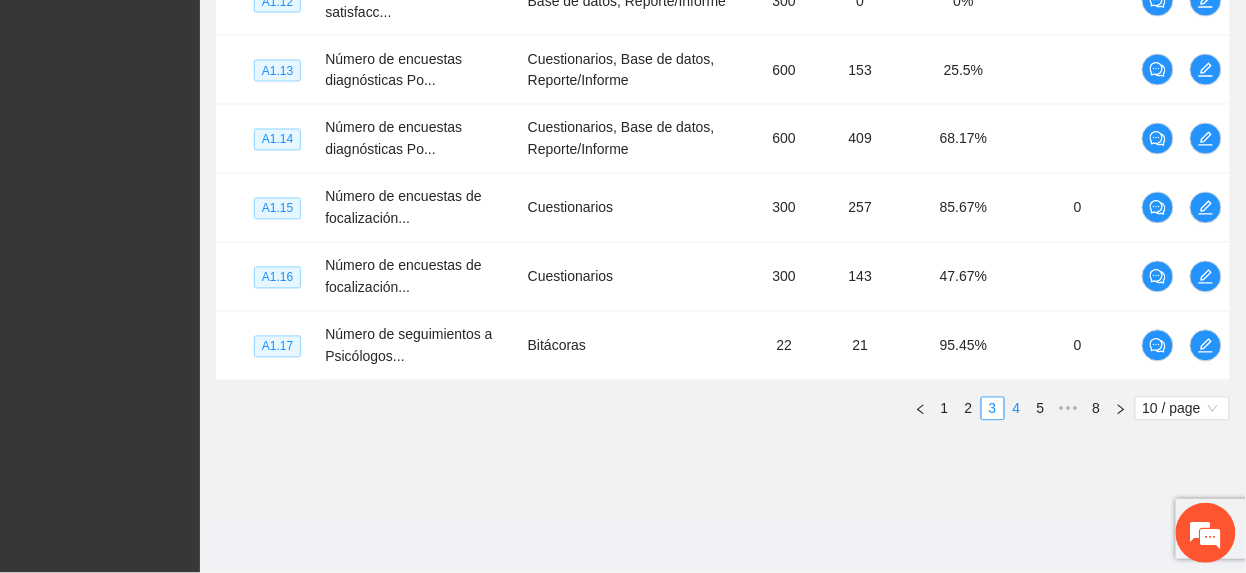 click on "4" at bounding box center (1017, 409) 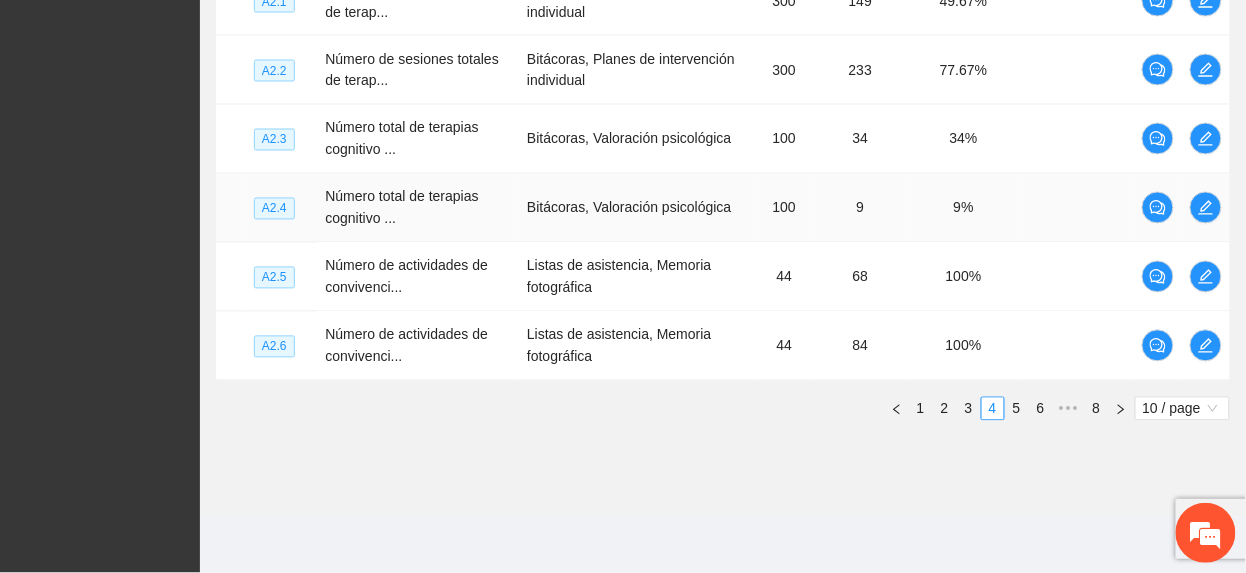click at bounding box center [1206, 208] 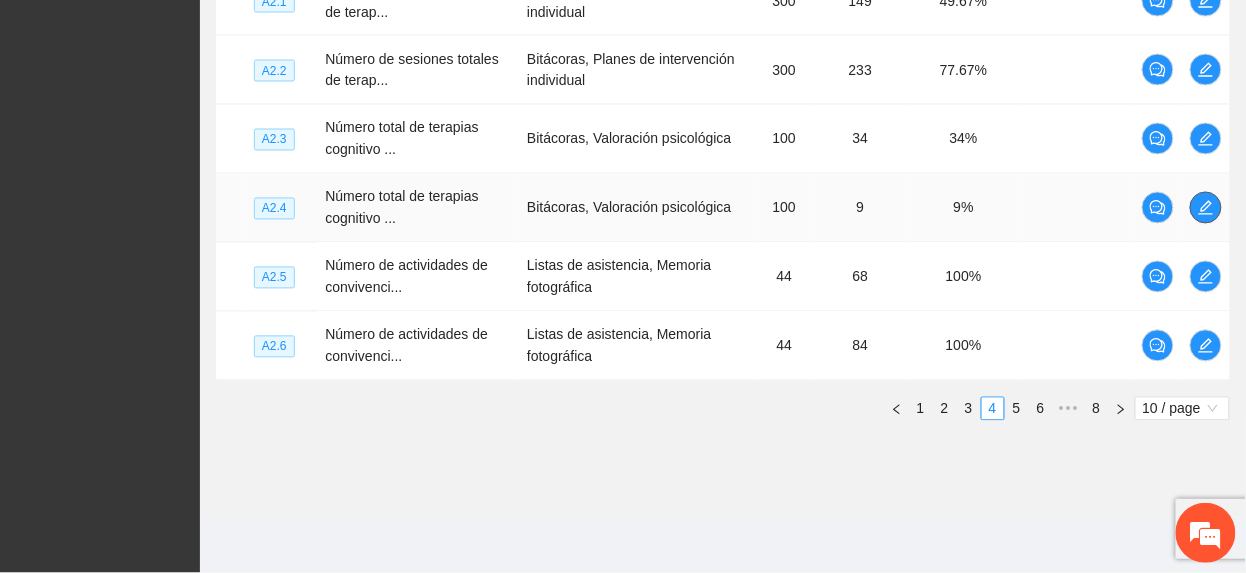 click 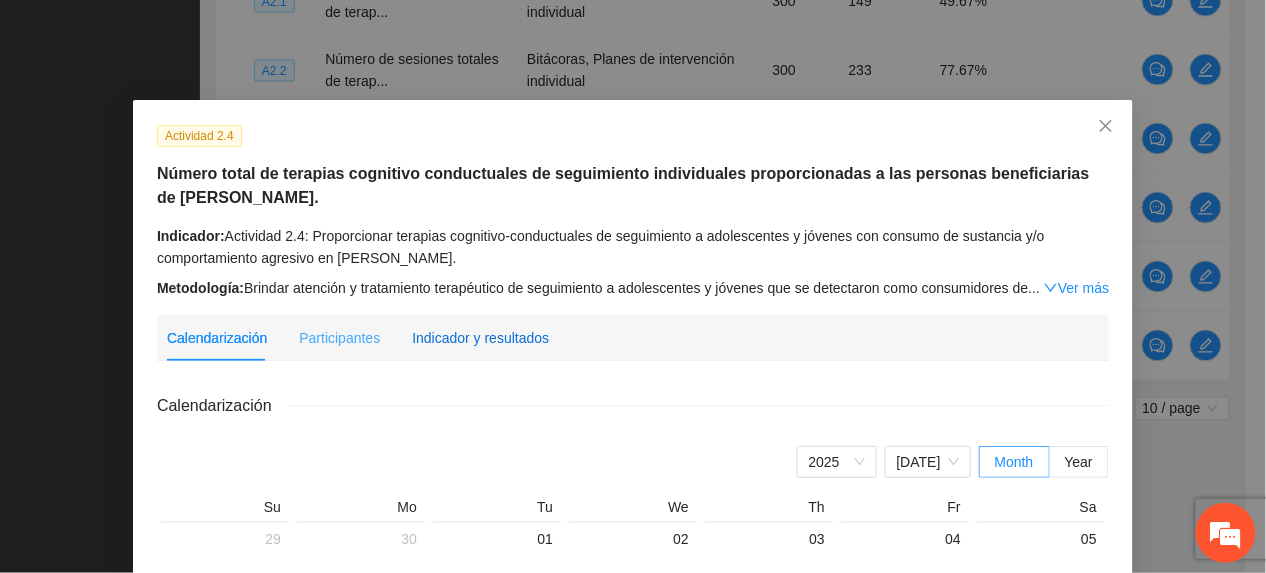 drag, startPoint x: 516, startPoint y: 329, endPoint x: 521, endPoint y: 345, distance: 16.763054 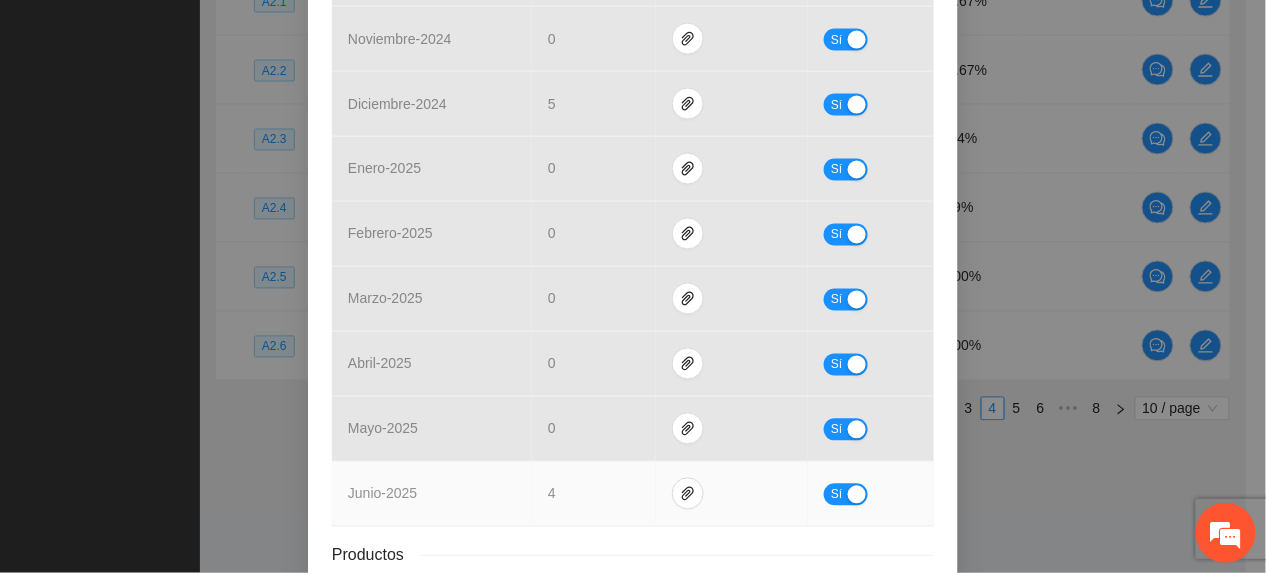scroll, scrollTop: 930, scrollLeft: 0, axis: vertical 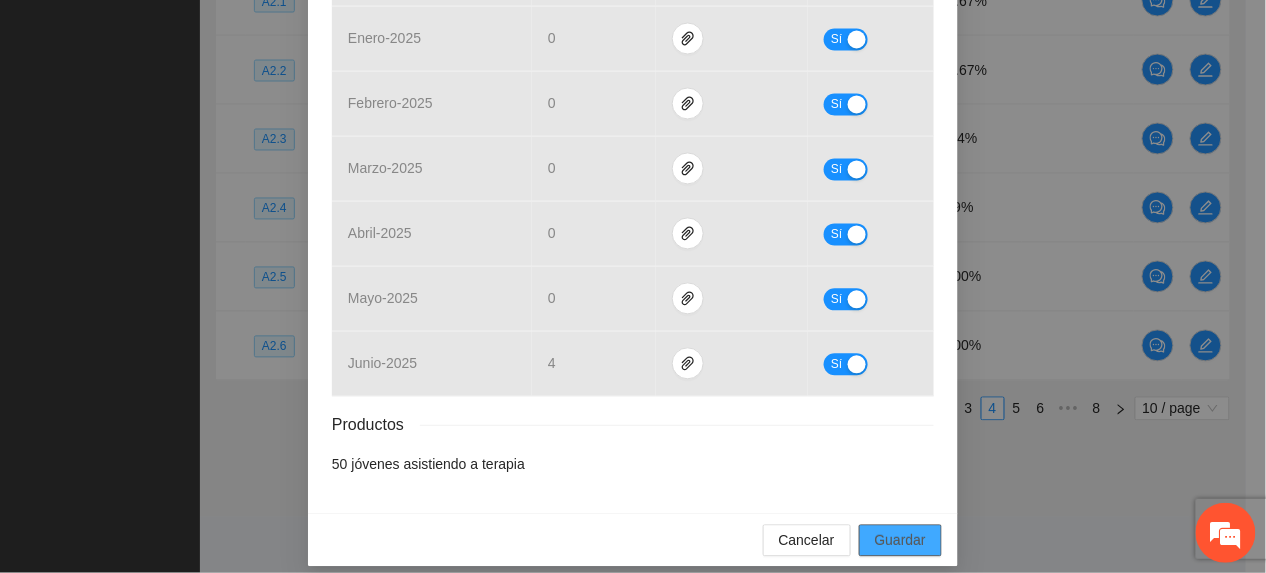 click on "Guardar" at bounding box center (900, 541) 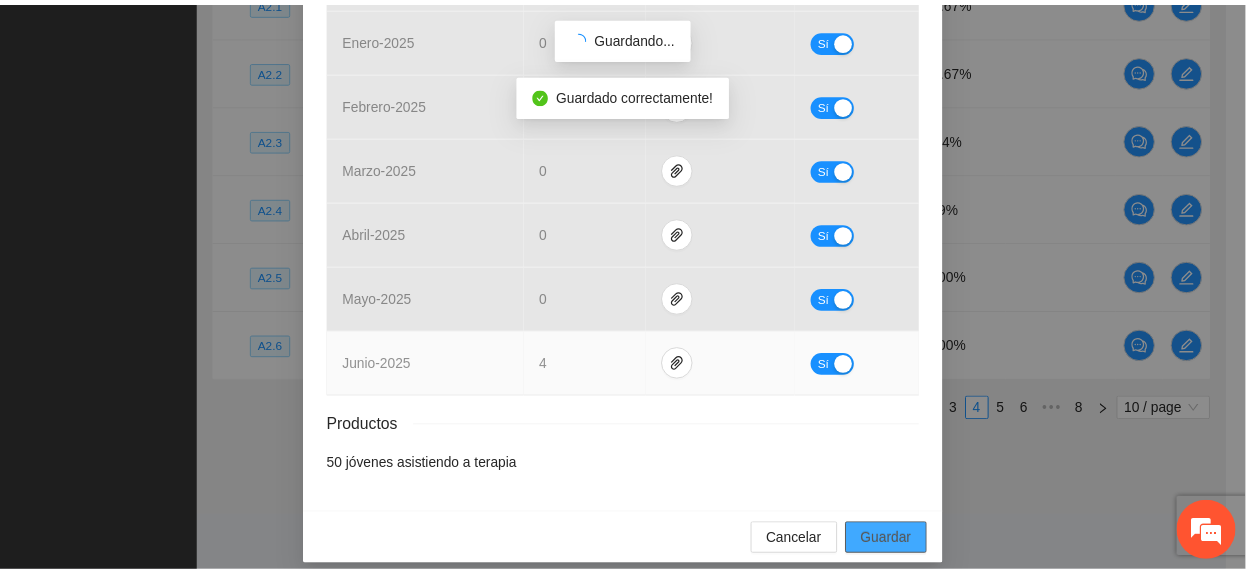 scroll, scrollTop: 830, scrollLeft: 0, axis: vertical 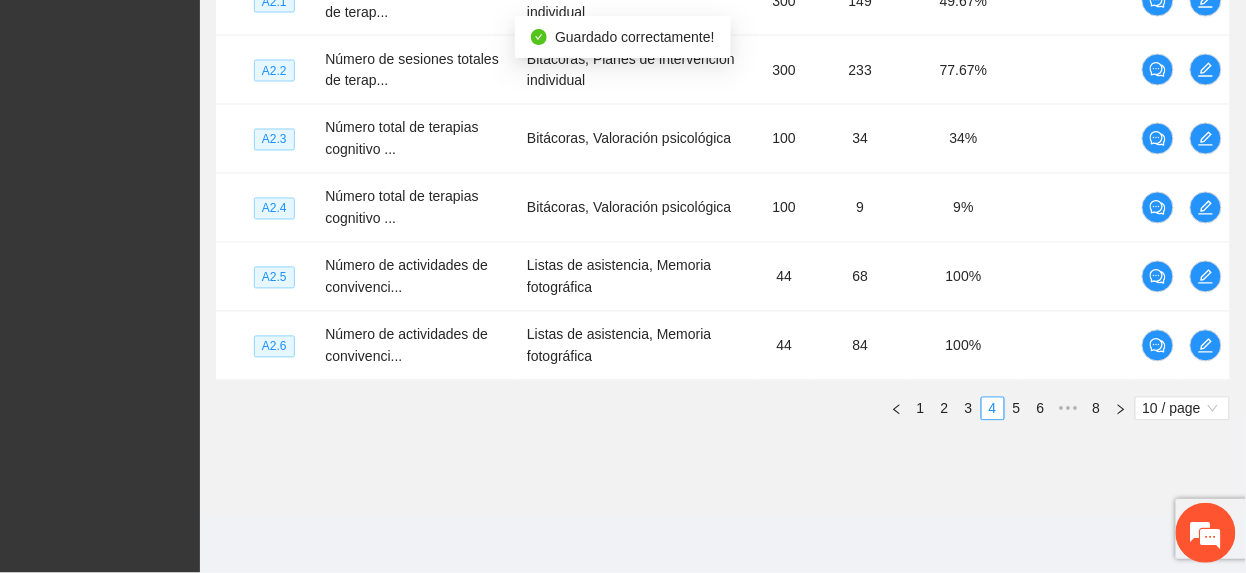 drag, startPoint x: 1018, startPoint y: 402, endPoint x: 982, endPoint y: 382, distance: 41.18252 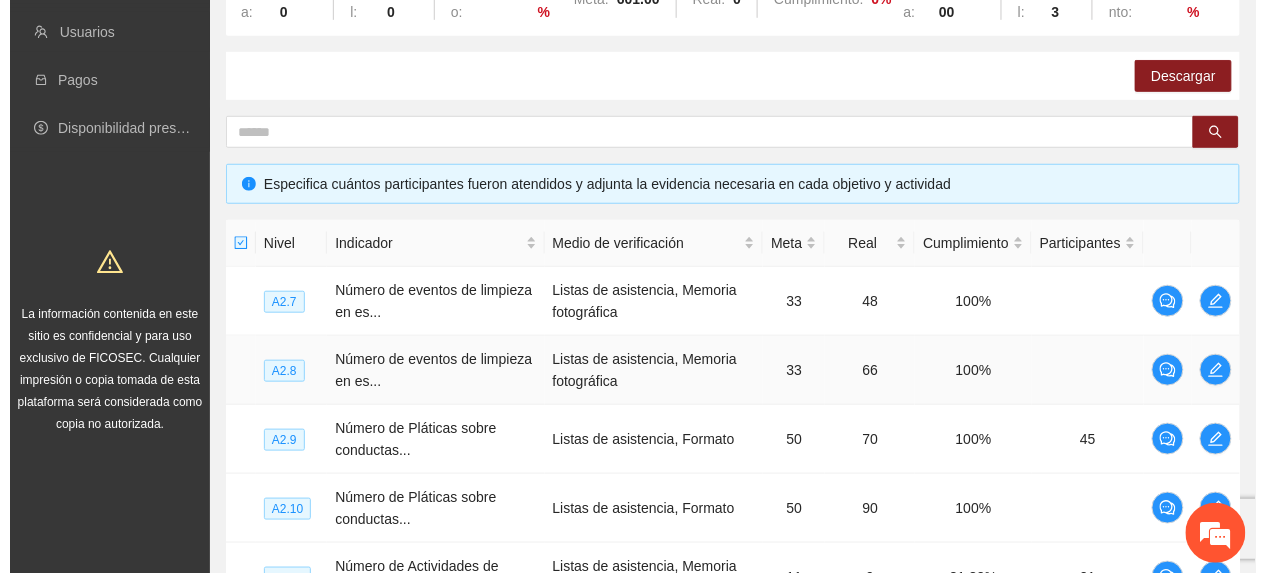 scroll, scrollTop: 326, scrollLeft: 0, axis: vertical 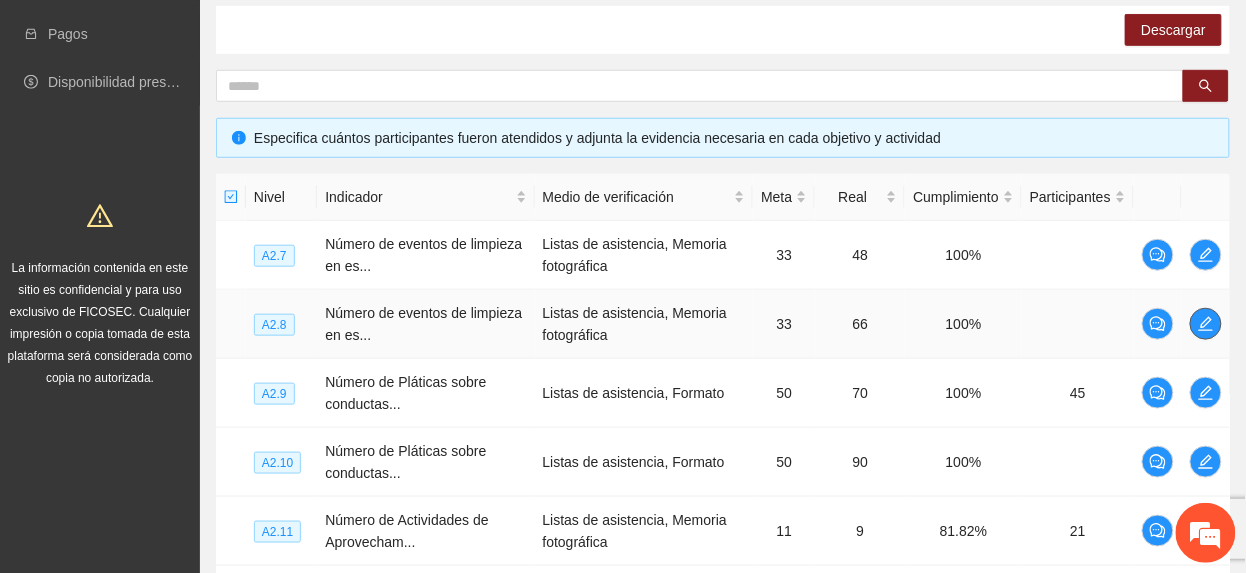click 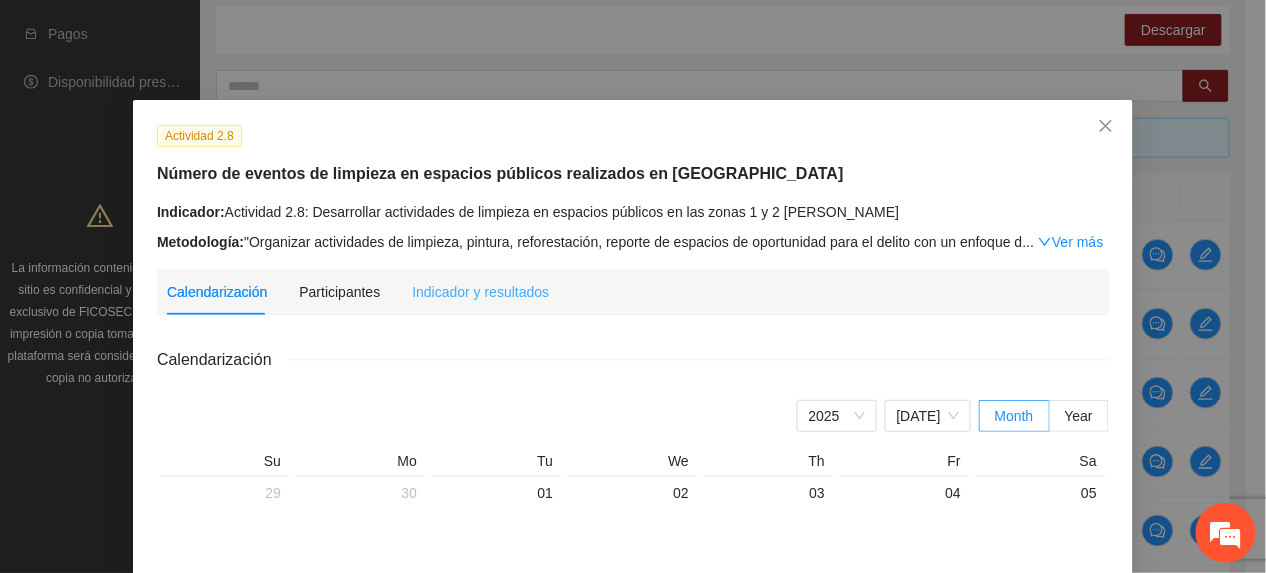 click on "Indicador y resultados" at bounding box center [480, 292] 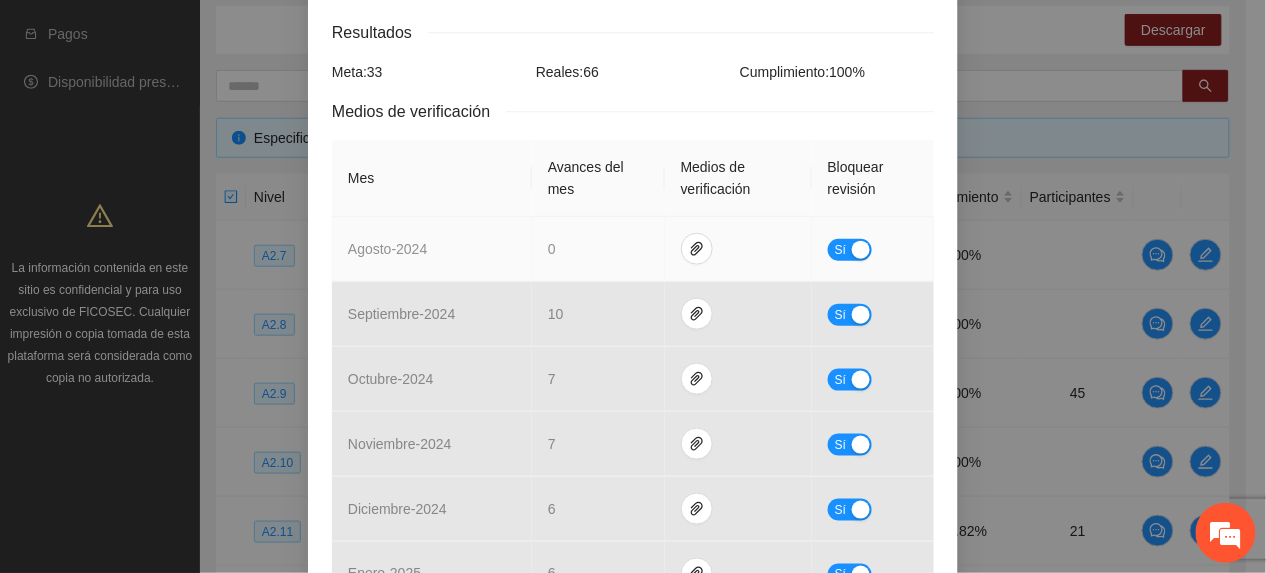 scroll, scrollTop: 0, scrollLeft: 0, axis: both 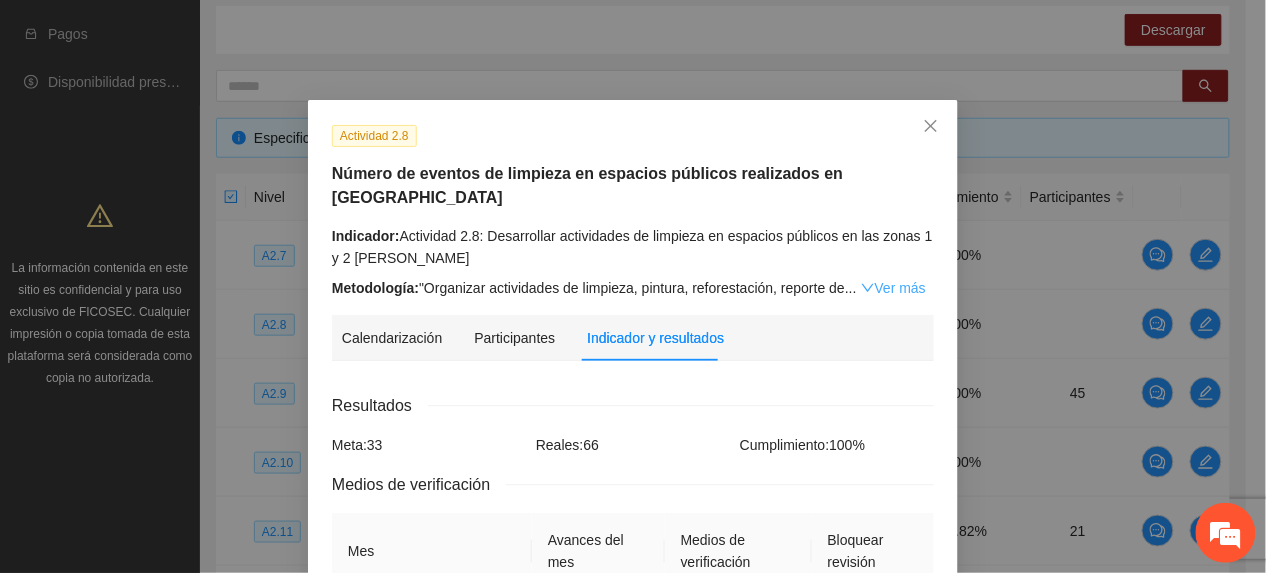 click on "Ver más" at bounding box center (893, 288) 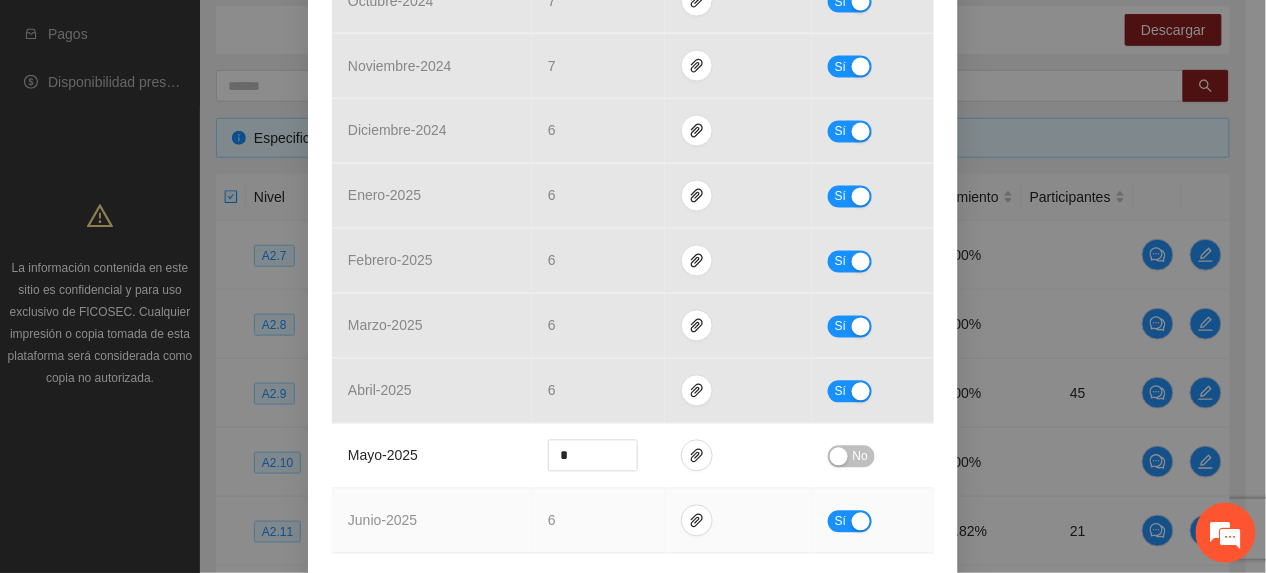scroll, scrollTop: 933, scrollLeft: 0, axis: vertical 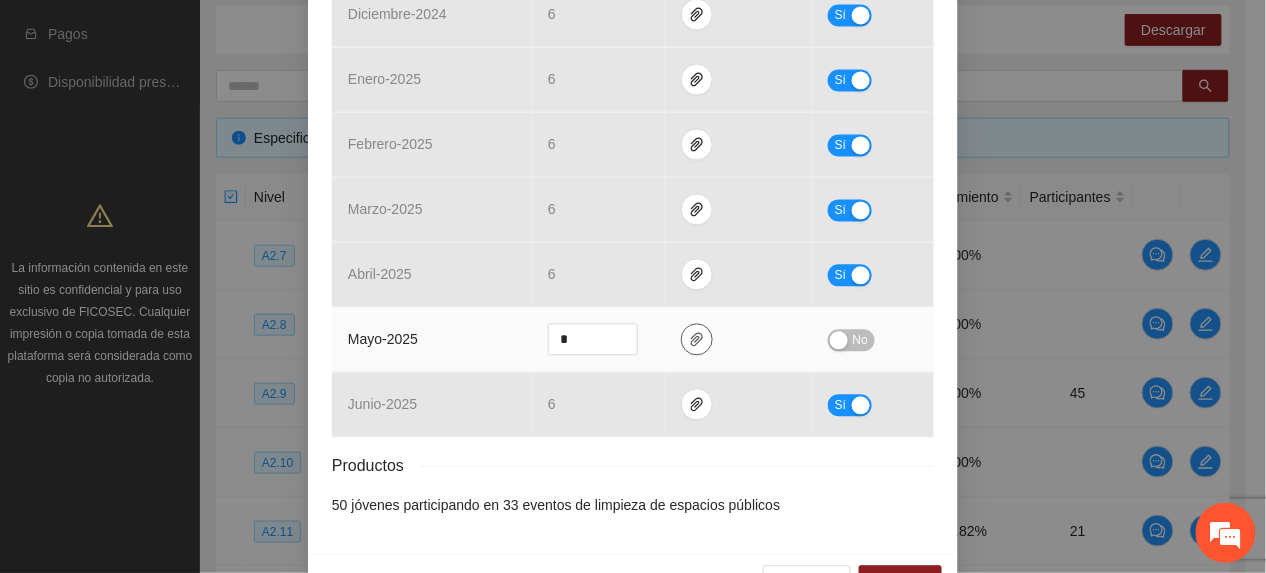 click at bounding box center [697, 340] 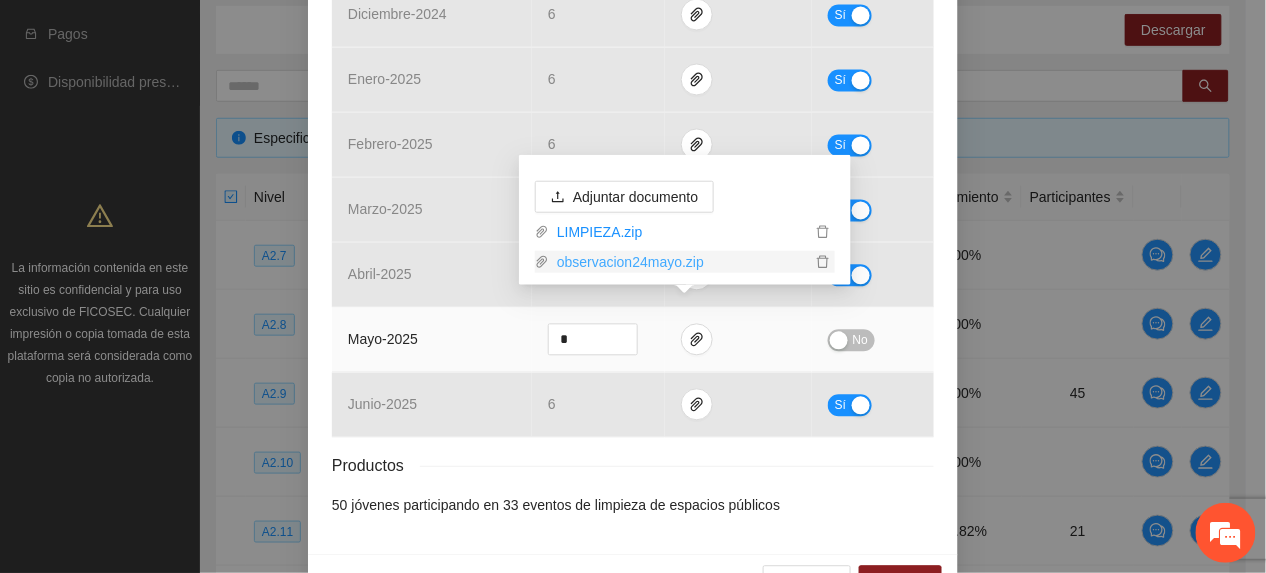 click on "observacion24mayo.zip" at bounding box center [680, 262] 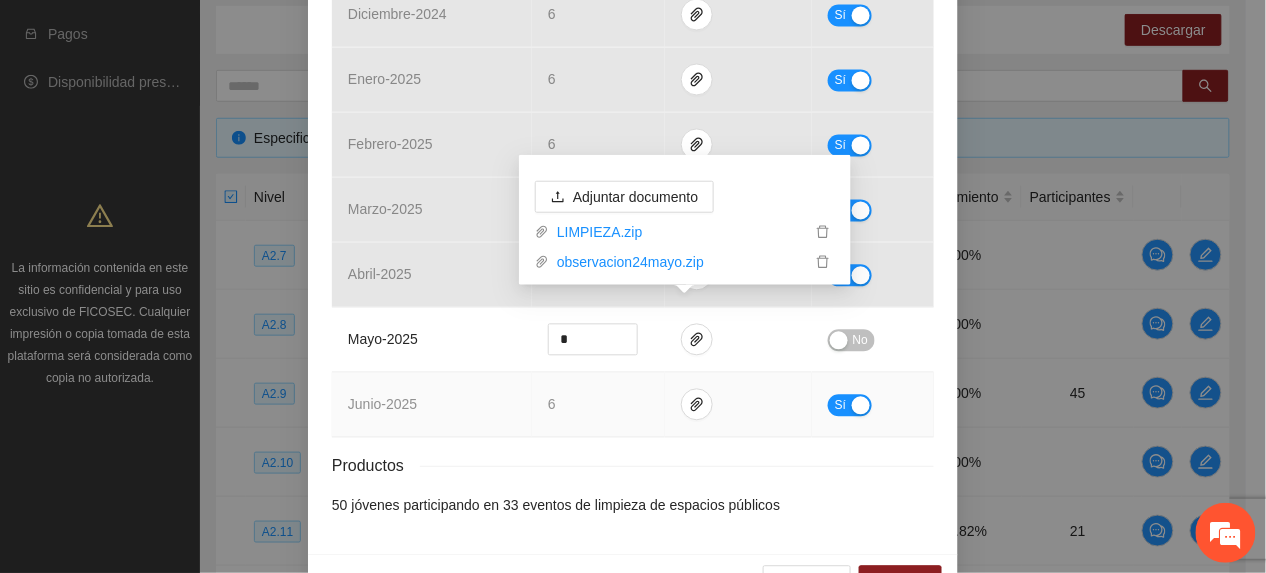 click on "junio  -  2025" at bounding box center [432, 405] 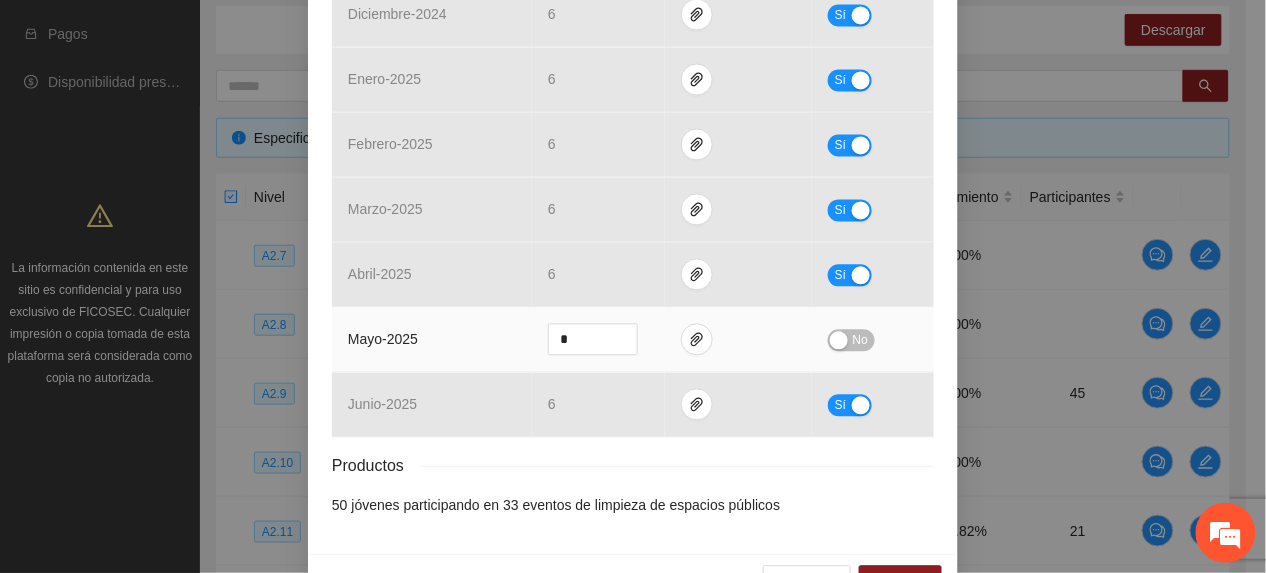 click on "No" at bounding box center [860, 341] 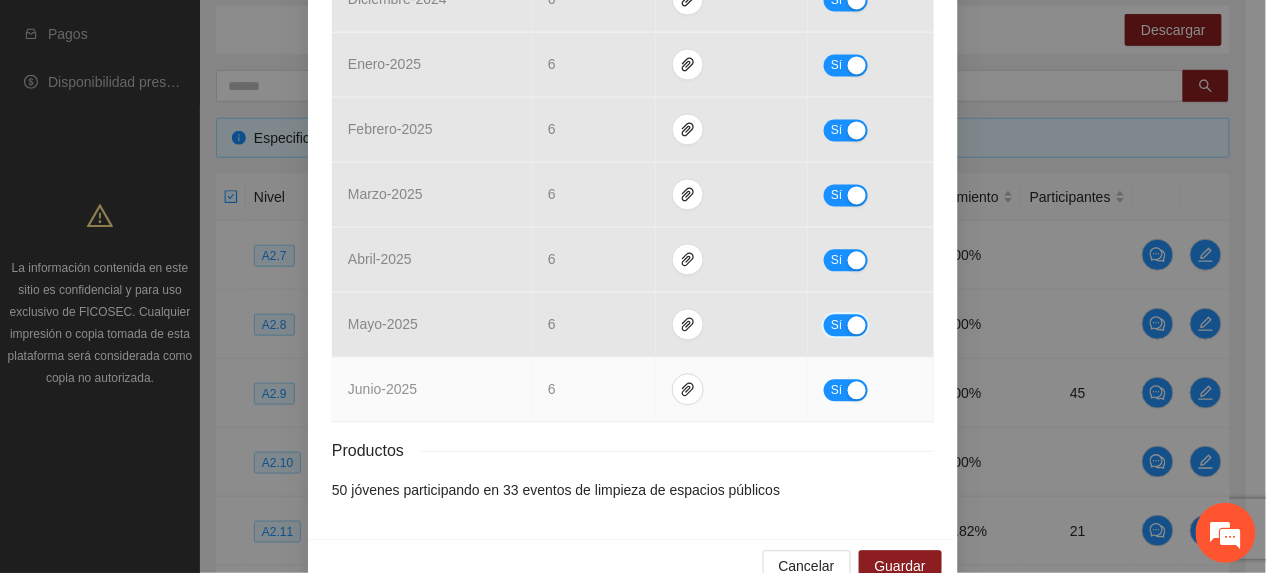 scroll, scrollTop: 972, scrollLeft: 0, axis: vertical 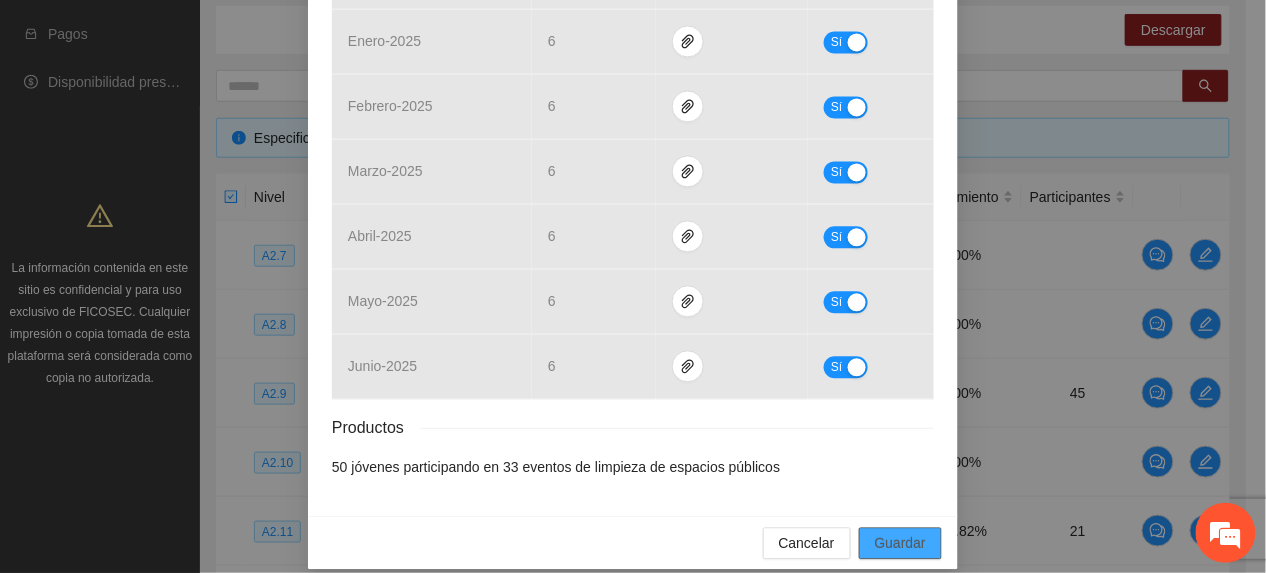 drag, startPoint x: 900, startPoint y: 532, endPoint x: 1218, endPoint y: 421, distance: 336.81598 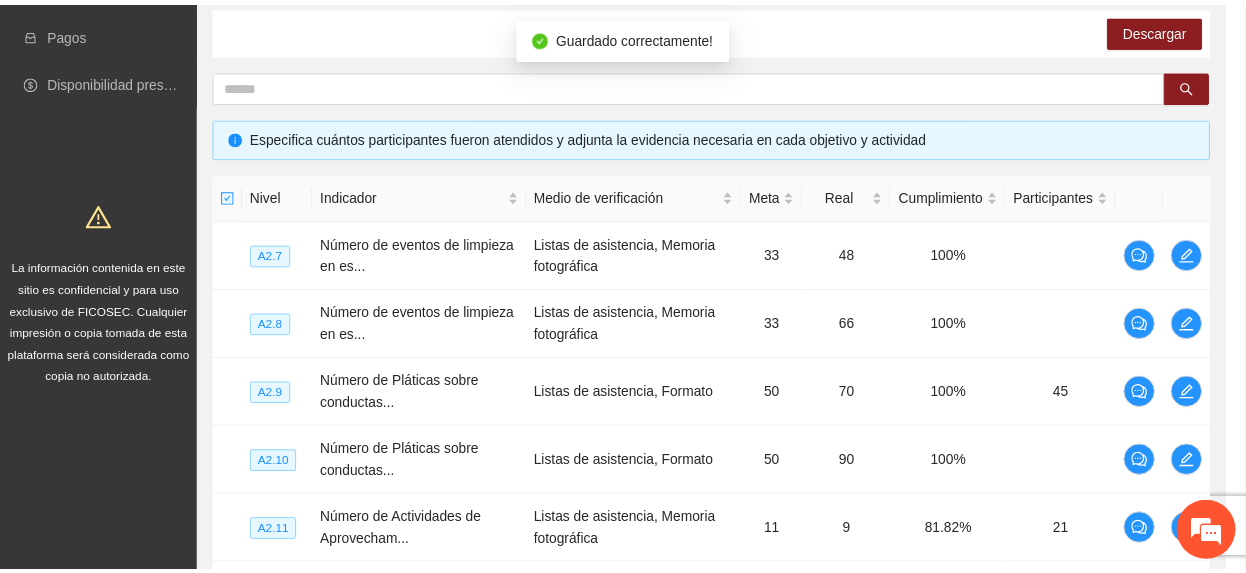 scroll, scrollTop: 872, scrollLeft: 0, axis: vertical 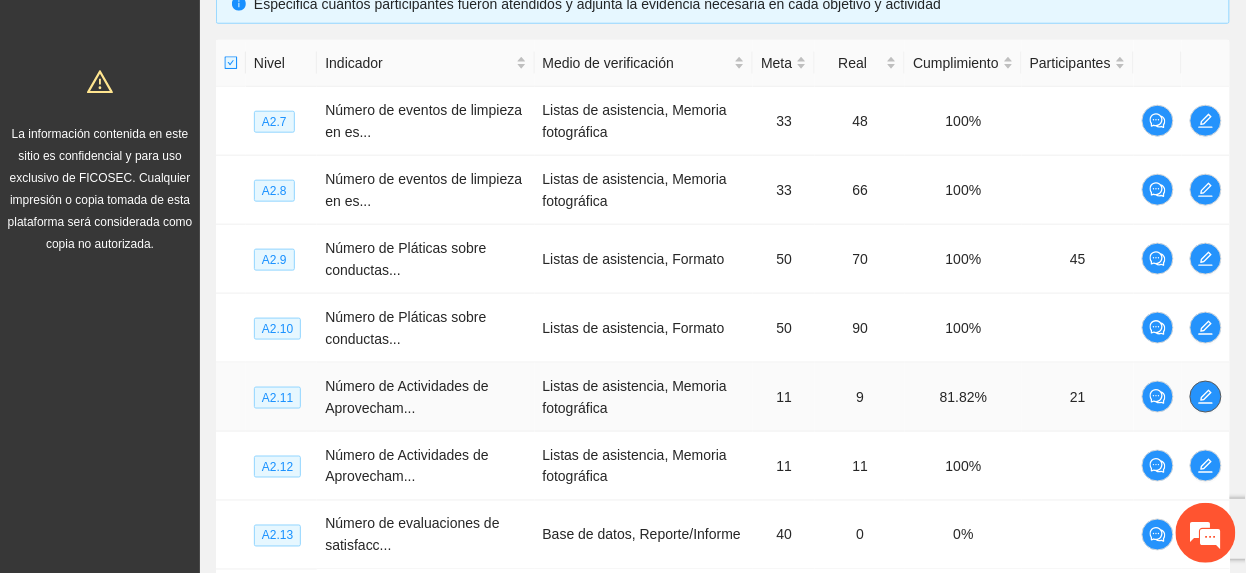 click 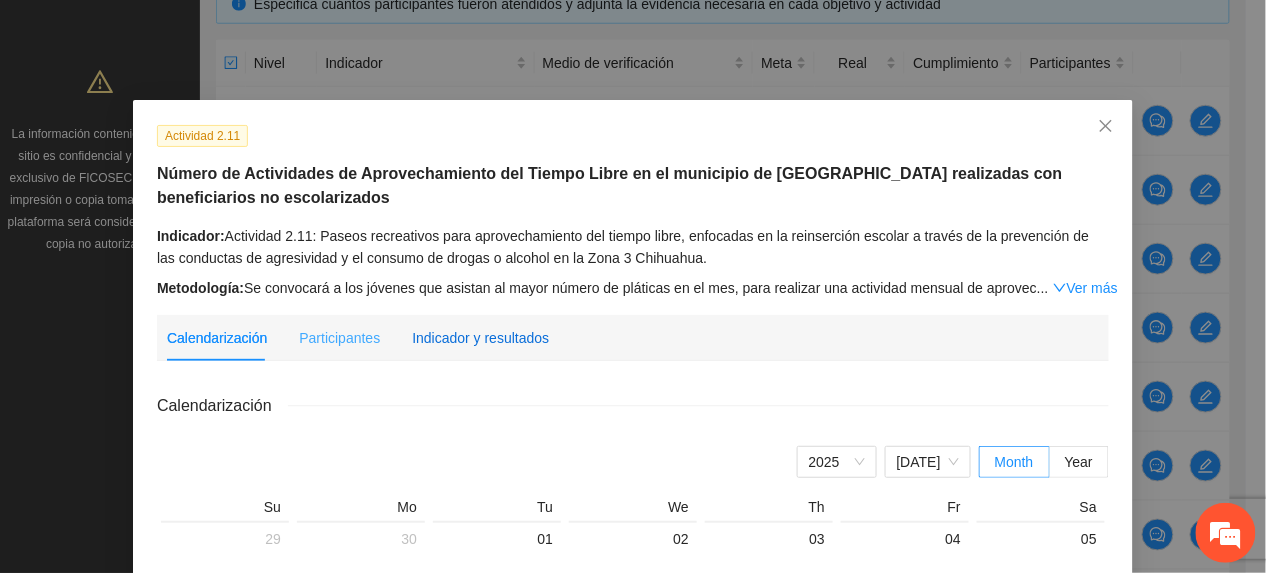drag, startPoint x: 473, startPoint y: 341, endPoint x: 489, endPoint y: 354, distance: 20.615528 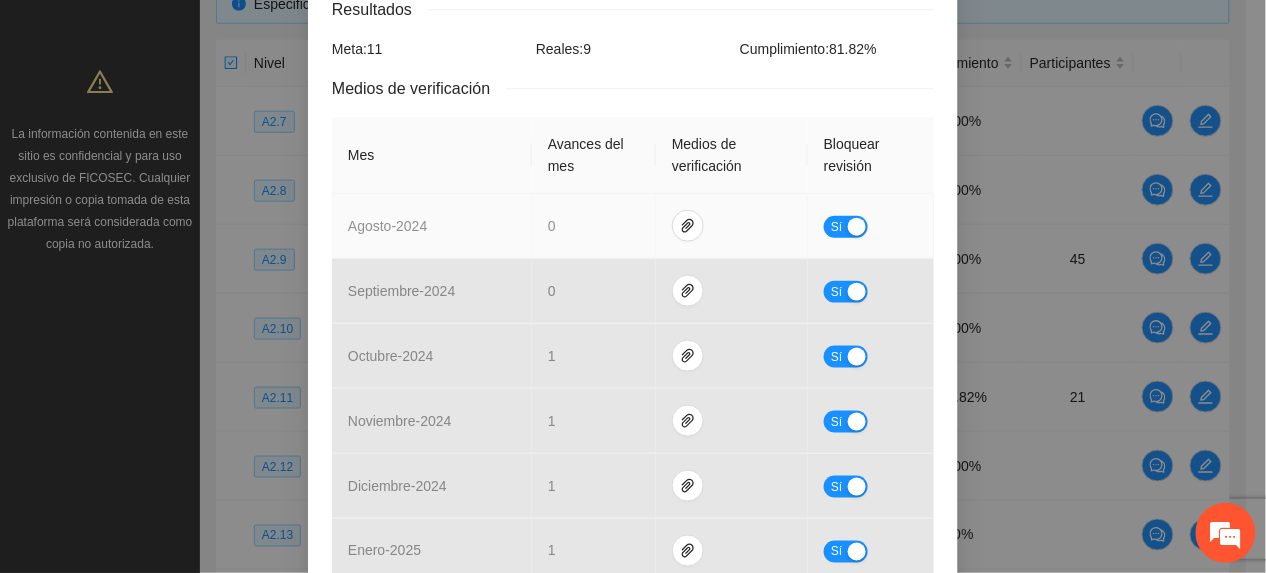 scroll, scrollTop: 0, scrollLeft: 0, axis: both 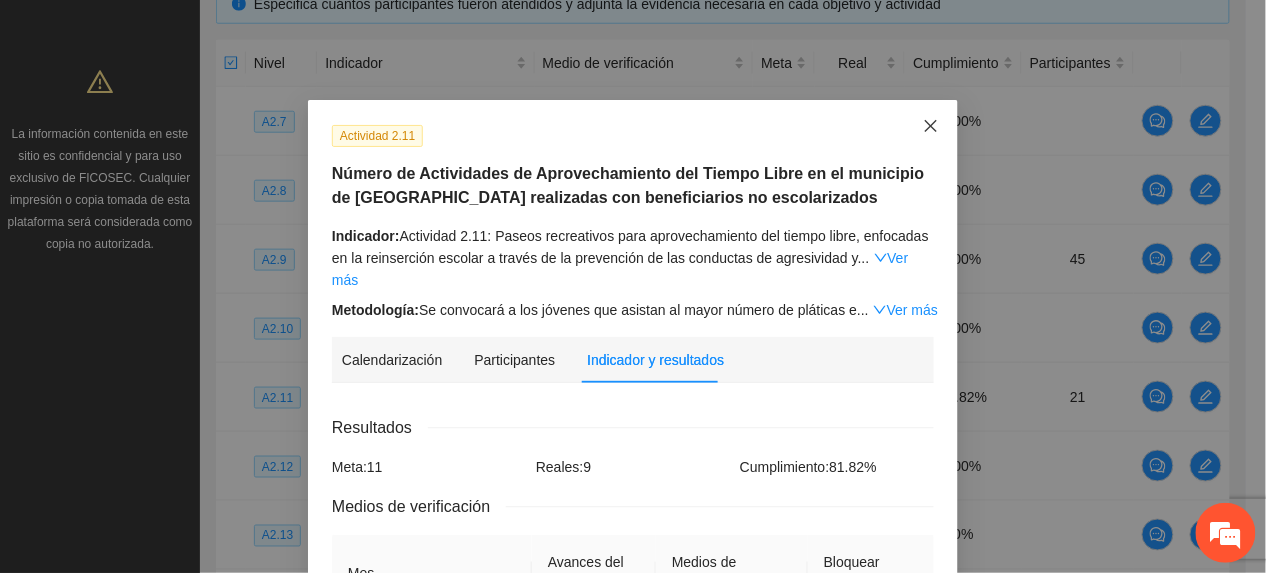 click 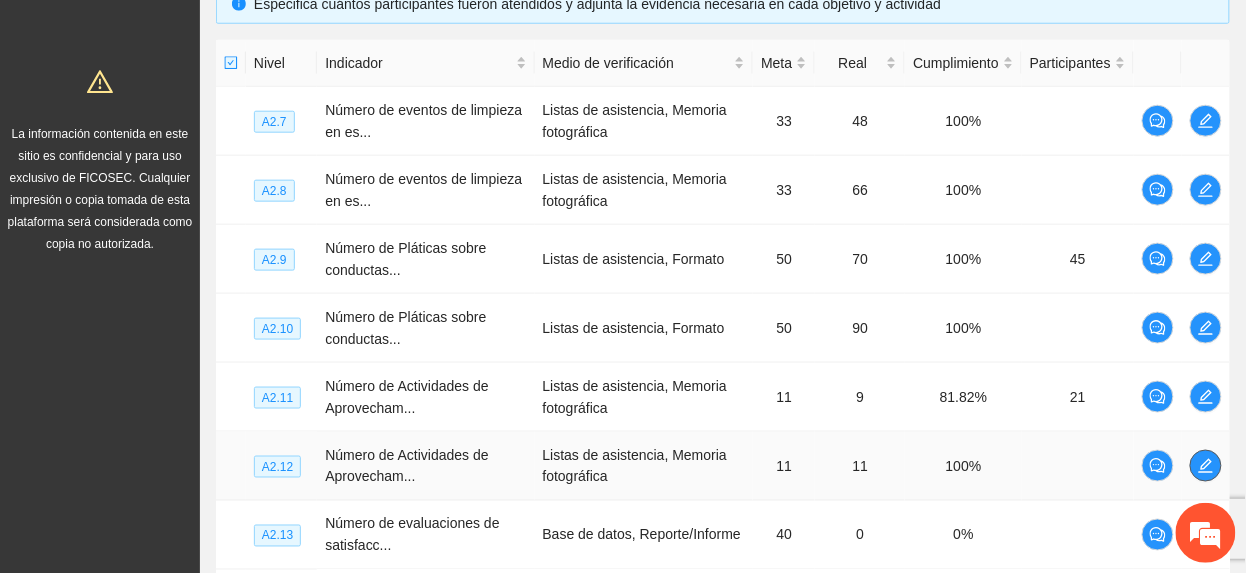 click at bounding box center [1206, 466] 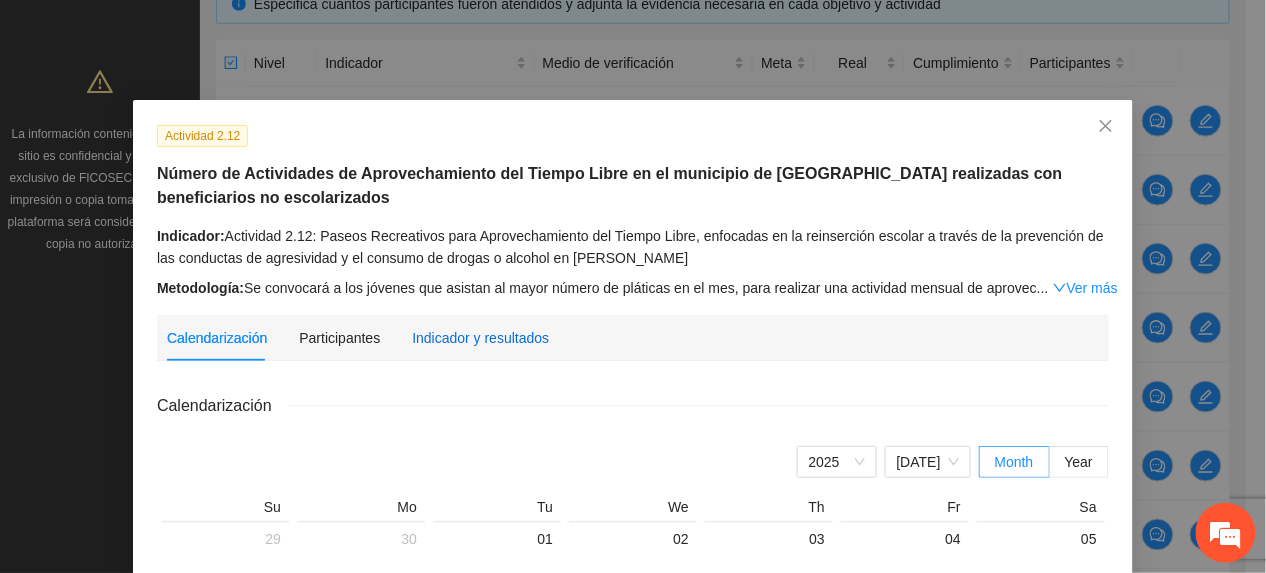 click on "Indicador y resultados" at bounding box center [480, 338] 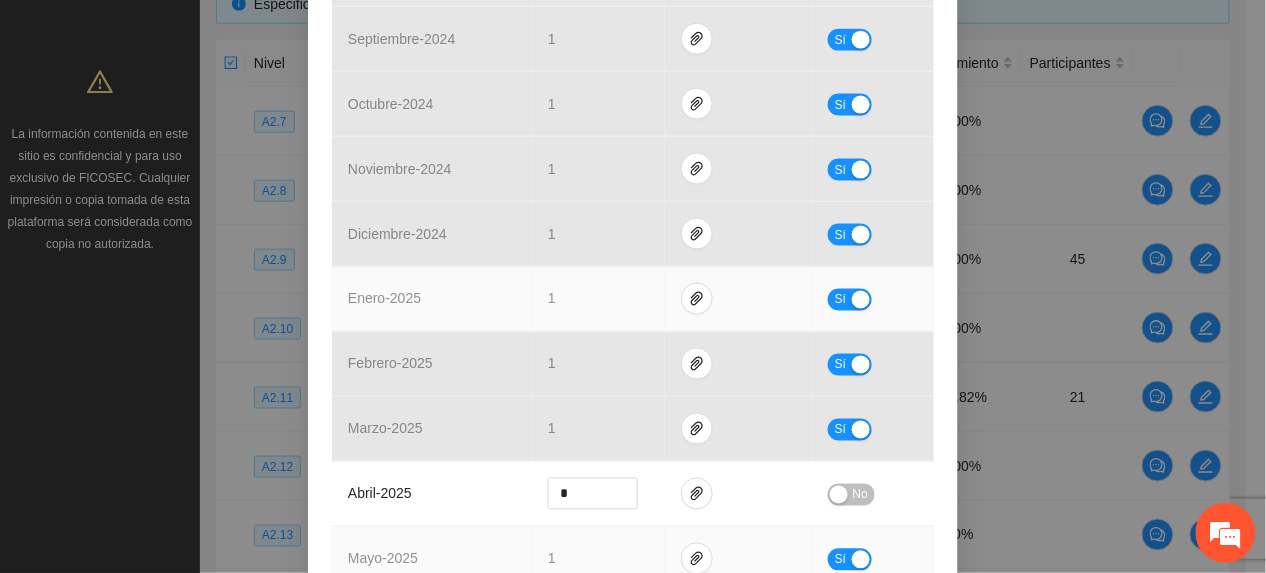 scroll, scrollTop: 800, scrollLeft: 0, axis: vertical 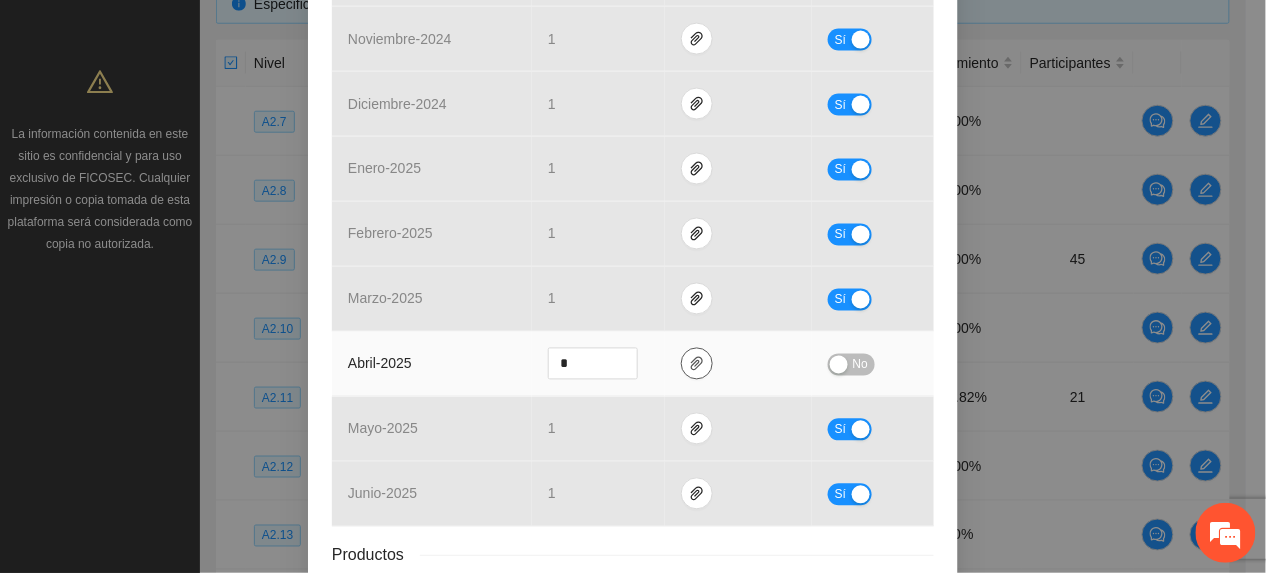click 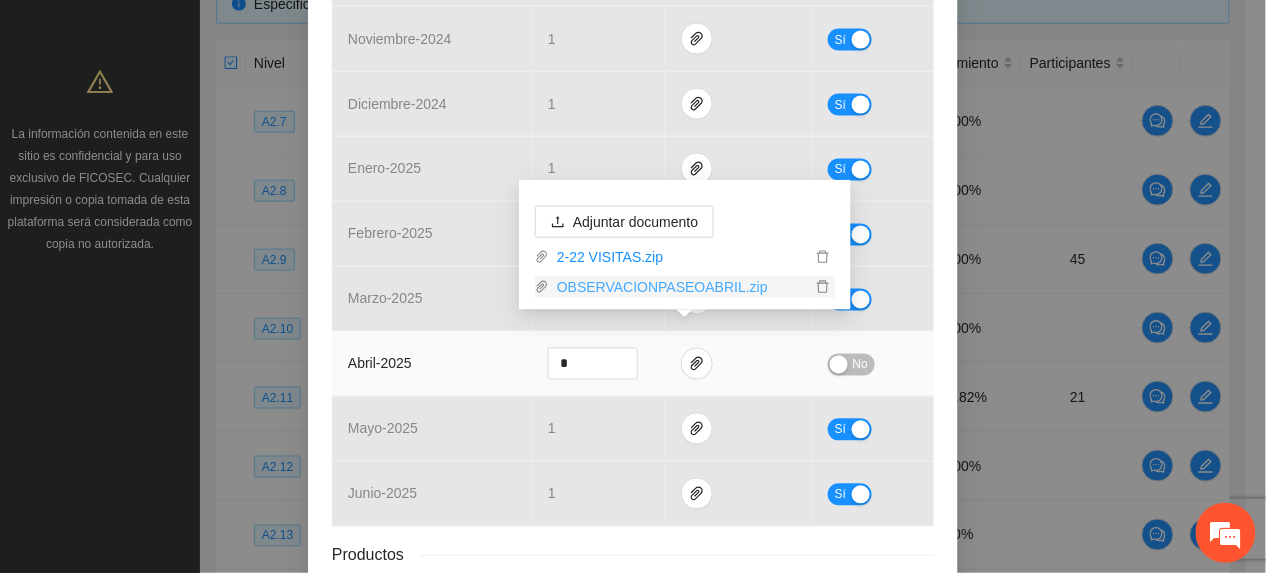 click on "OBSERVACIONPASEOABRIL.zip" at bounding box center [680, 287] 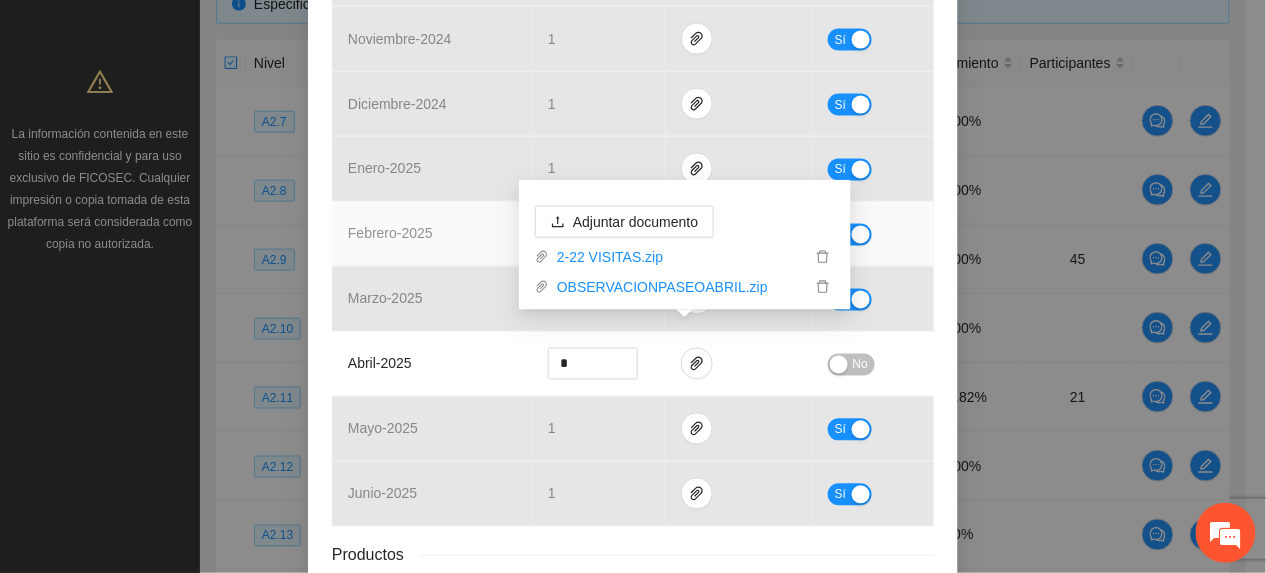 click on "febrero  -  2025" at bounding box center [432, 234] 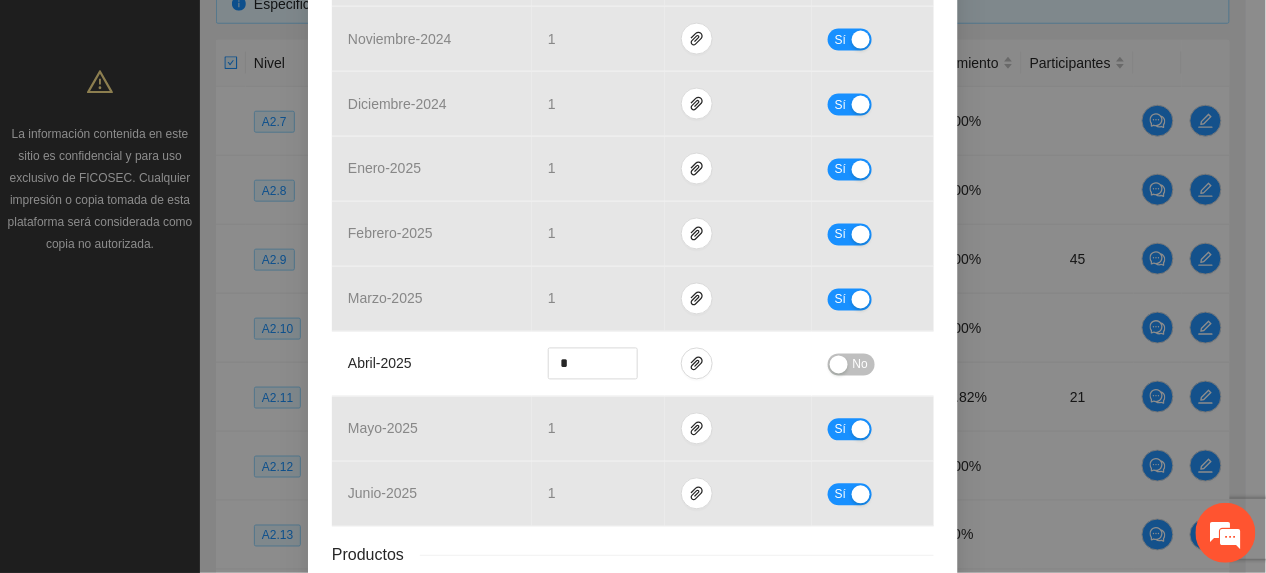 drag, startPoint x: 246, startPoint y: 361, endPoint x: 209, endPoint y: 398, distance: 52.3259 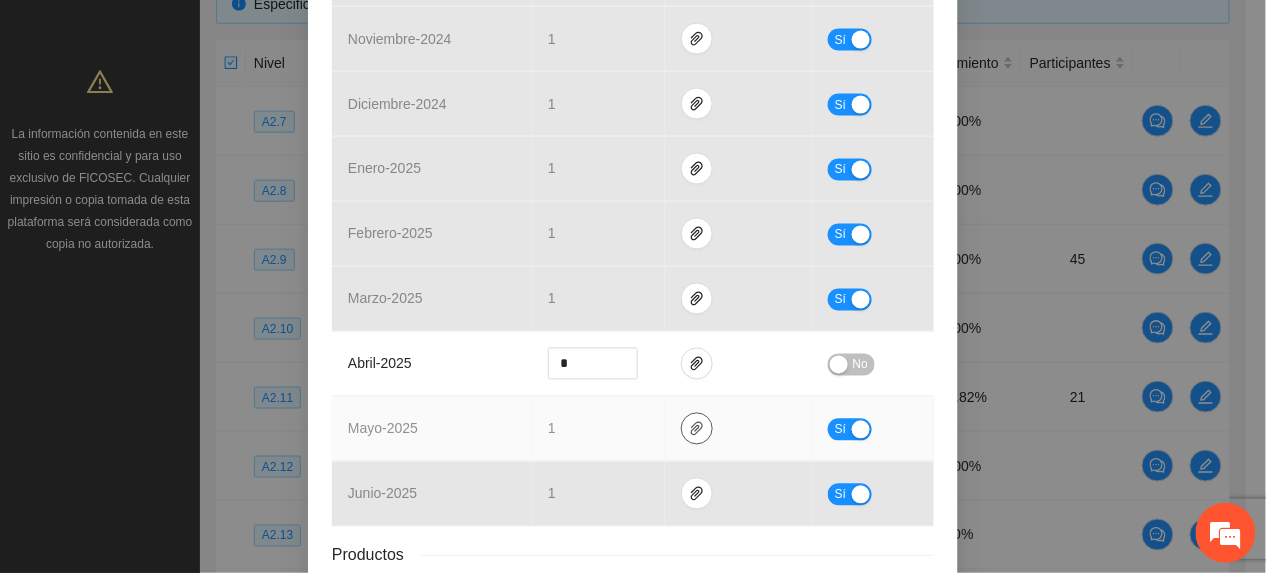 click 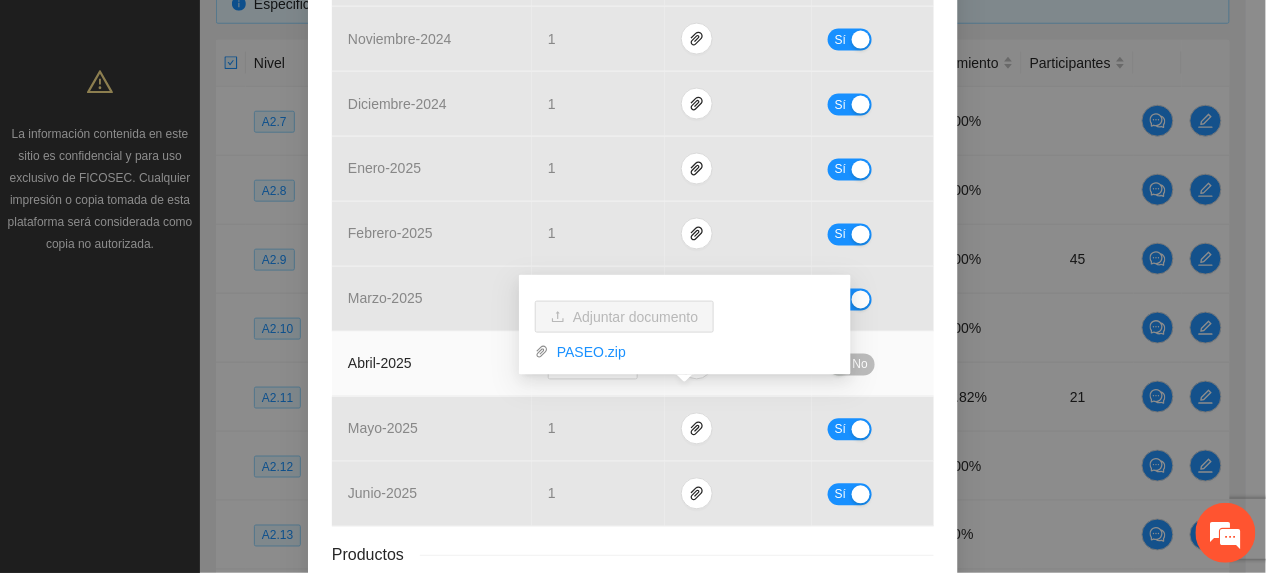 click on "No" at bounding box center [860, 365] 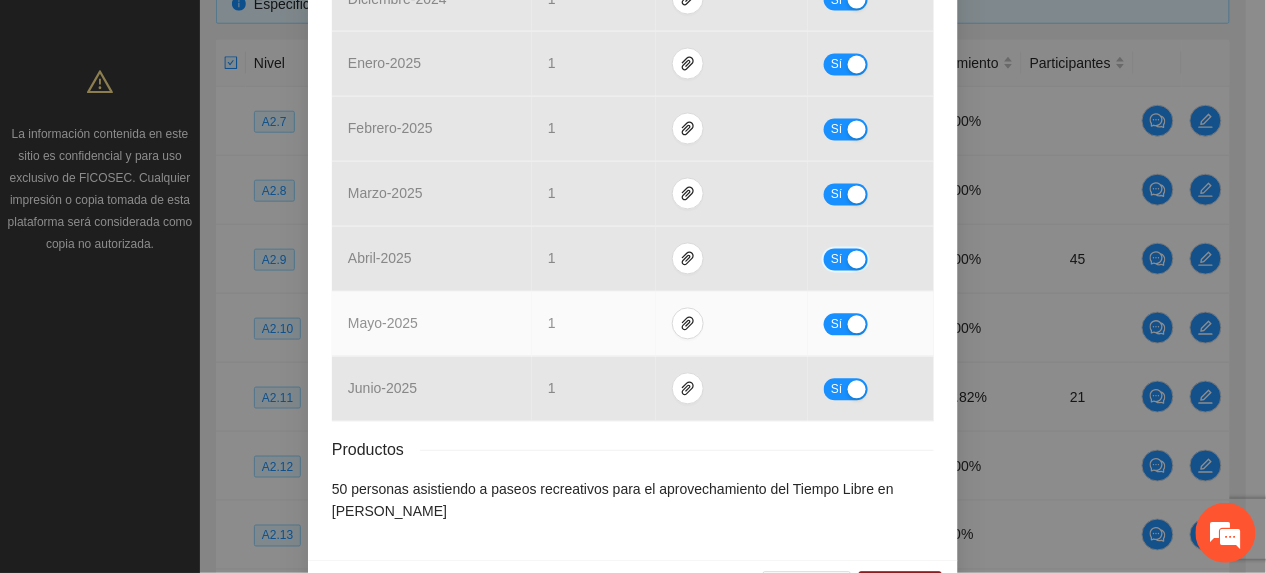 scroll, scrollTop: 952, scrollLeft: 0, axis: vertical 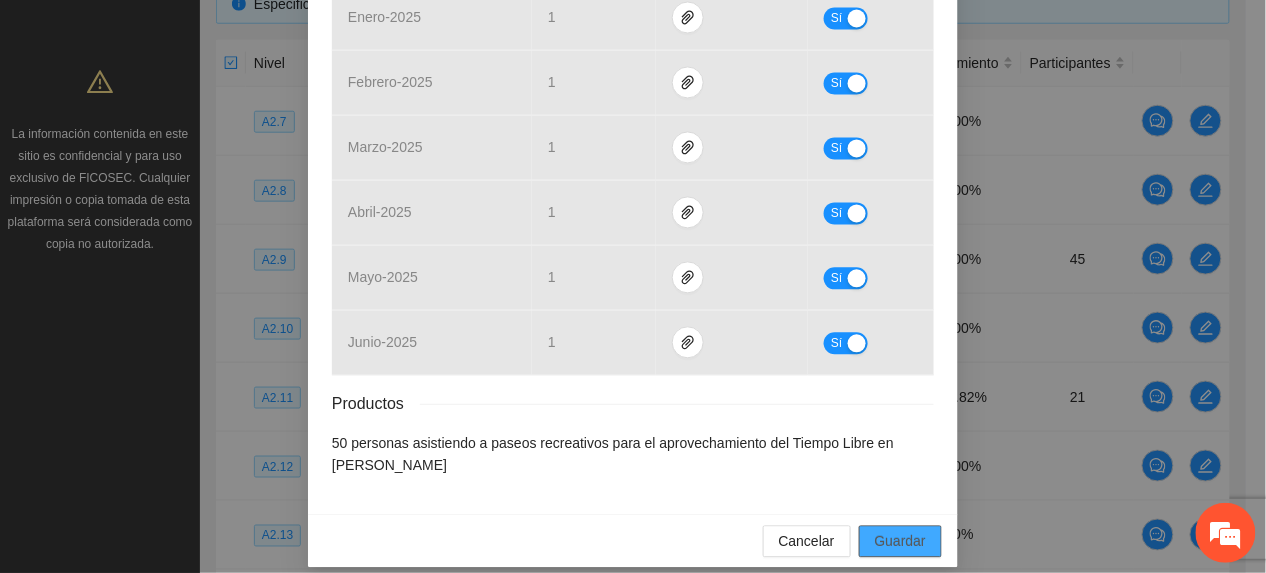 click on "Guardar" at bounding box center [900, 541] 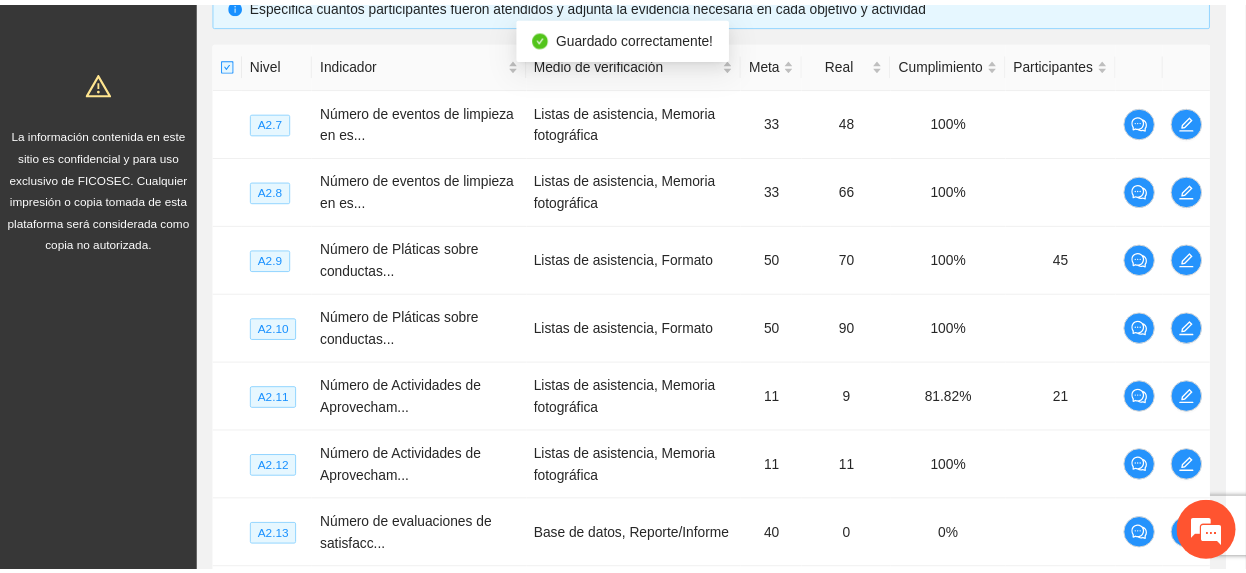 scroll, scrollTop: 0, scrollLeft: 0, axis: both 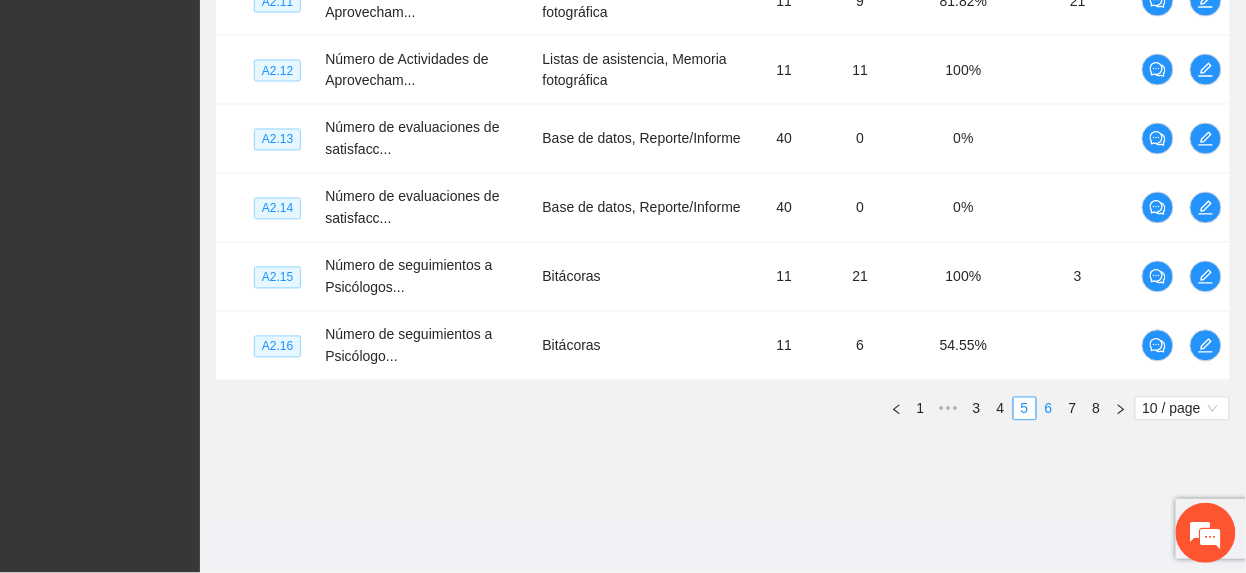 click on "6" at bounding box center [1049, 409] 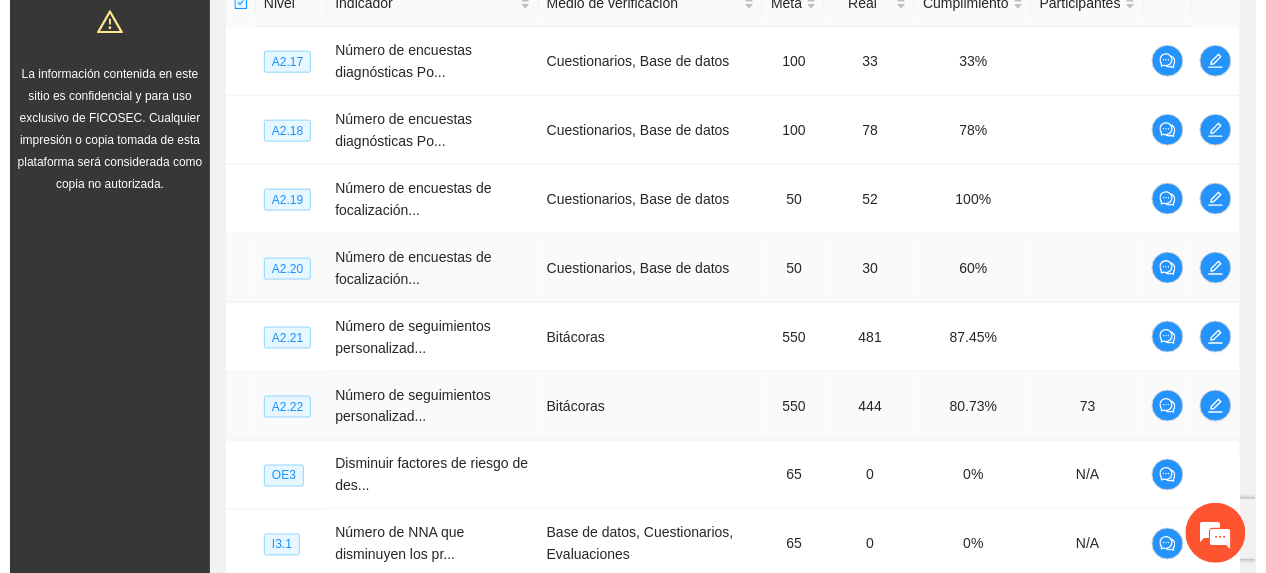 scroll, scrollTop: 460, scrollLeft: 0, axis: vertical 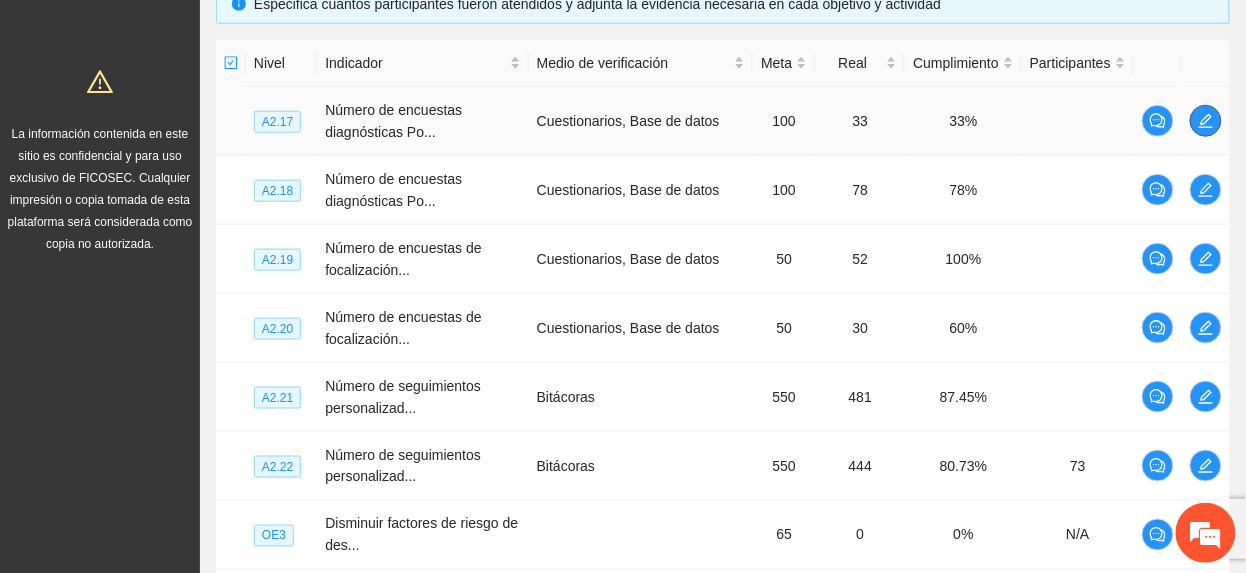 click 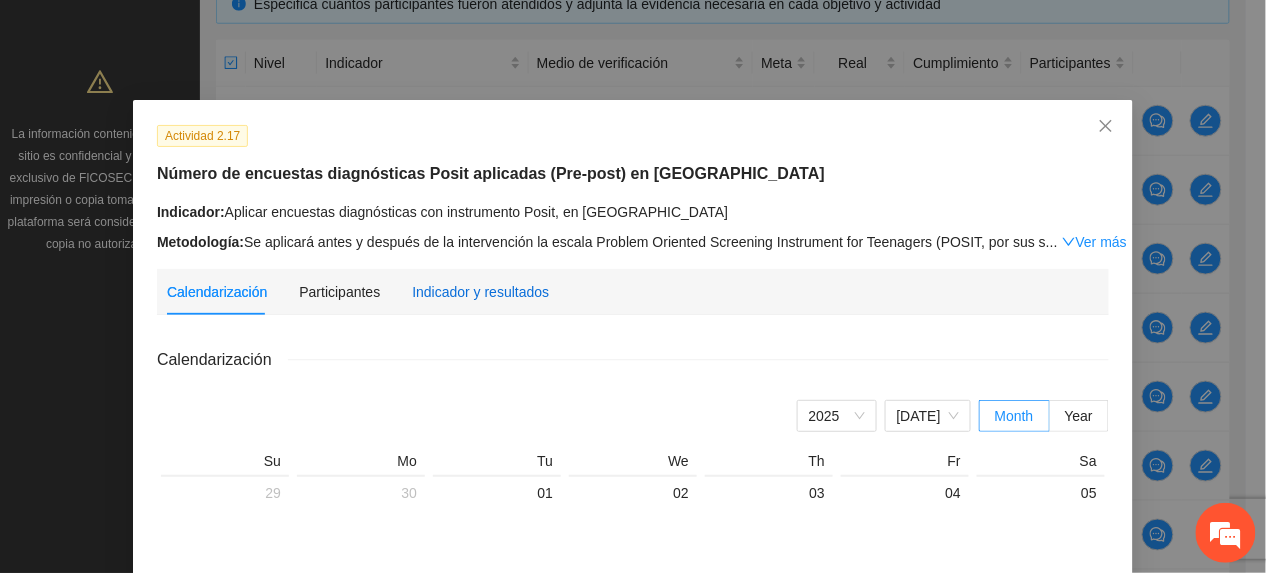 click on "Indicador y resultados" at bounding box center [480, 292] 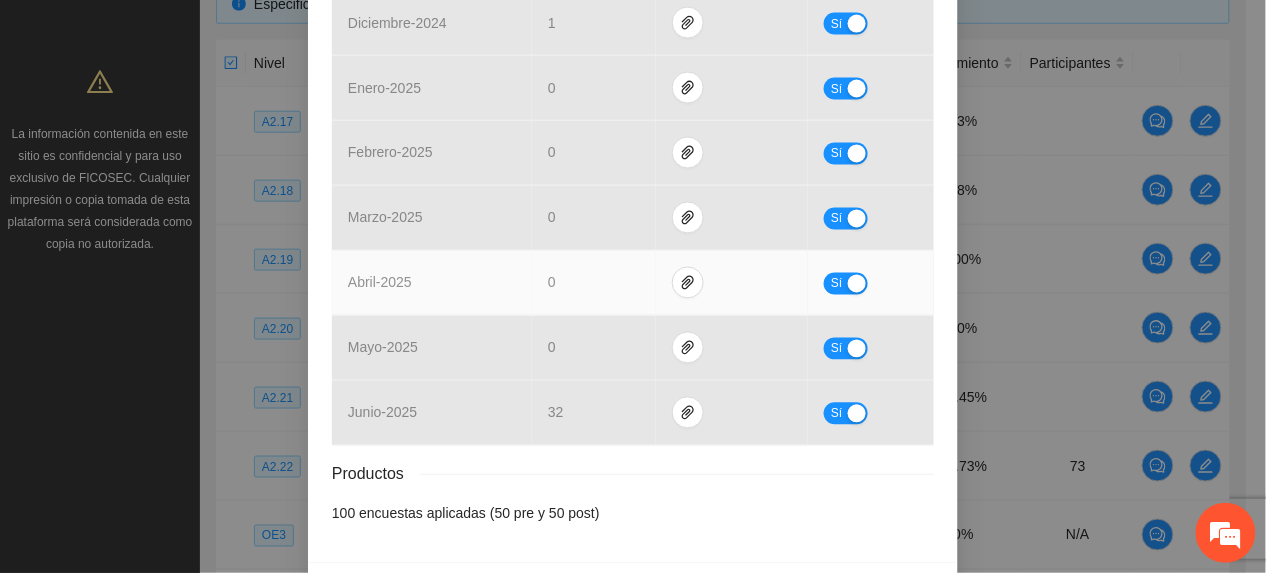 scroll, scrollTop: 884, scrollLeft: 0, axis: vertical 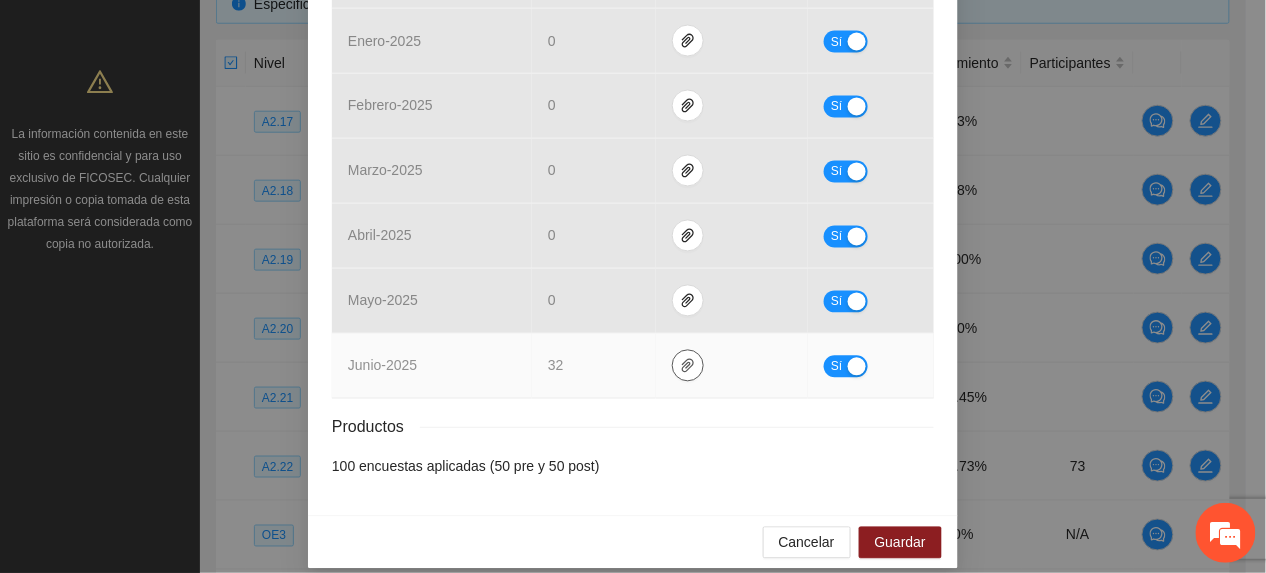 click at bounding box center (688, 366) 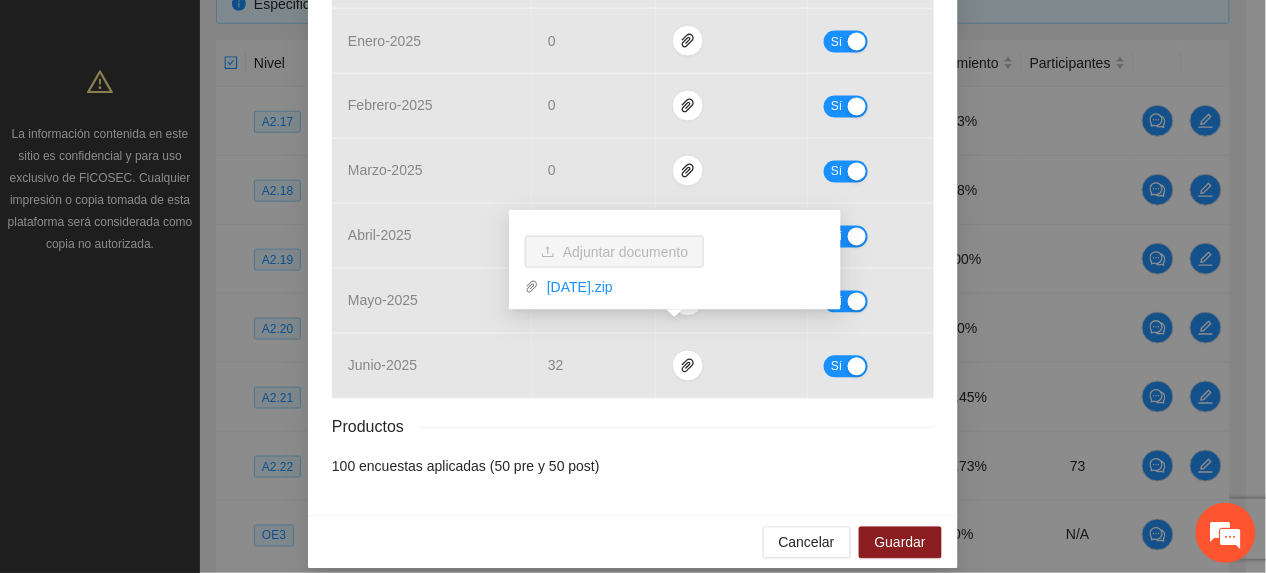 click on "100 encuestas aplicadas (50 pre y 50 post)" at bounding box center [633, 467] 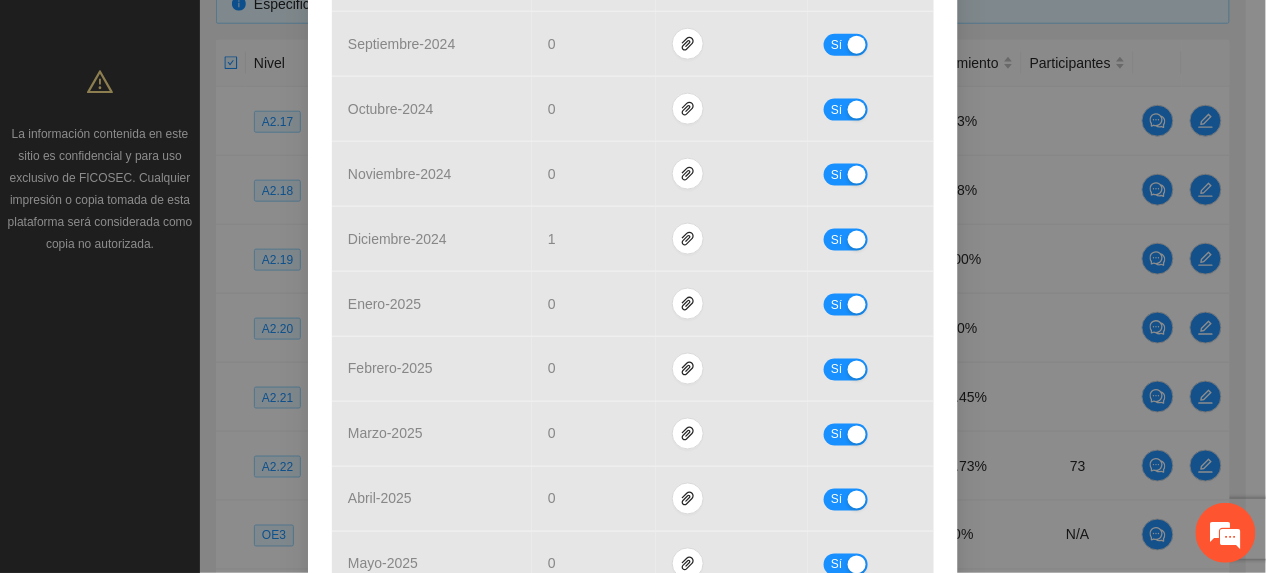 scroll, scrollTop: 0, scrollLeft: 0, axis: both 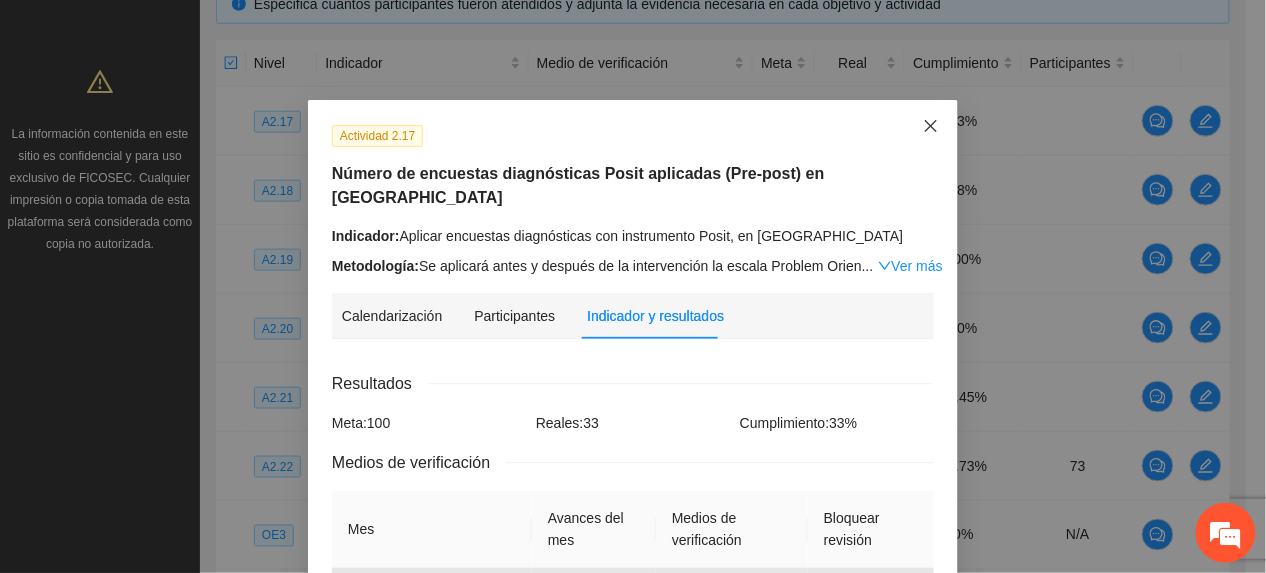 click 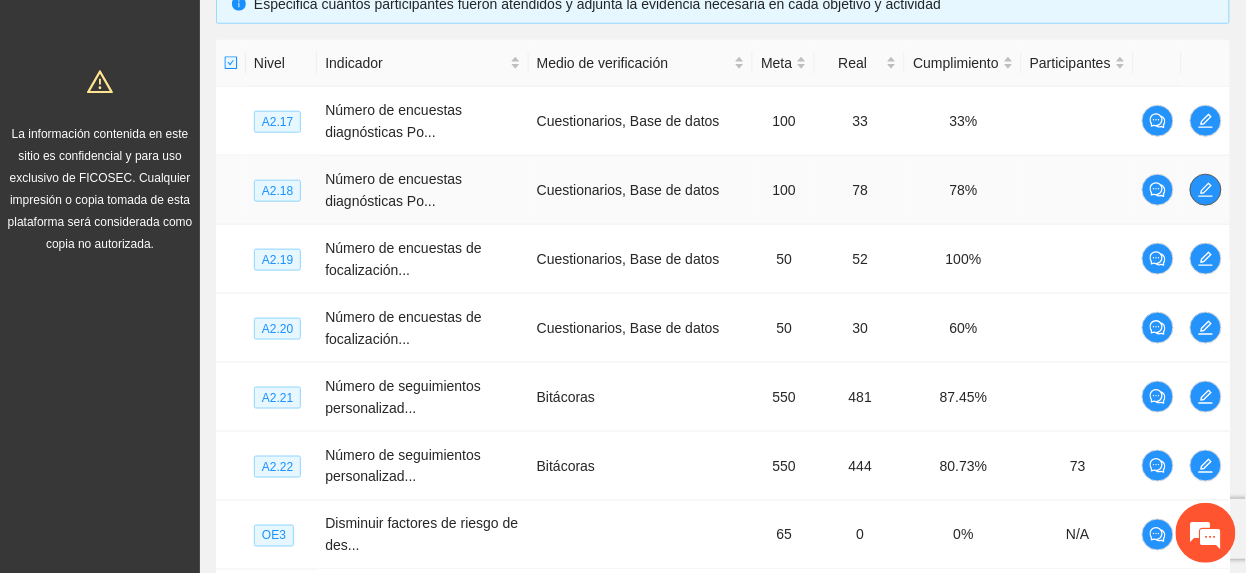 click 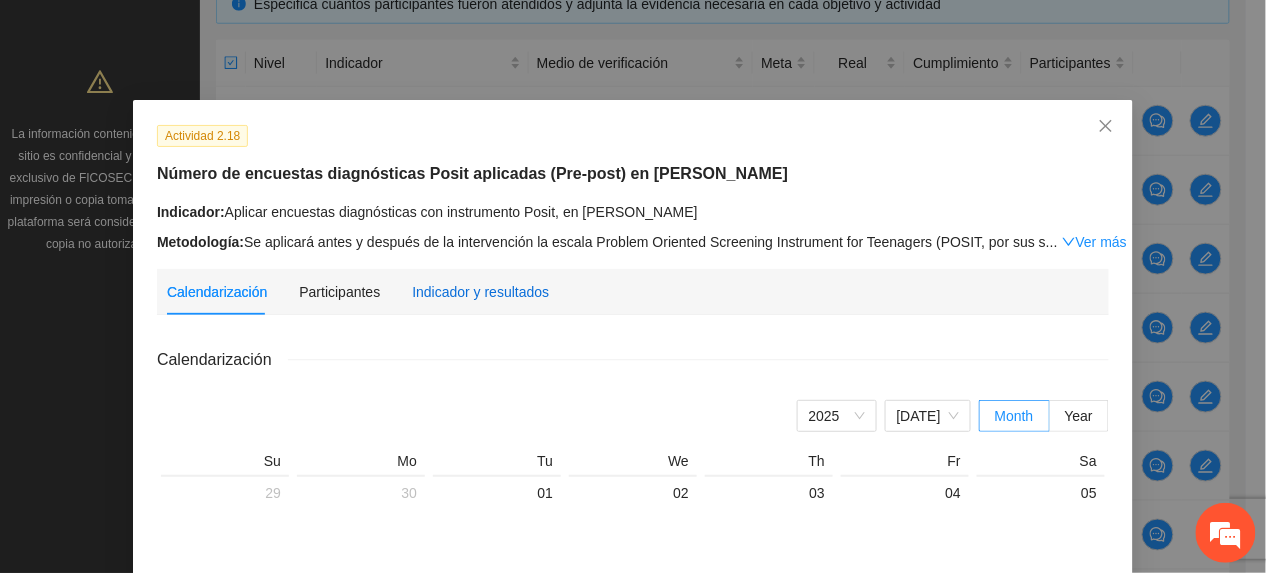 drag, startPoint x: 518, startPoint y: 298, endPoint x: 521, endPoint y: 320, distance: 22.203604 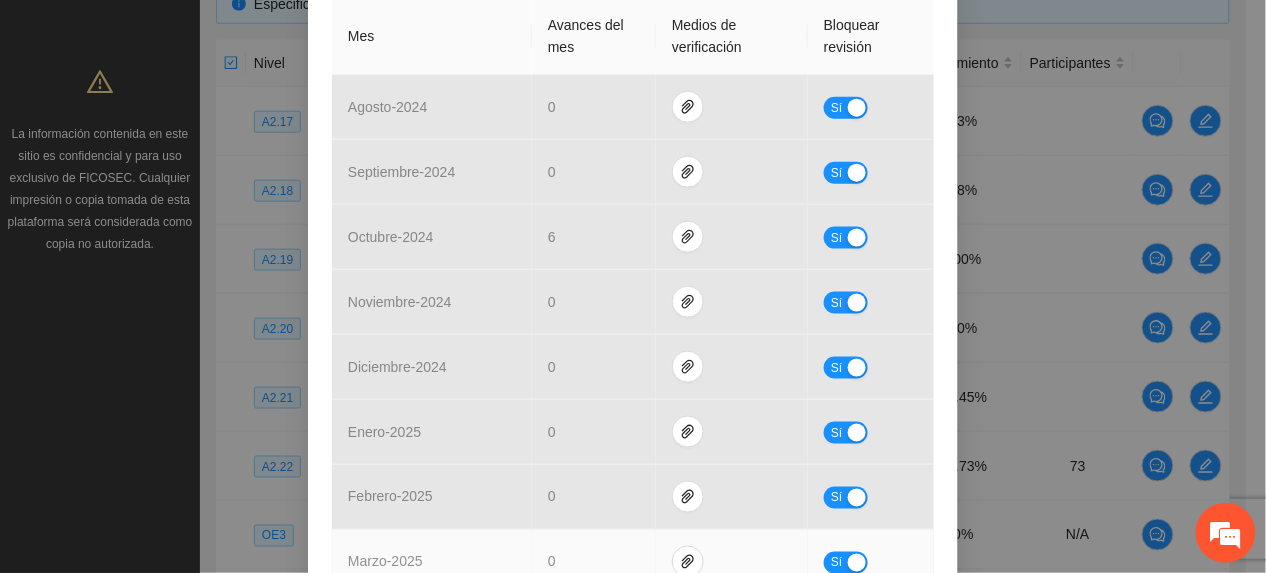 scroll, scrollTop: 884, scrollLeft: 0, axis: vertical 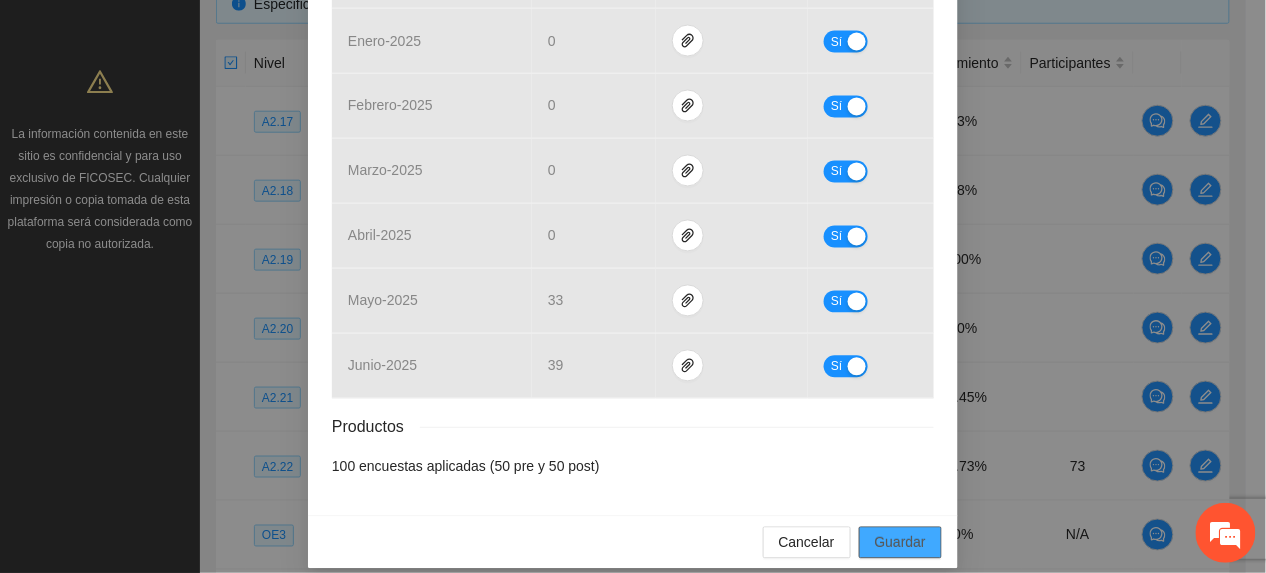 drag, startPoint x: 912, startPoint y: 529, endPoint x: 1234, endPoint y: 401, distance: 346.5083 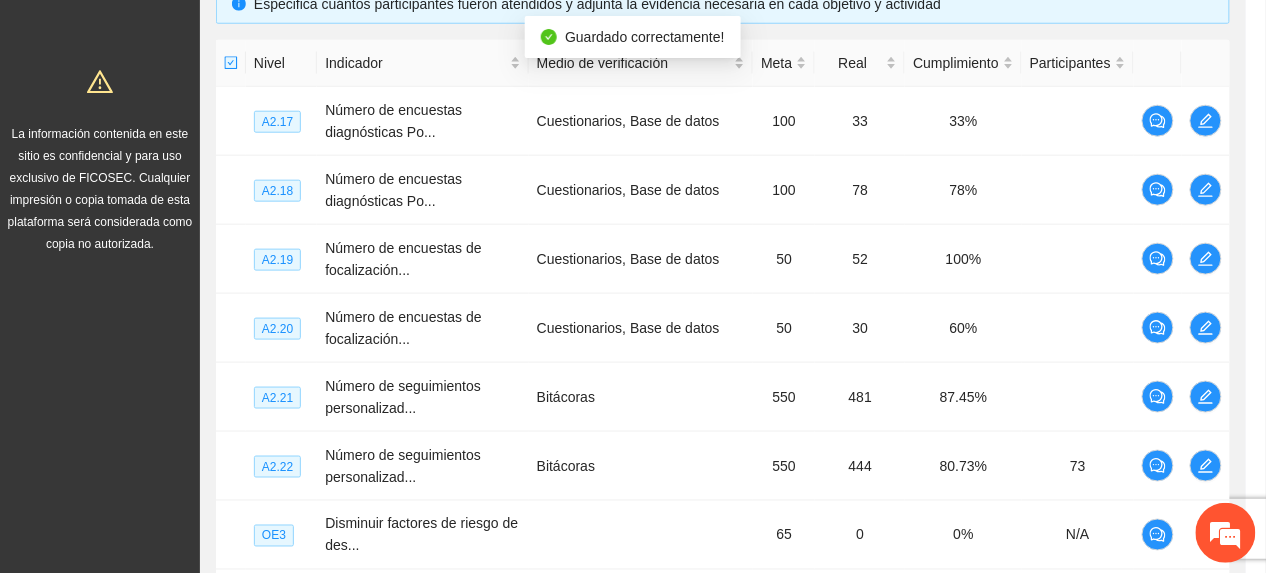 scroll, scrollTop: 784, scrollLeft: 0, axis: vertical 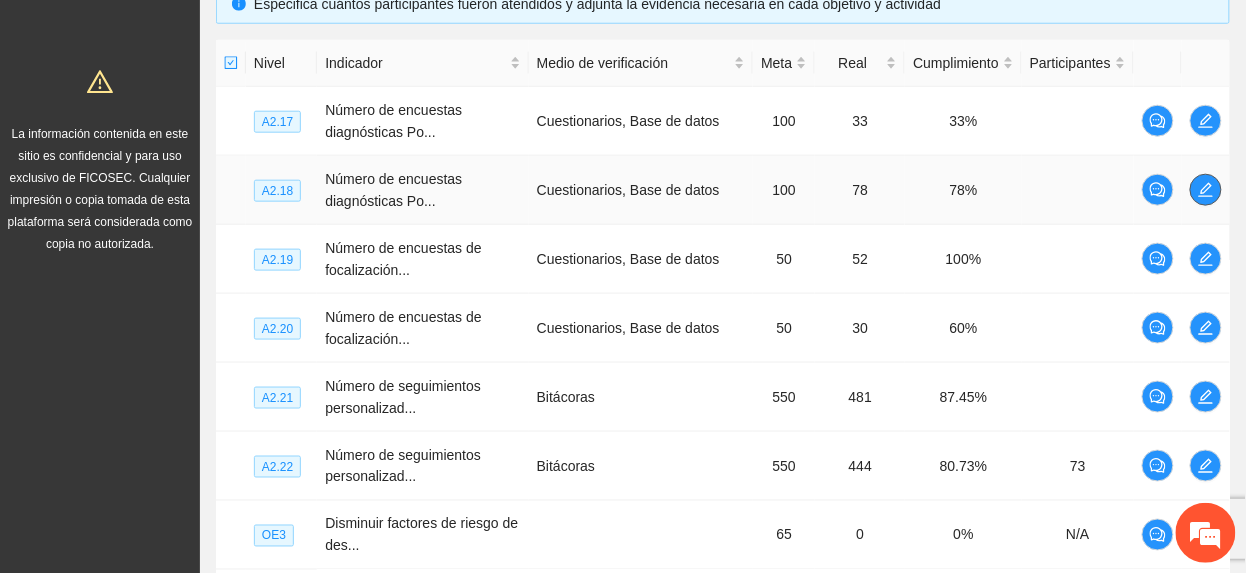 drag, startPoint x: 1188, startPoint y: 190, endPoint x: 1198, endPoint y: 192, distance: 10.198039 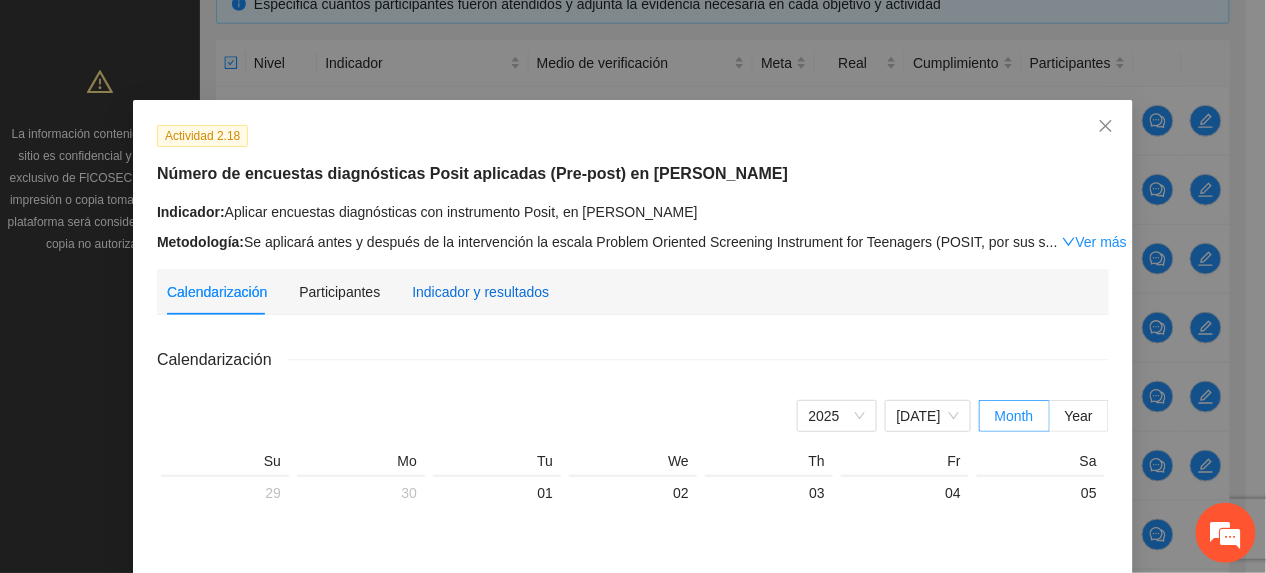 drag, startPoint x: 477, startPoint y: 298, endPoint x: 486, endPoint y: 325, distance: 28.460499 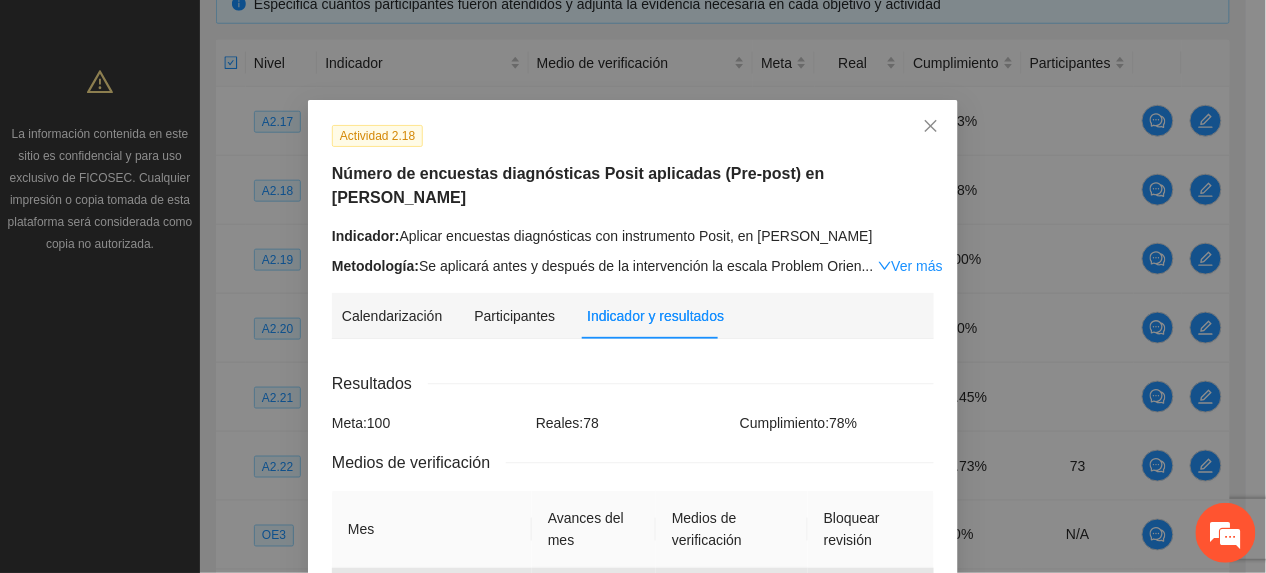 scroll, scrollTop: 800, scrollLeft: 0, axis: vertical 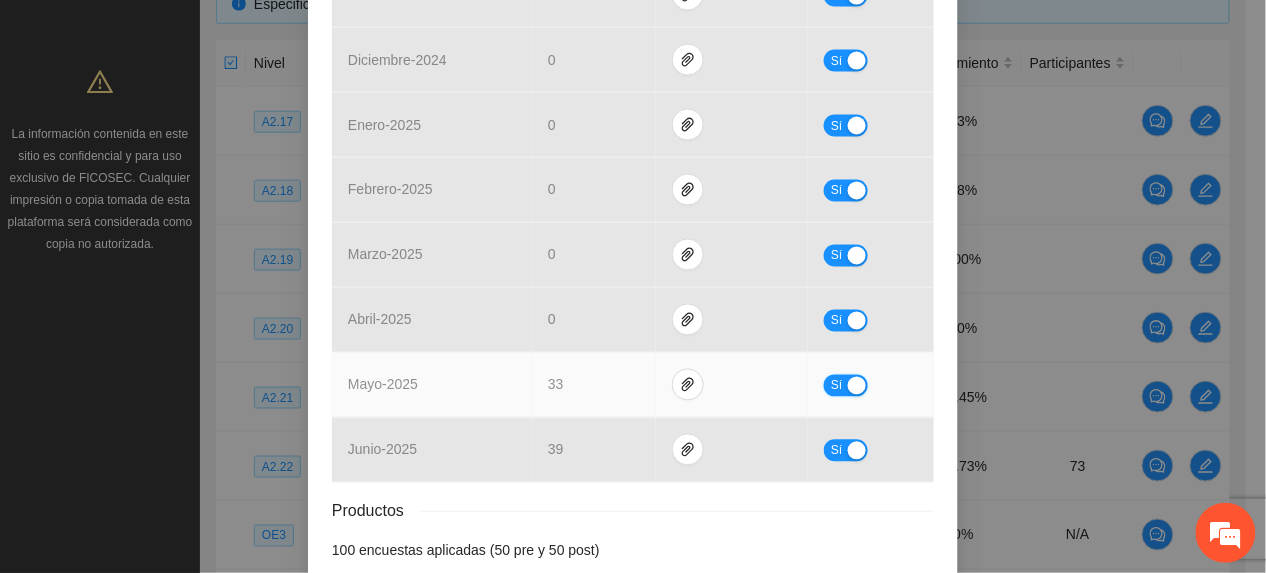drag, startPoint x: 838, startPoint y: 365, endPoint x: 793, endPoint y: 369, distance: 45.17743 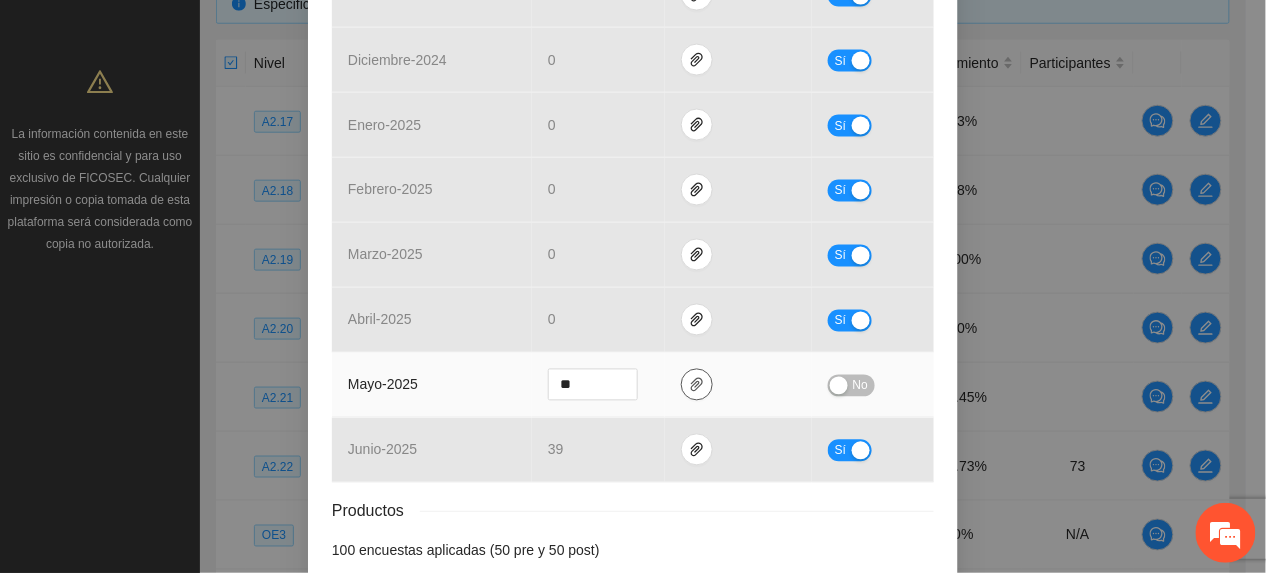 drag, startPoint x: 690, startPoint y: 373, endPoint x: 682, endPoint y: 357, distance: 17.888544 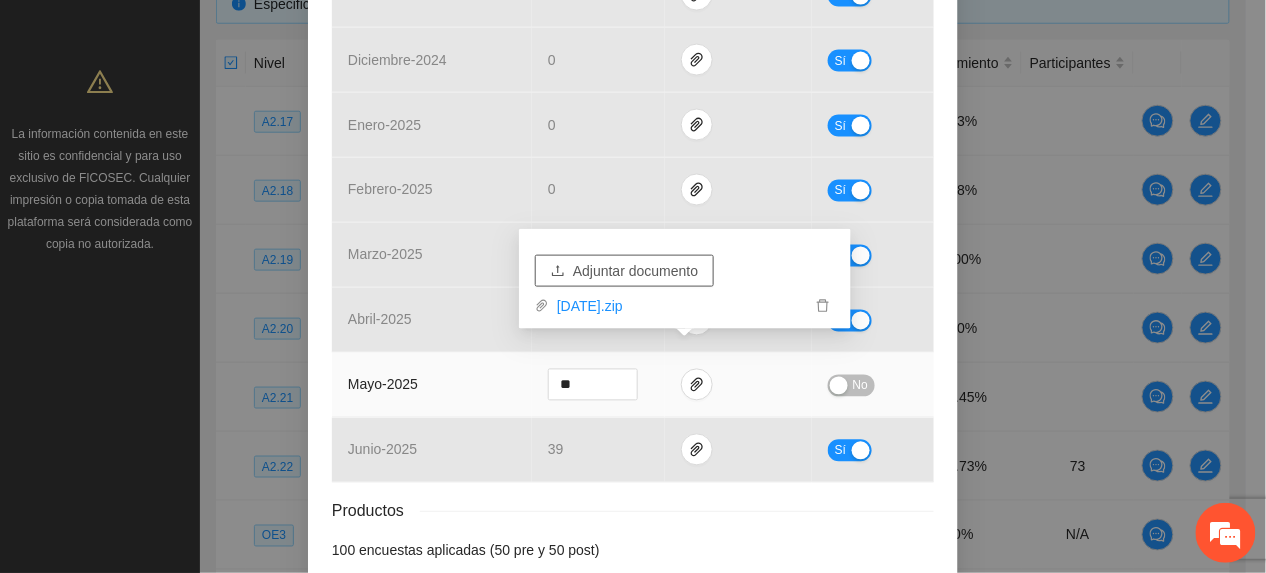 click on "Adjuntar documento" at bounding box center (635, 271) 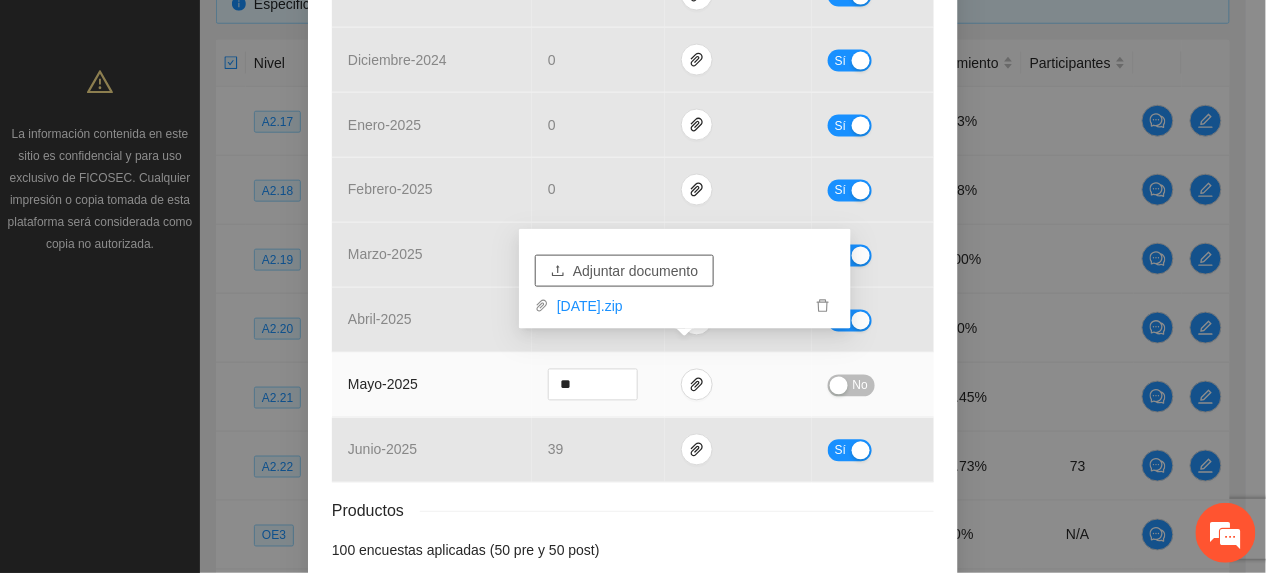click on "Adjuntar documento" at bounding box center (624, 271) 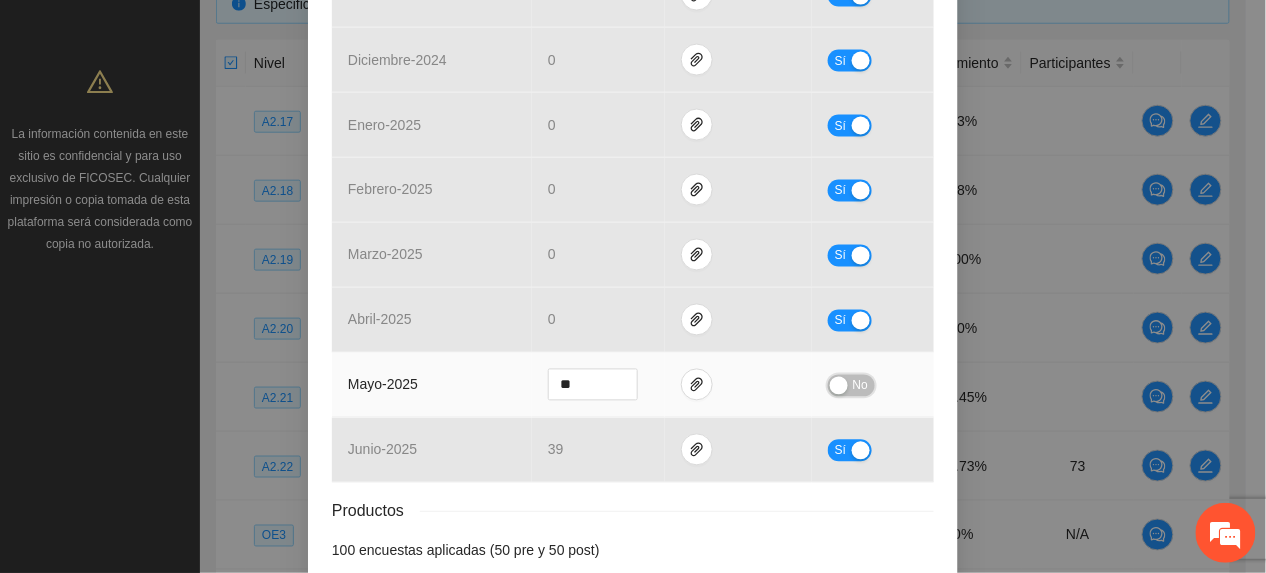 drag, startPoint x: 830, startPoint y: 368, endPoint x: 842, endPoint y: 340, distance: 30.463093 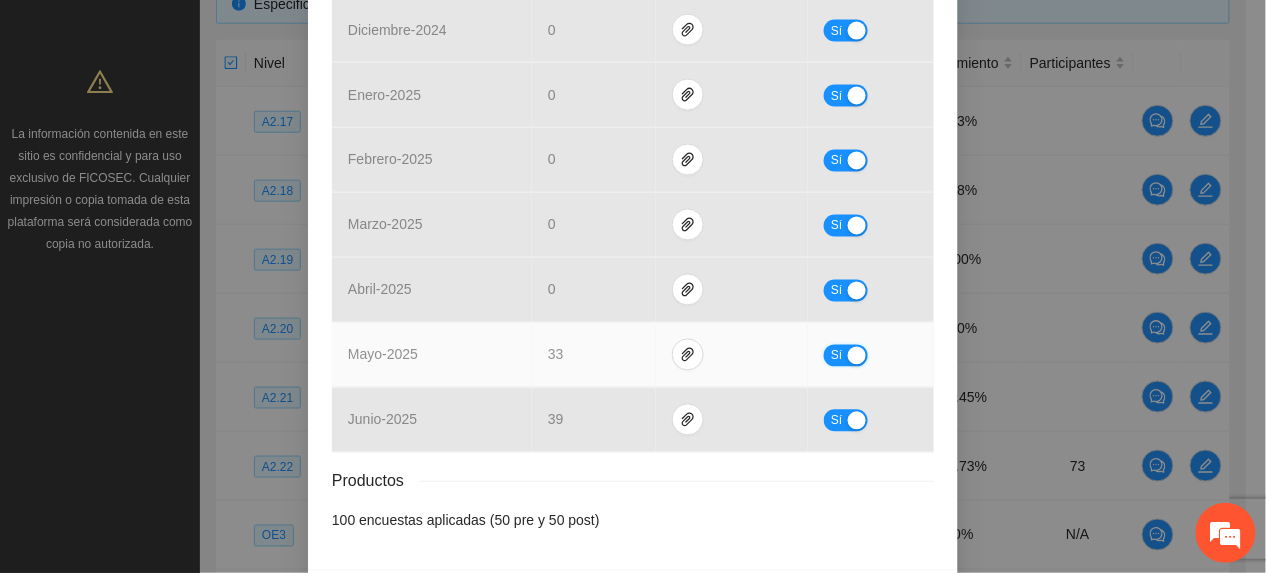 scroll, scrollTop: 884, scrollLeft: 0, axis: vertical 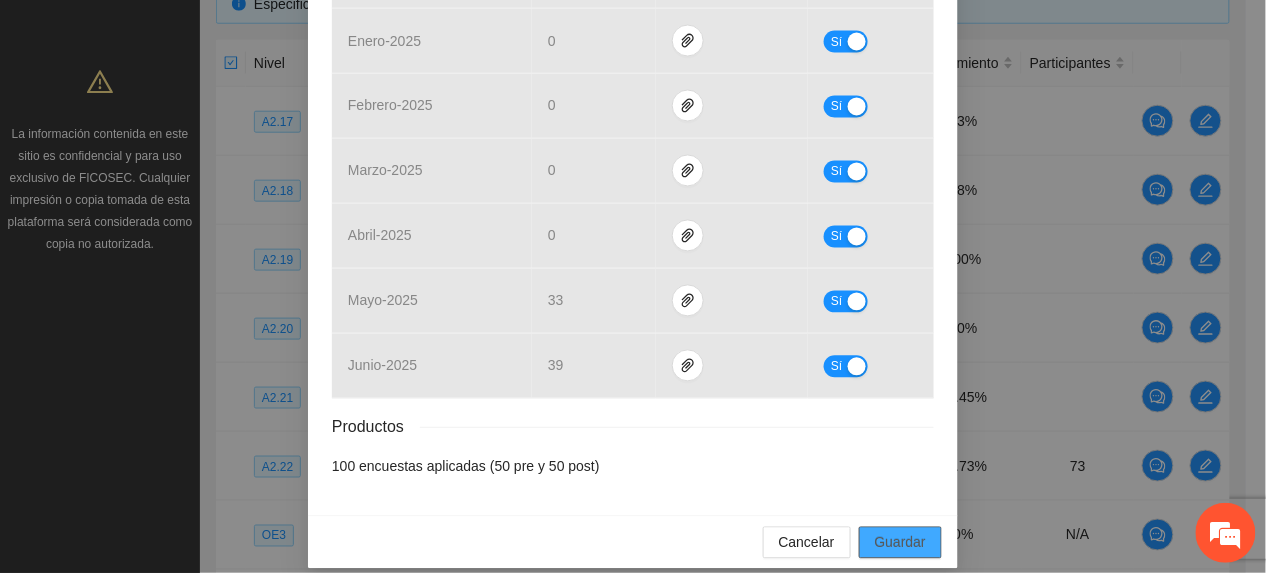 drag, startPoint x: 860, startPoint y: 514, endPoint x: 918, endPoint y: 488, distance: 63.560993 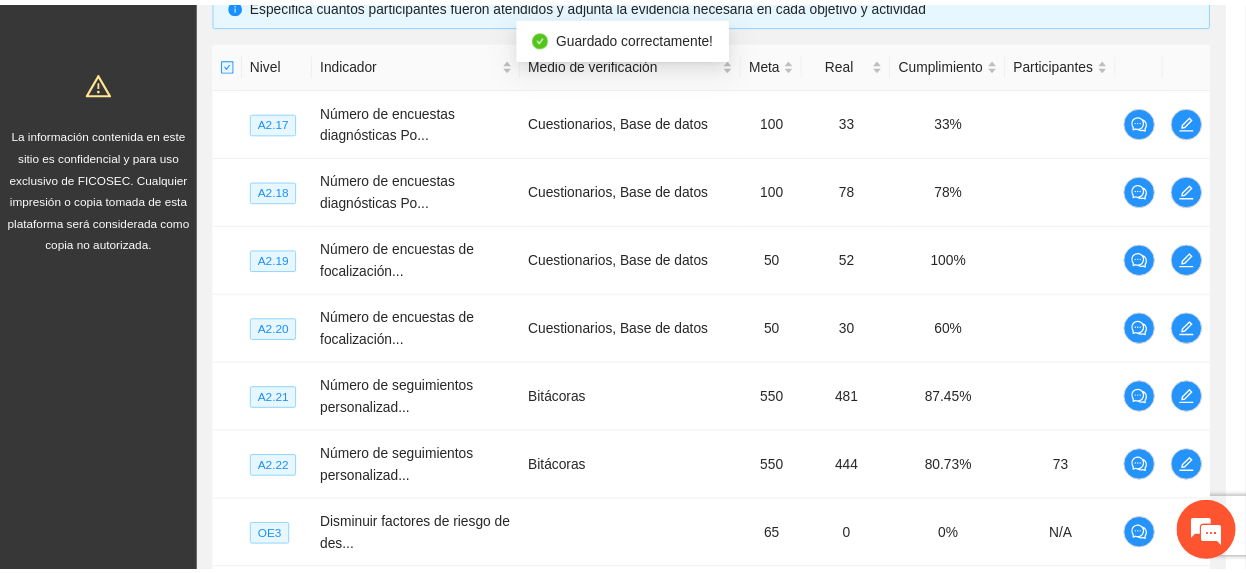 scroll, scrollTop: 784, scrollLeft: 0, axis: vertical 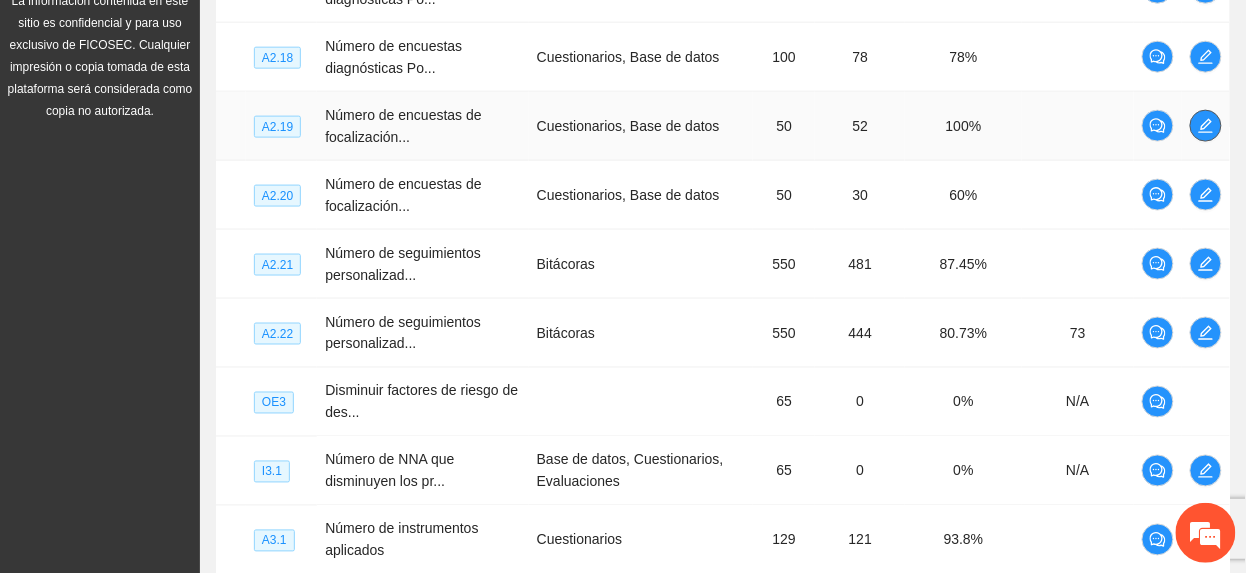 click 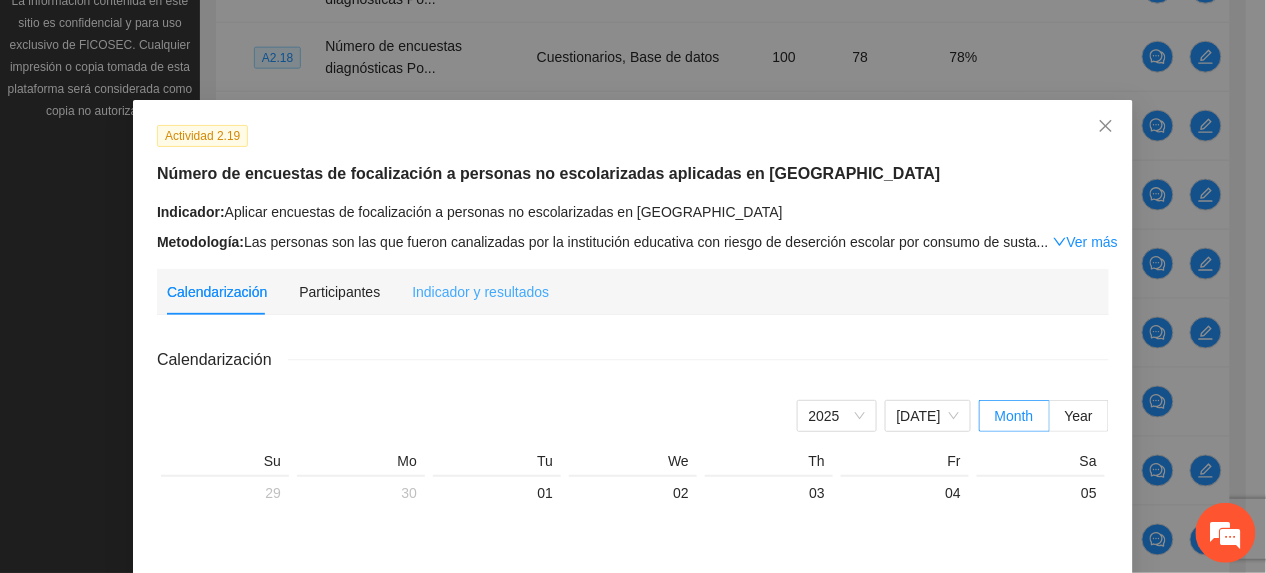 click on "Indicador y resultados" at bounding box center (480, 292) 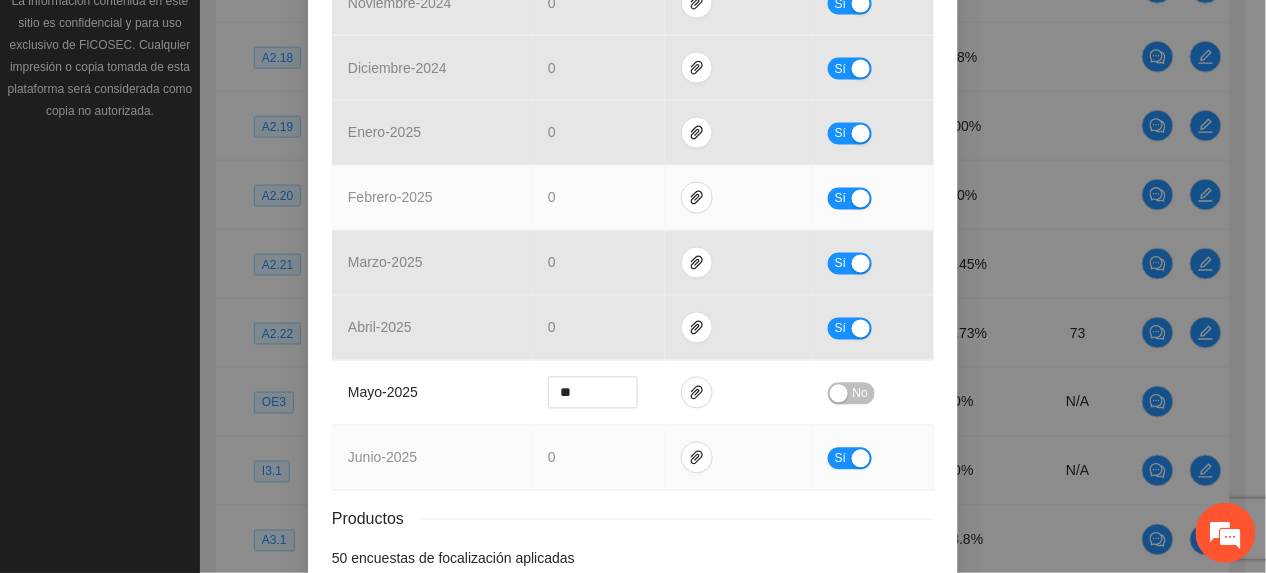 scroll, scrollTop: 909, scrollLeft: 0, axis: vertical 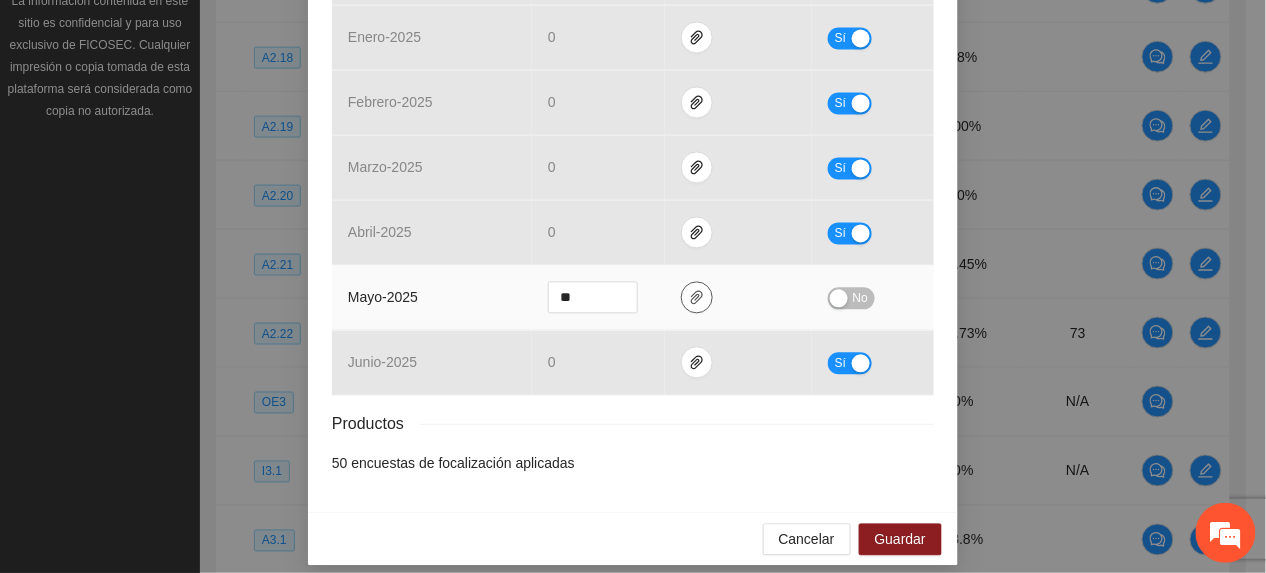 click 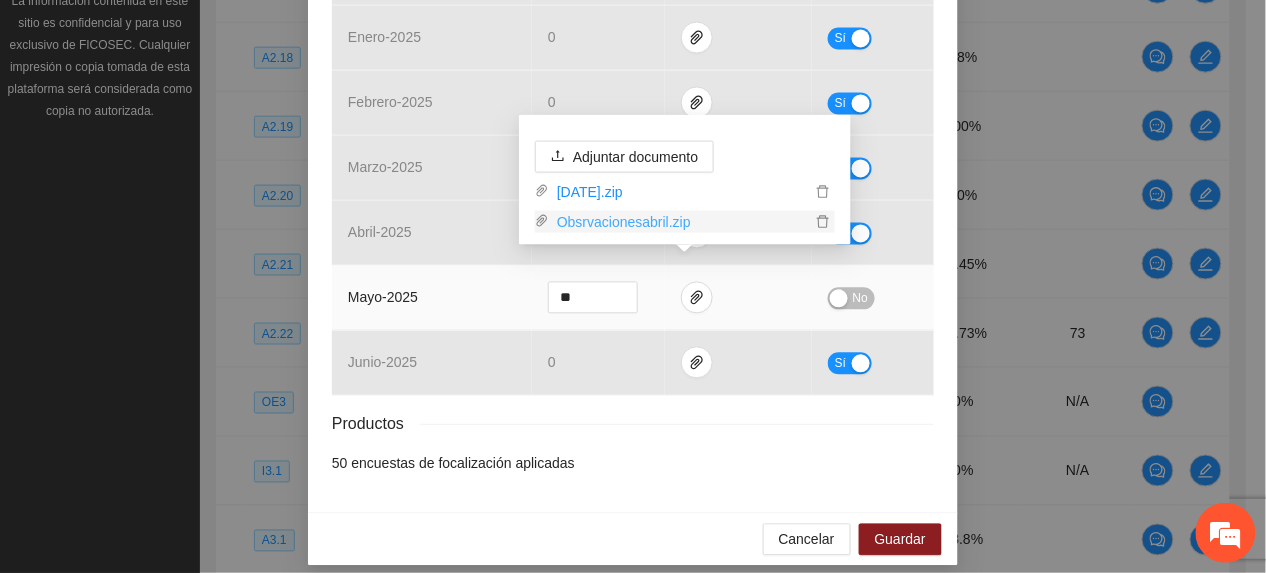 click on "Obsrvacionesabril.zip" at bounding box center [680, 222] 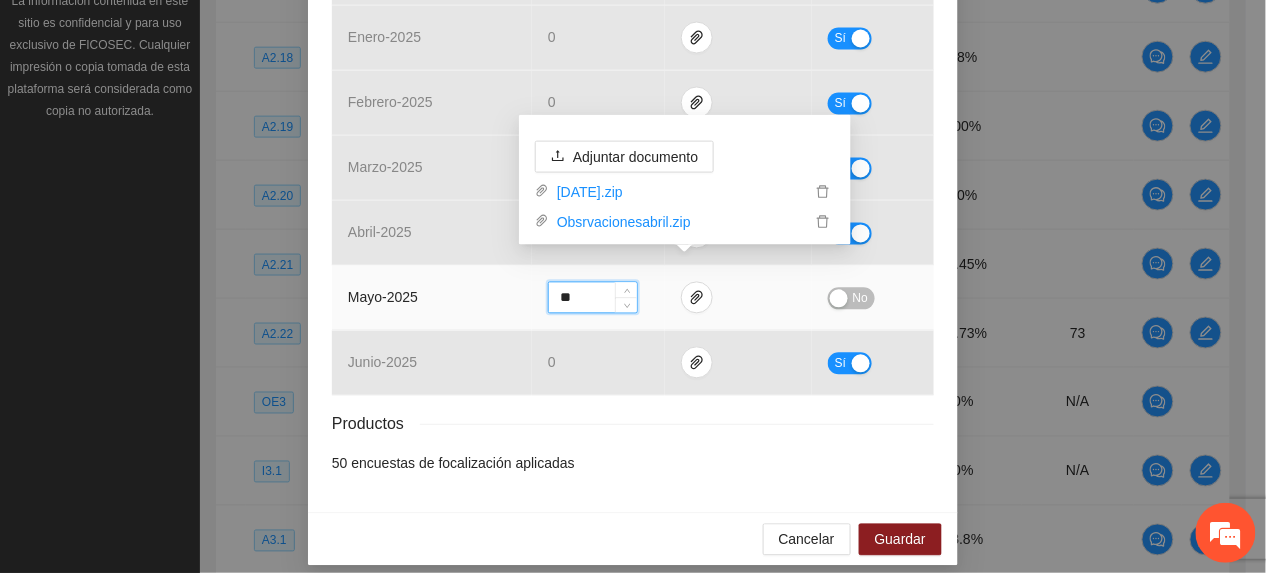 drag, startPoint x: 585, startPoint y: 266, endPoint x: 436, endPoint y: 288, distance: 150.6154 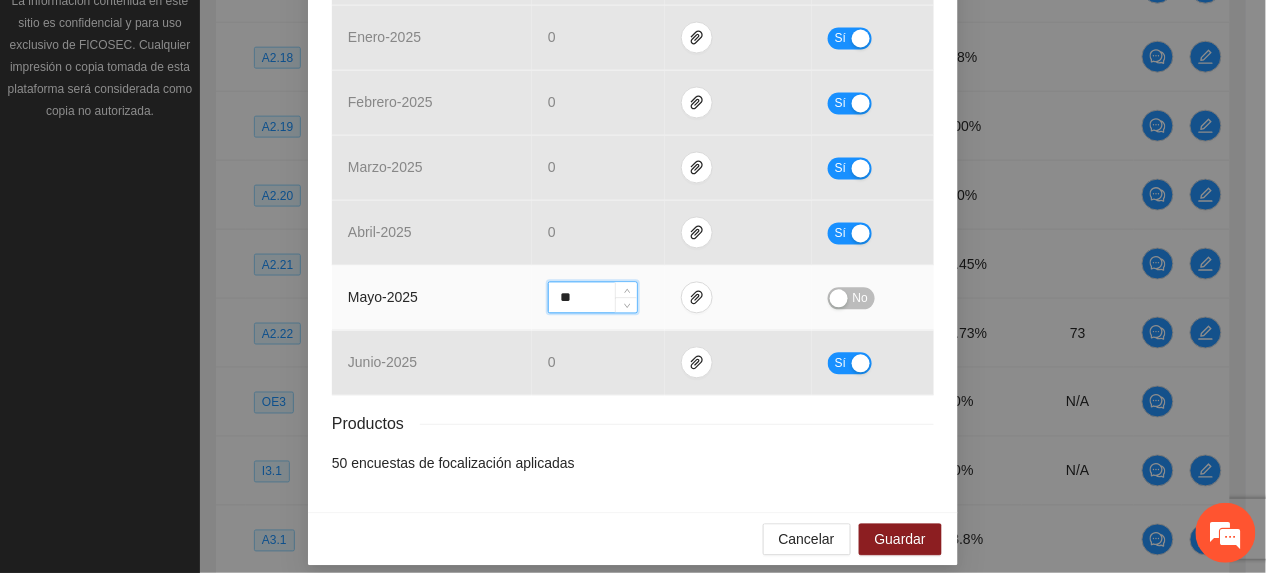 type on "**" 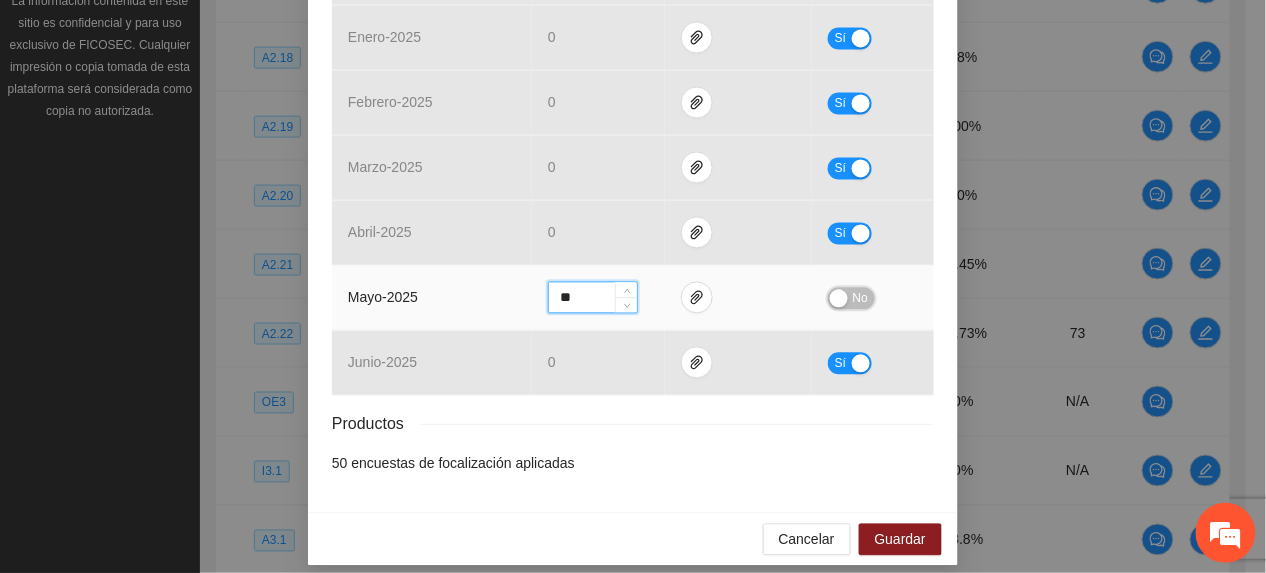 drag, startPoint x: 856, startPoint y: 280, endPoint x: 872, endPoint y: 406, distance: 127.01181 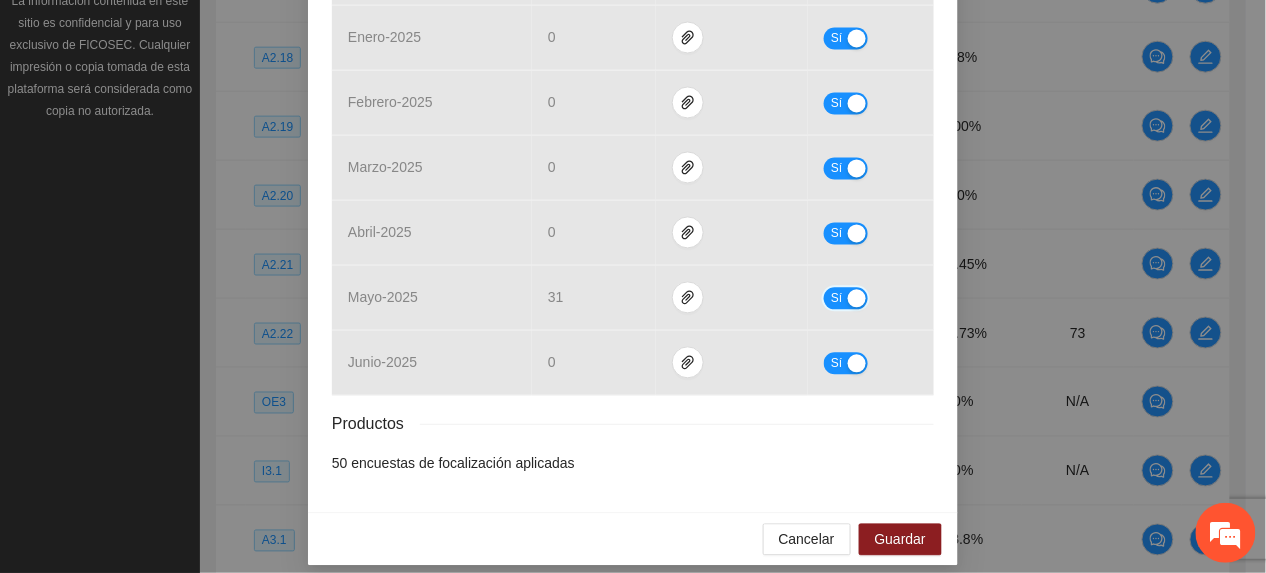 scroll, scrollTop: 908, scrollLeft: 0, axis: vertical 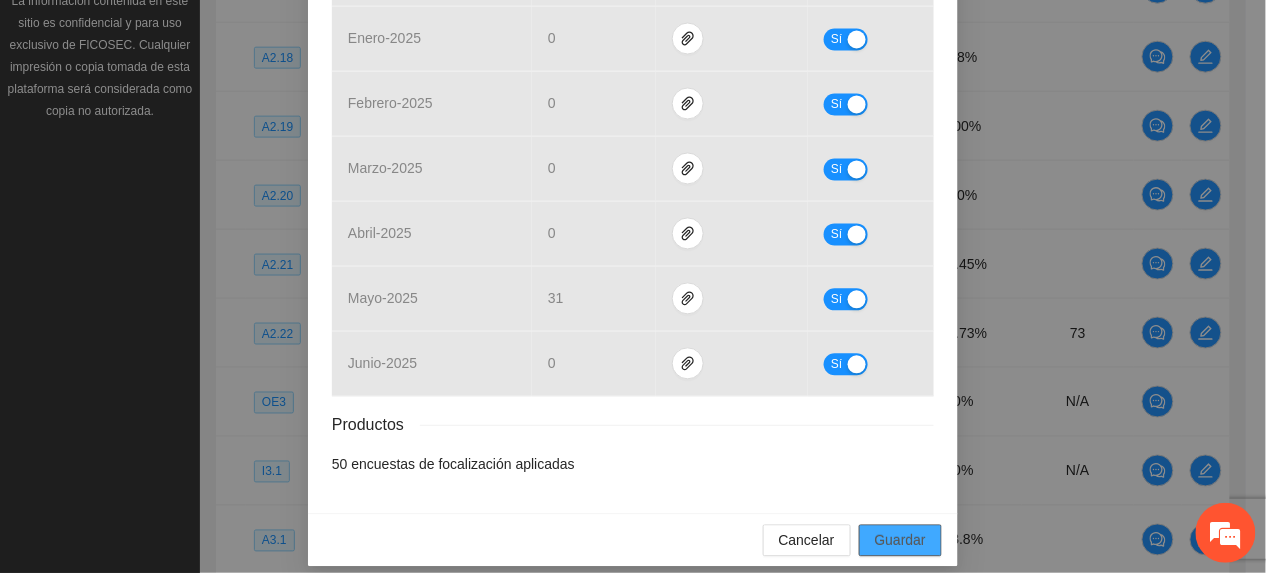 click on "Guardar" at bounding box center (900, 541) 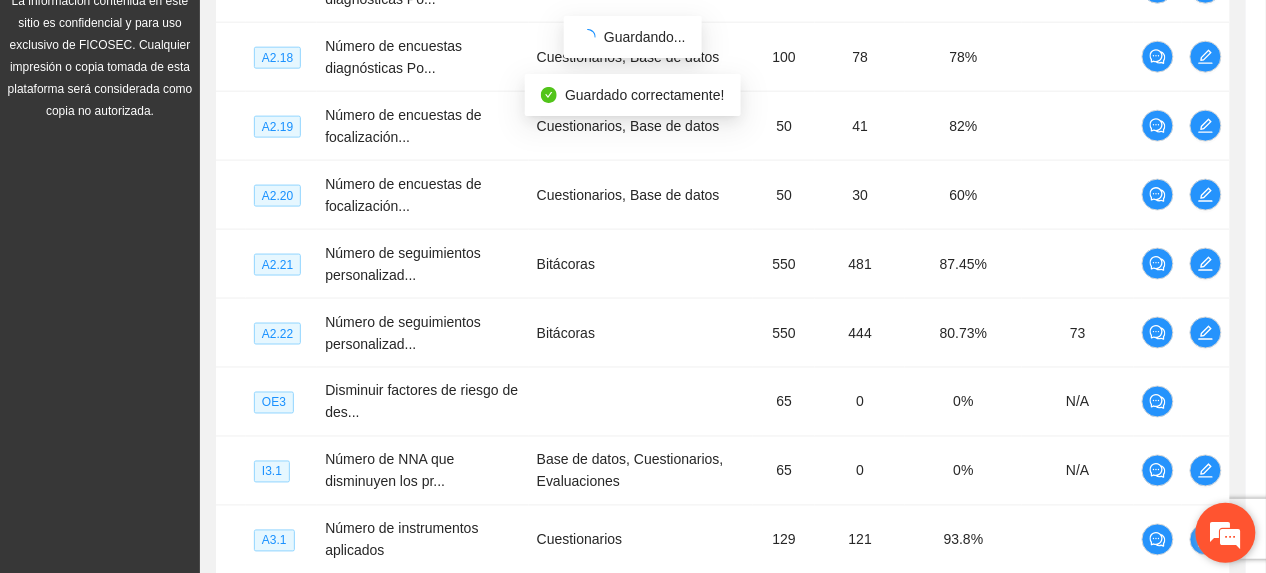 scroll, scrollTop: 808, scrollLeft: 0, axis: vertical 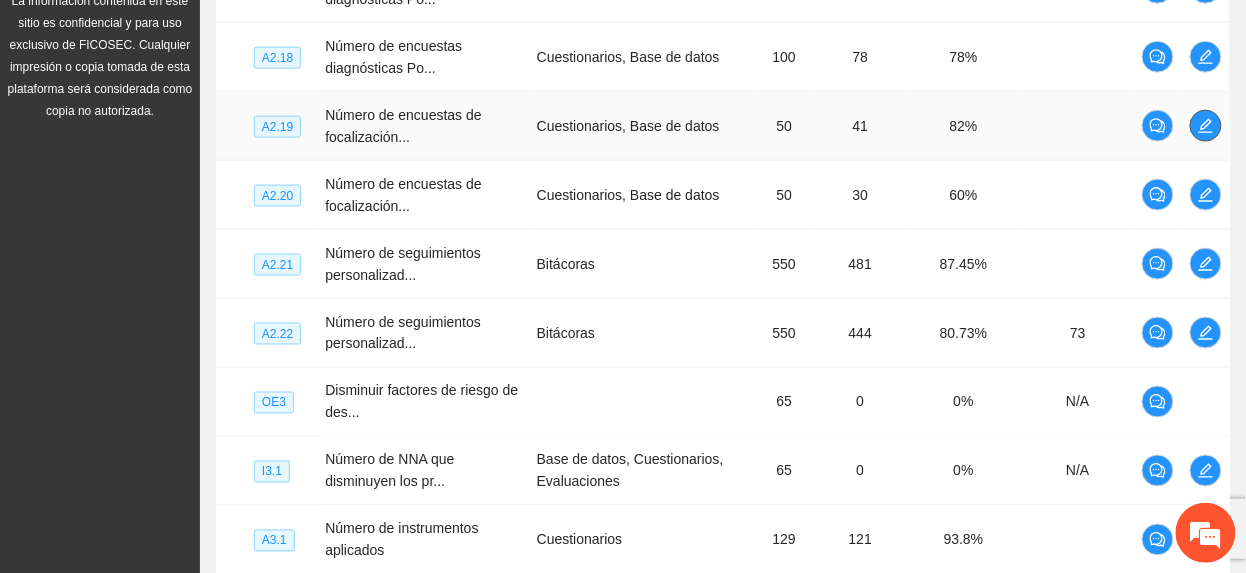click 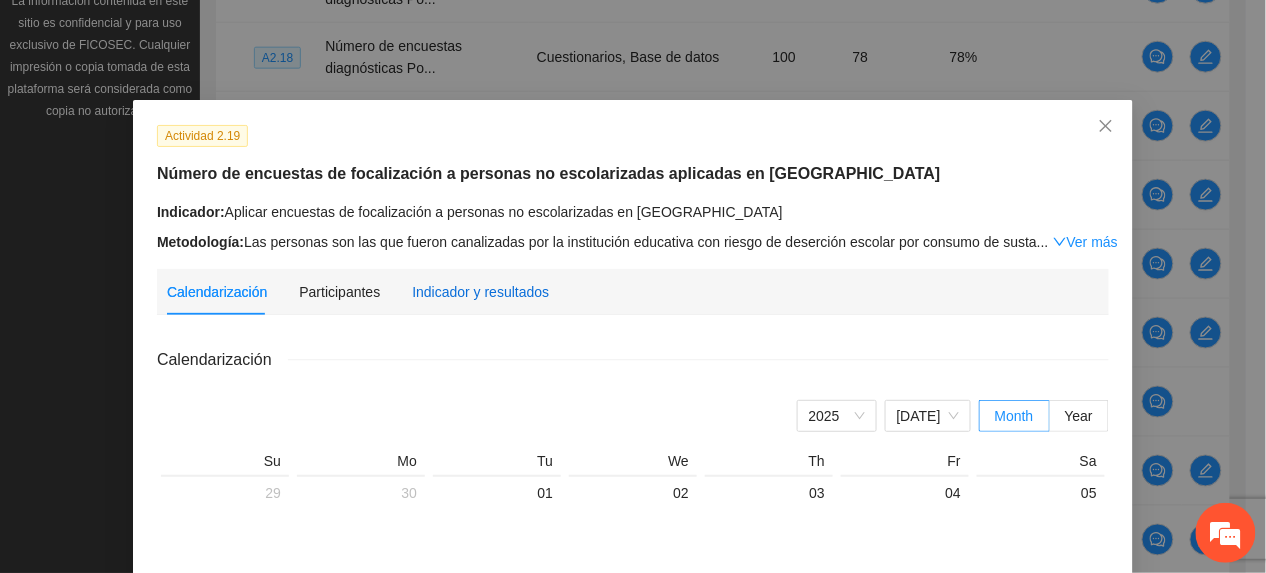 click on "Indicador y resultados" at bounding box center [480, 292] 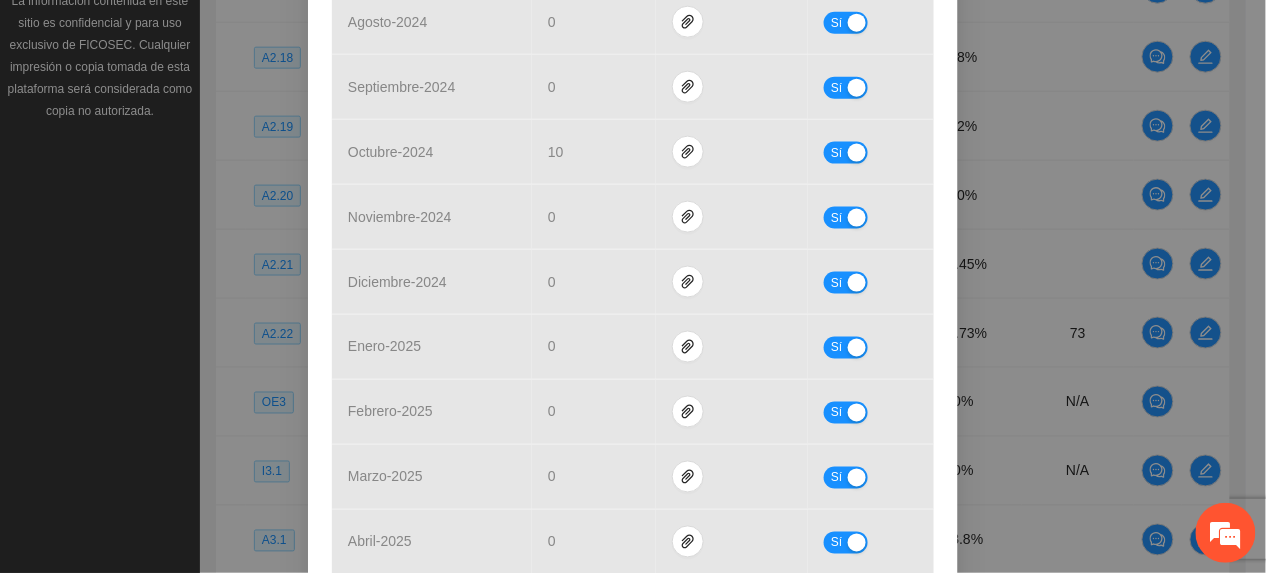 scroll, scrollTop: 908, scrollLeft: 0, axis: vertical 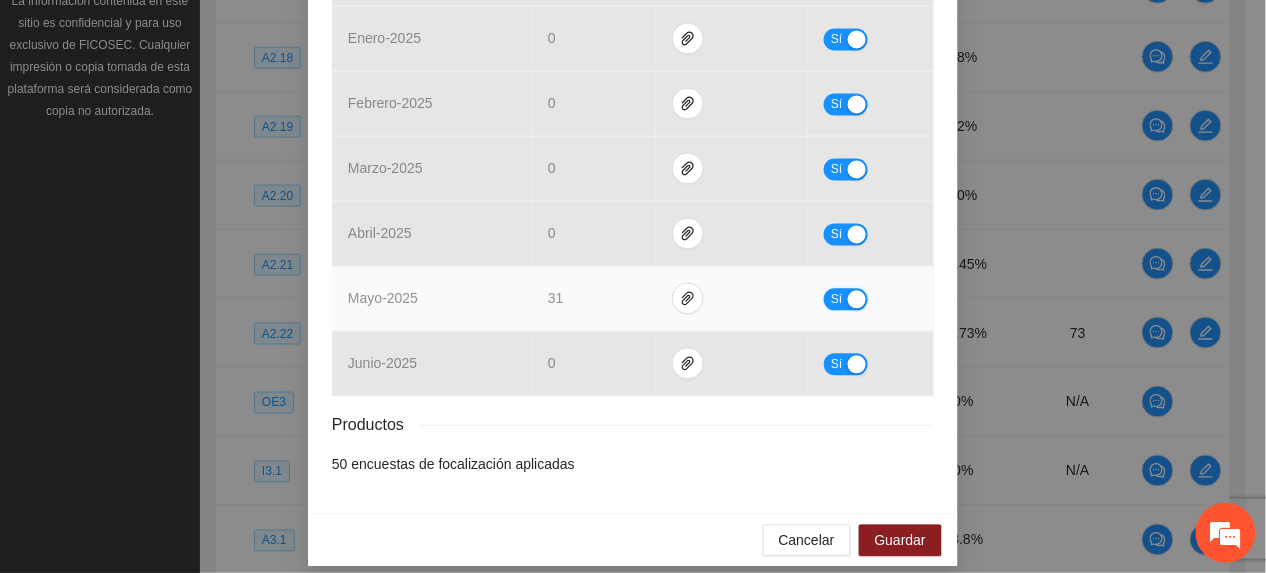 drag, startPoint x: 828, startPoint y: 277, endPoint x: 806, endPoint y: 276, distance: 22.022715 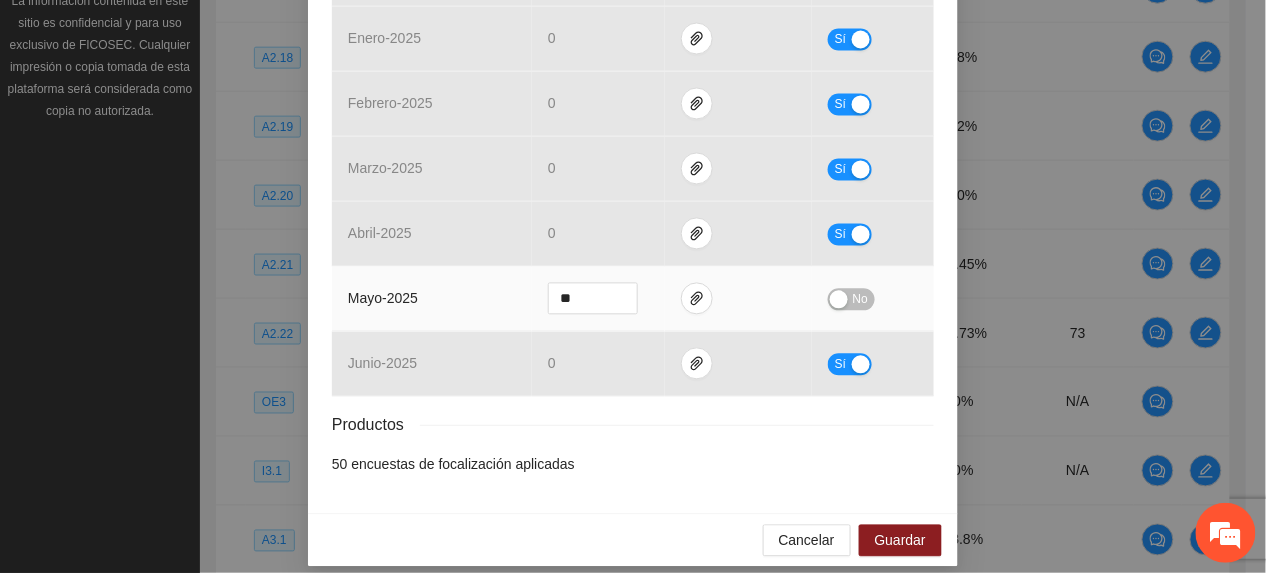 drag, startPoint x: 584, startPoint y: 277, endPoint x: 182, endPoint y: 337, distance: 406.45294 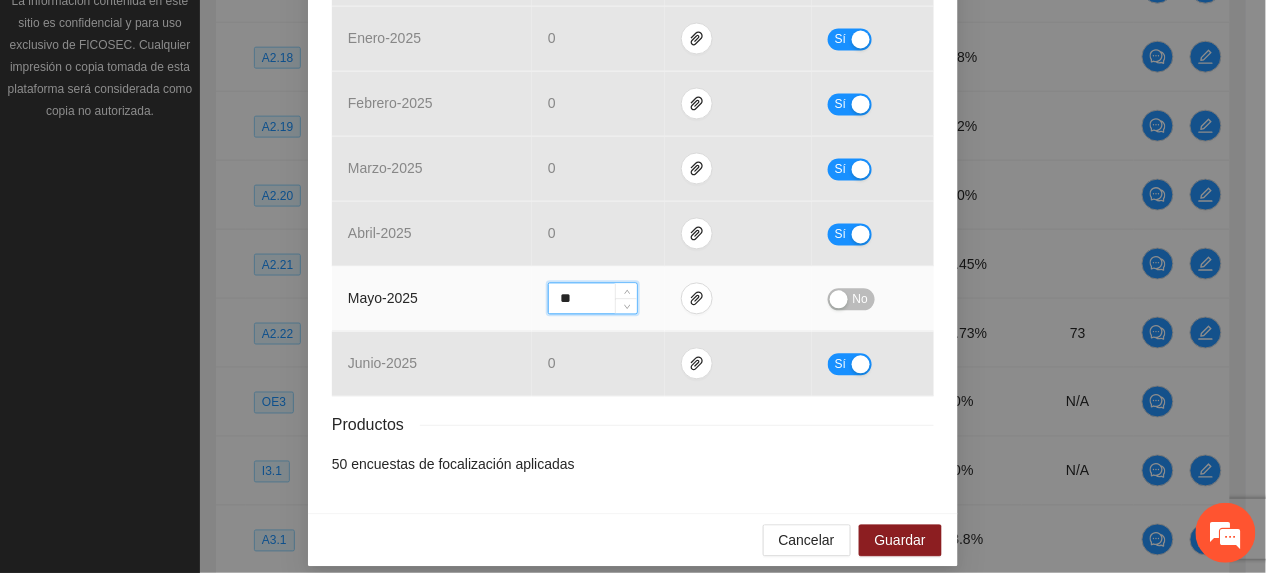 type on "**" 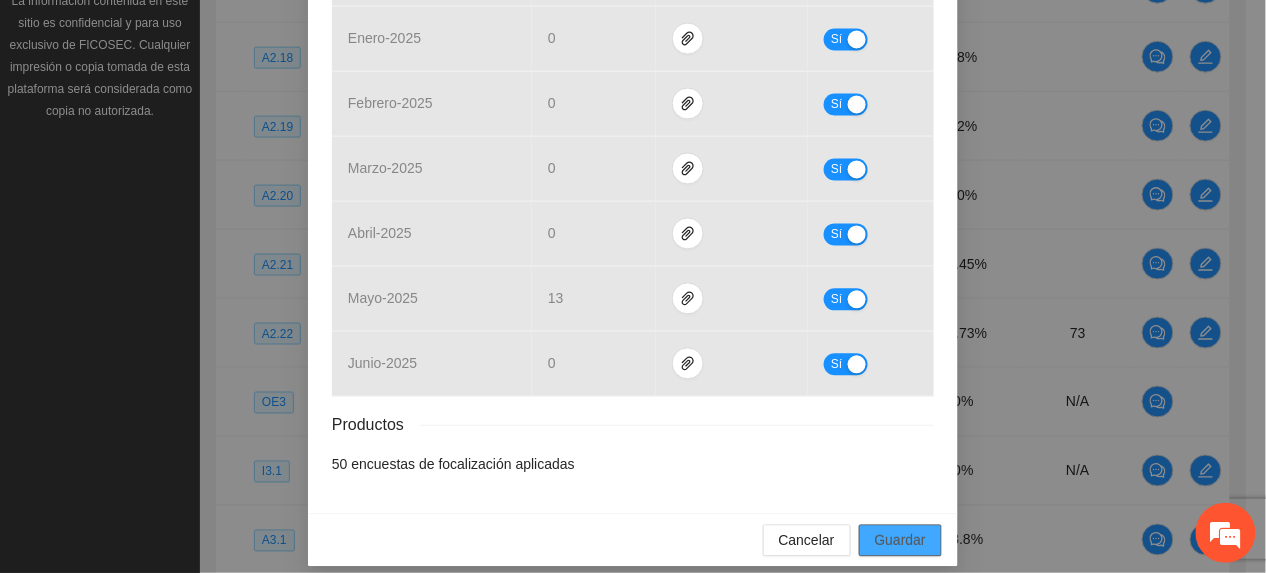 drag, startPoint x: 880, startPoint y: 510, endPoint x: 1257, endPoint y: 450, distance: 381.7447 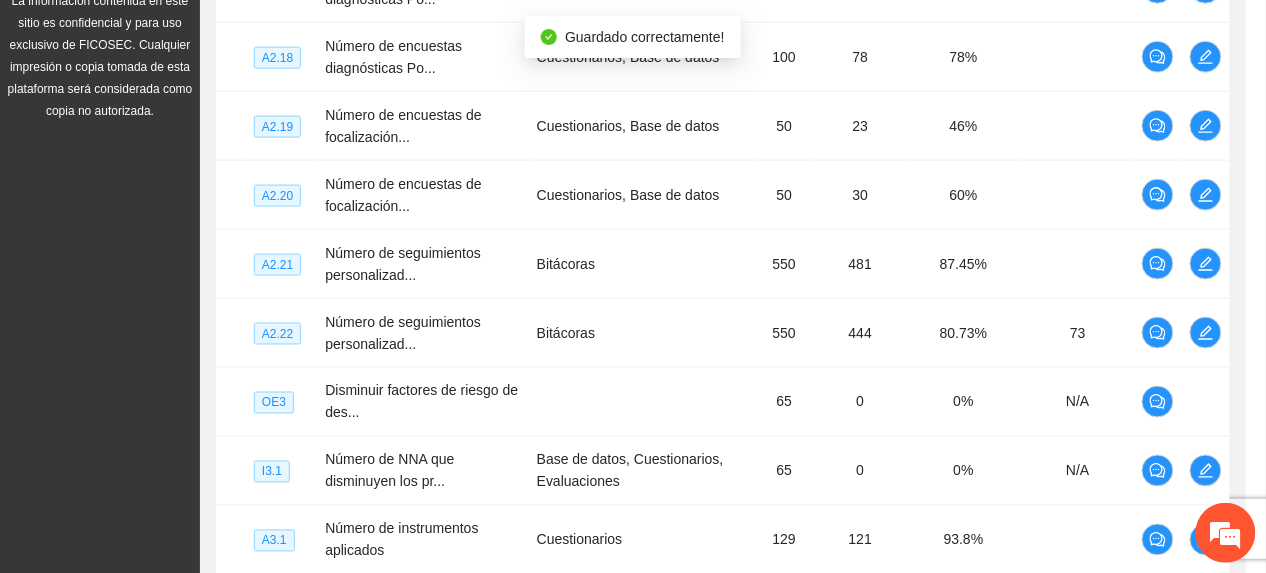 scroll, scrollTop: 808, scrollLeft: 0, axis: vertical 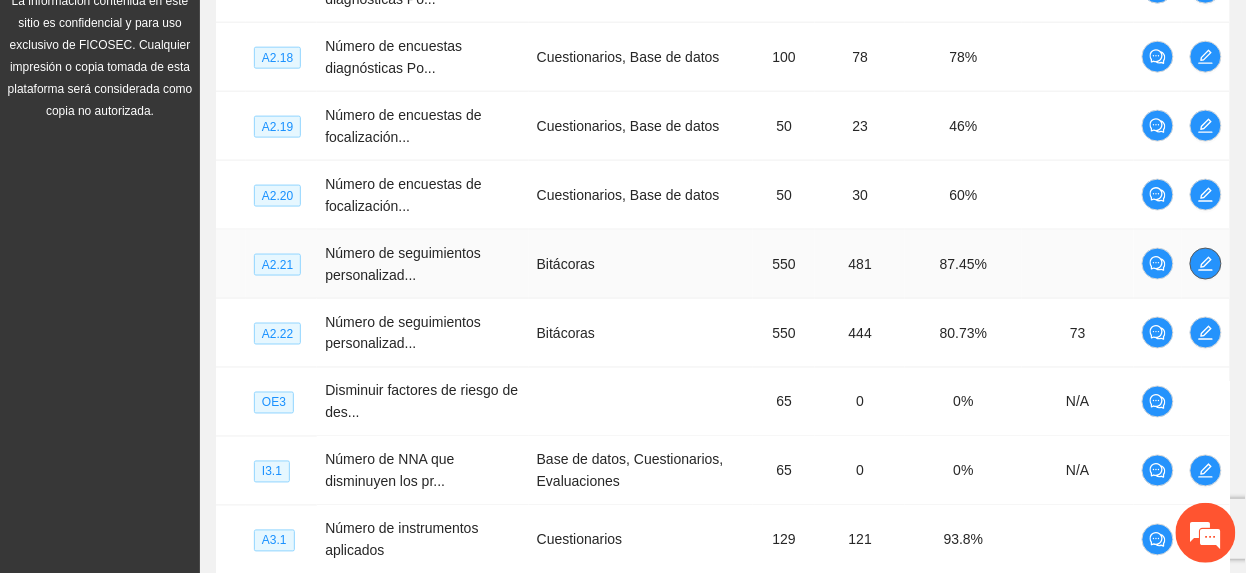 click 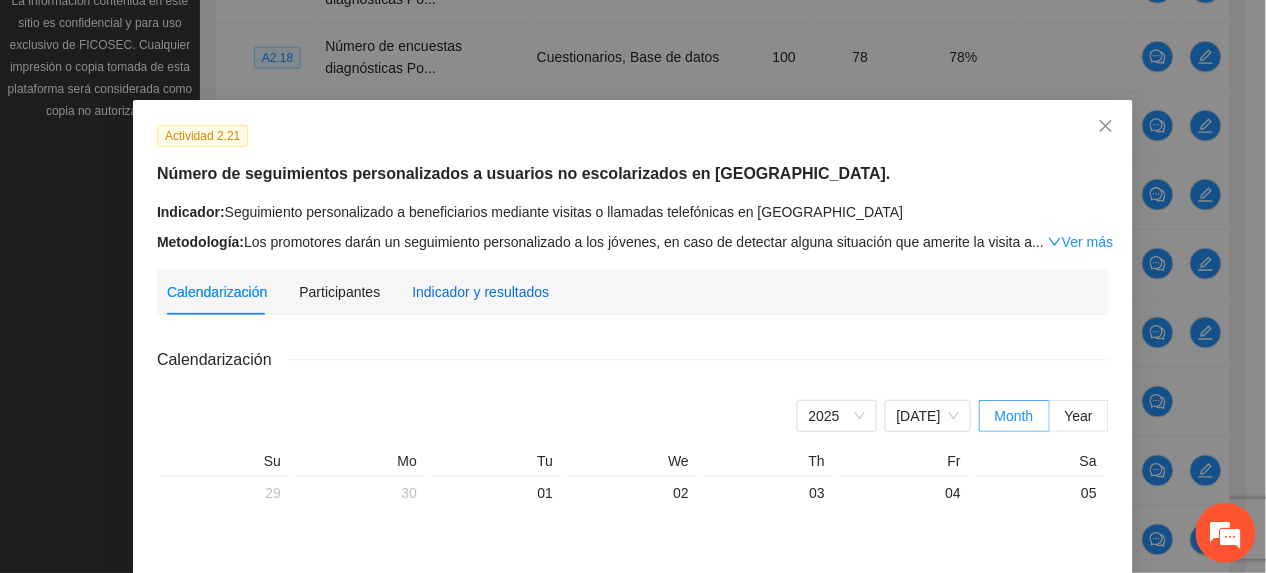 click on "Indicador y resultados" at bounding box center [480, 292] 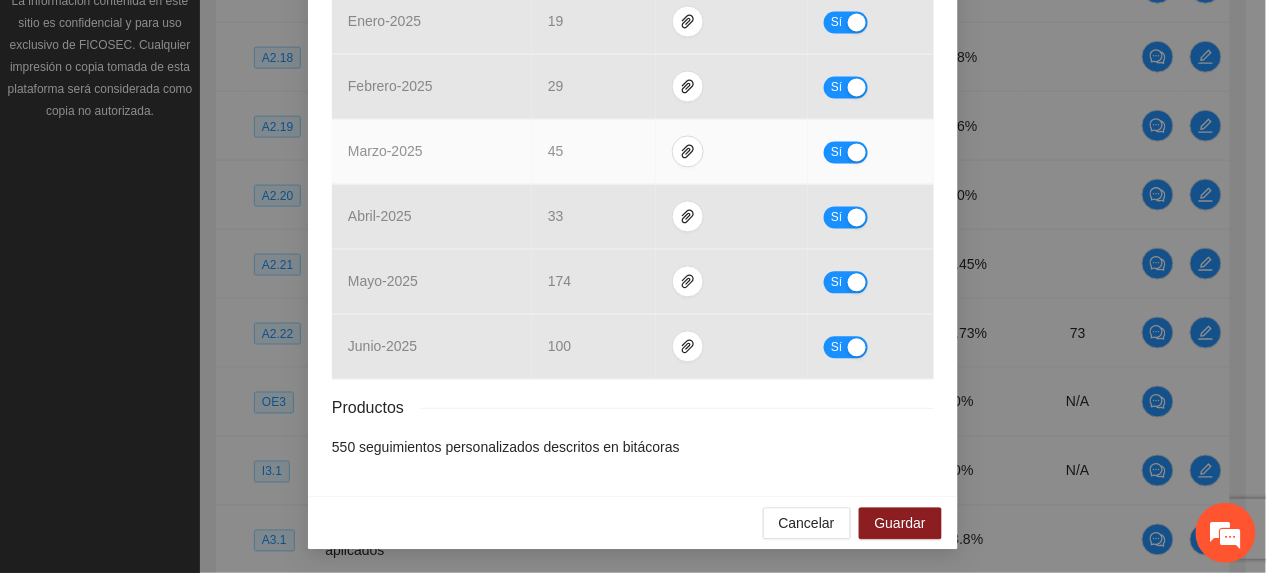 scroll, scrollTop: 930, scrollLeft: 0, axis: vertical 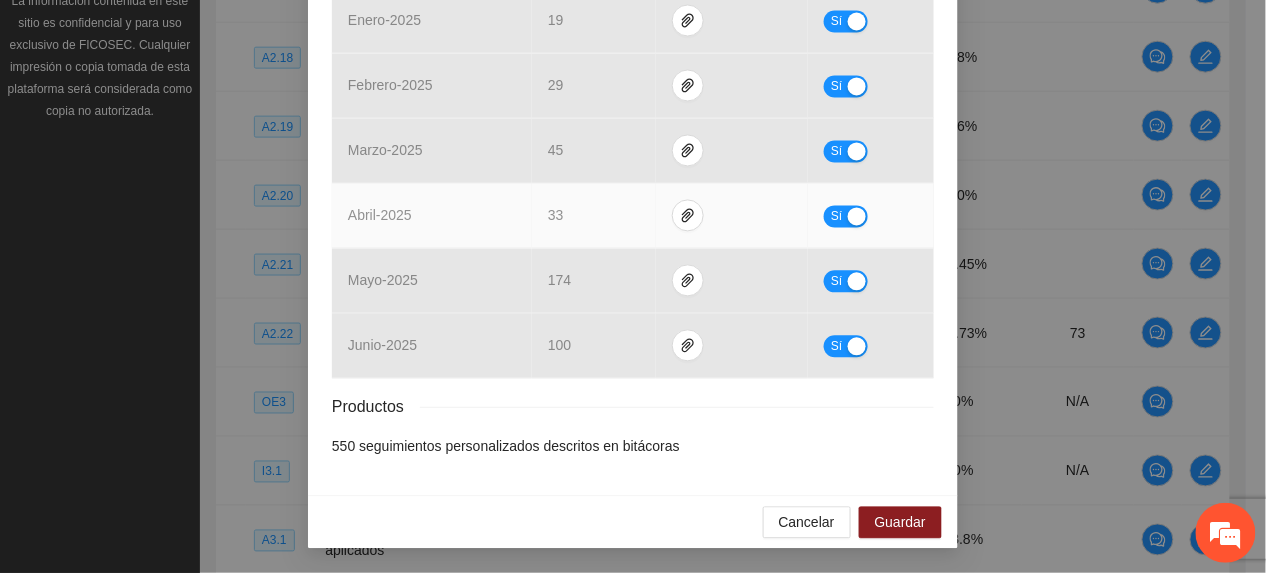 click on "Sí" at bounding box center (846, 217) 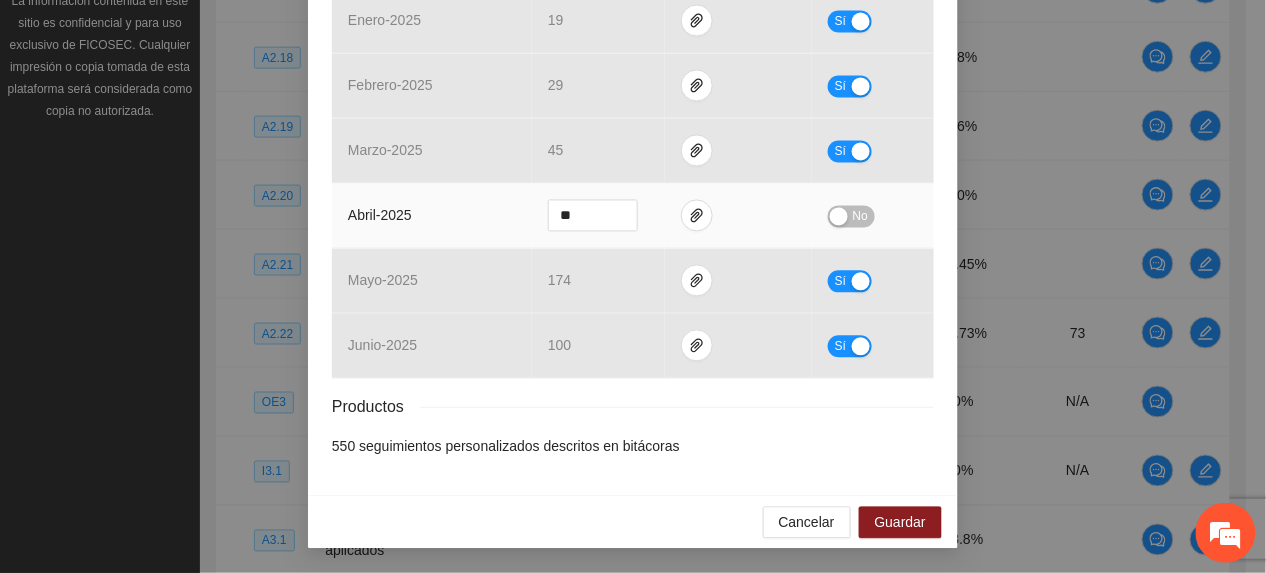 type 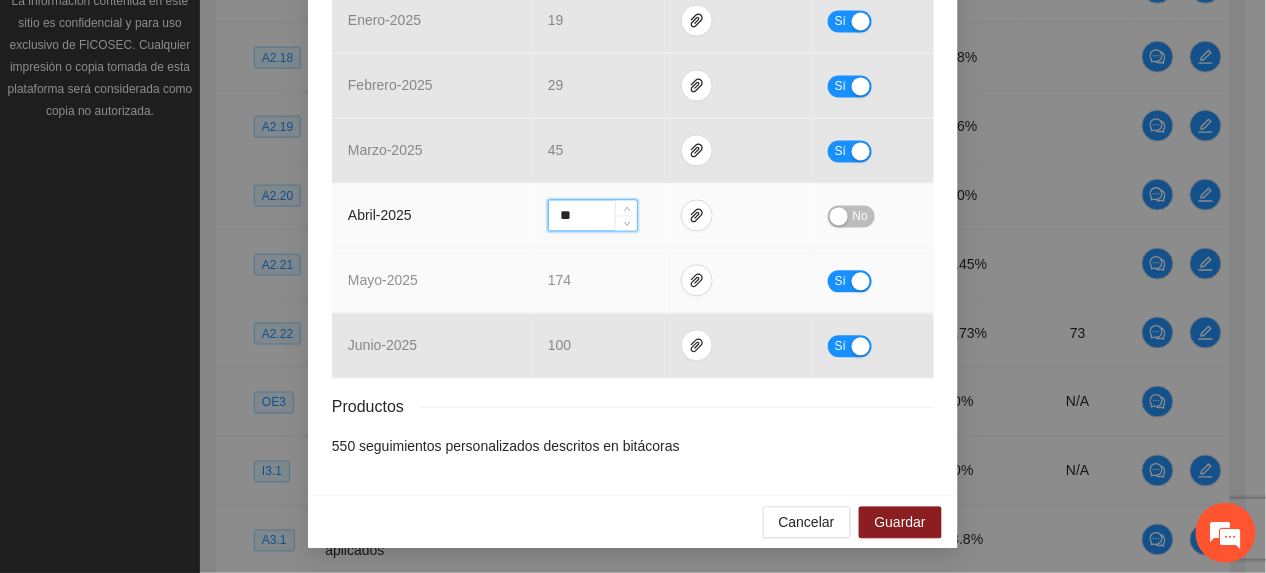 drag, startPoint x: 581, startPoint y: 217, endPoint x: 338, endPoint y: 257, distance: 246.27017 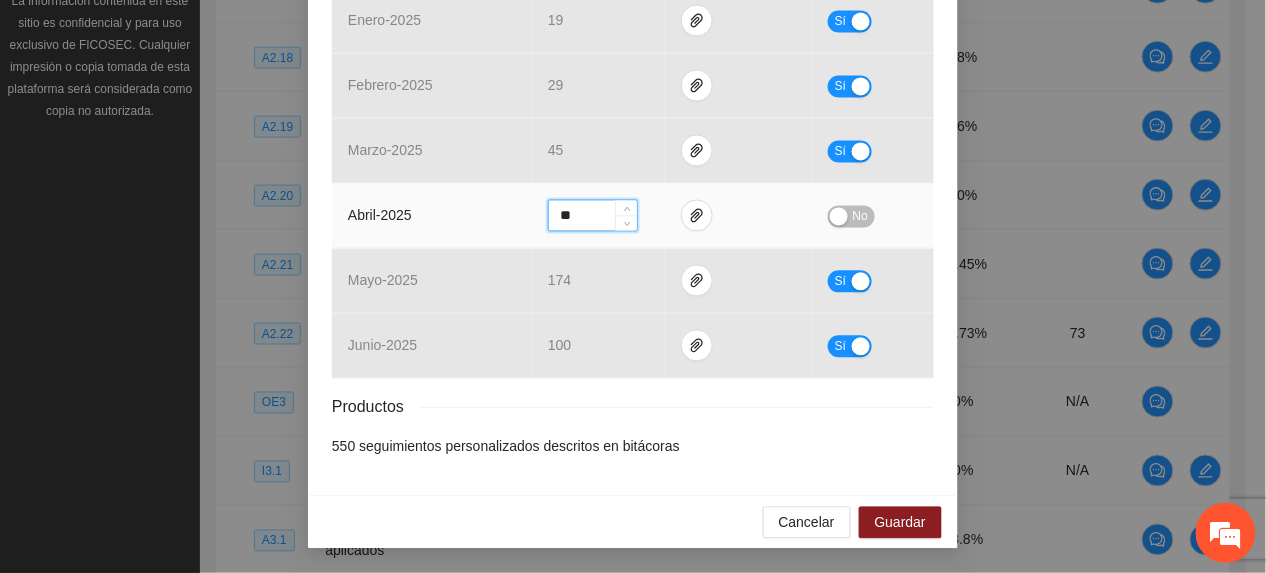 type on "**" 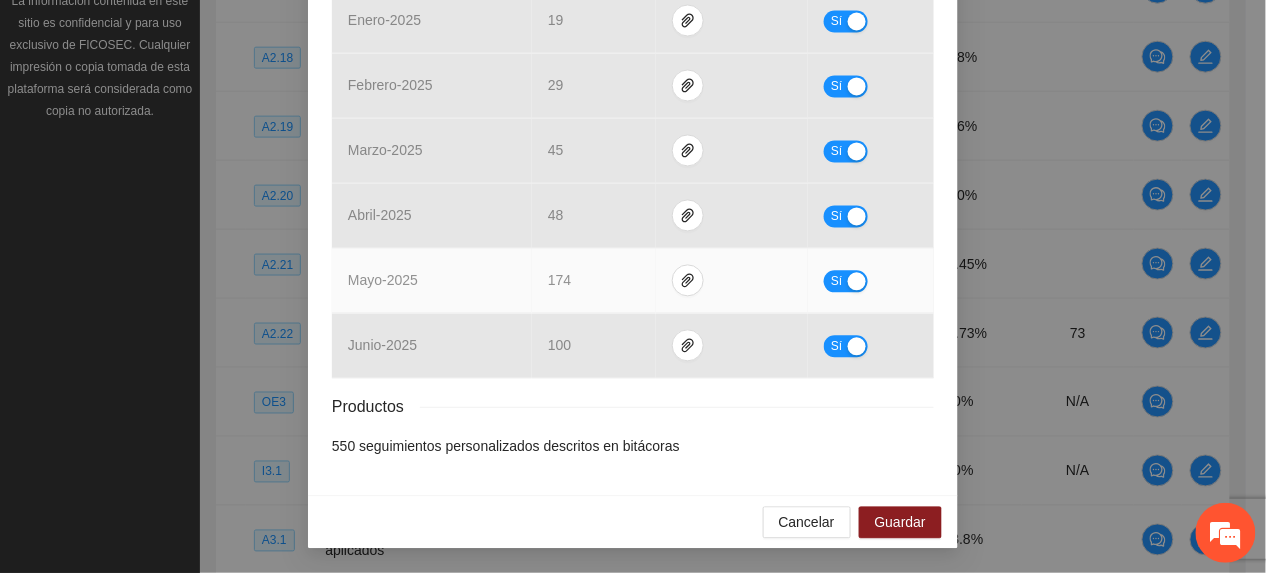 drag, startPoint x: 826, startPoint y: 269, endPoint x: 817, endPoint y: 281, distance: 15 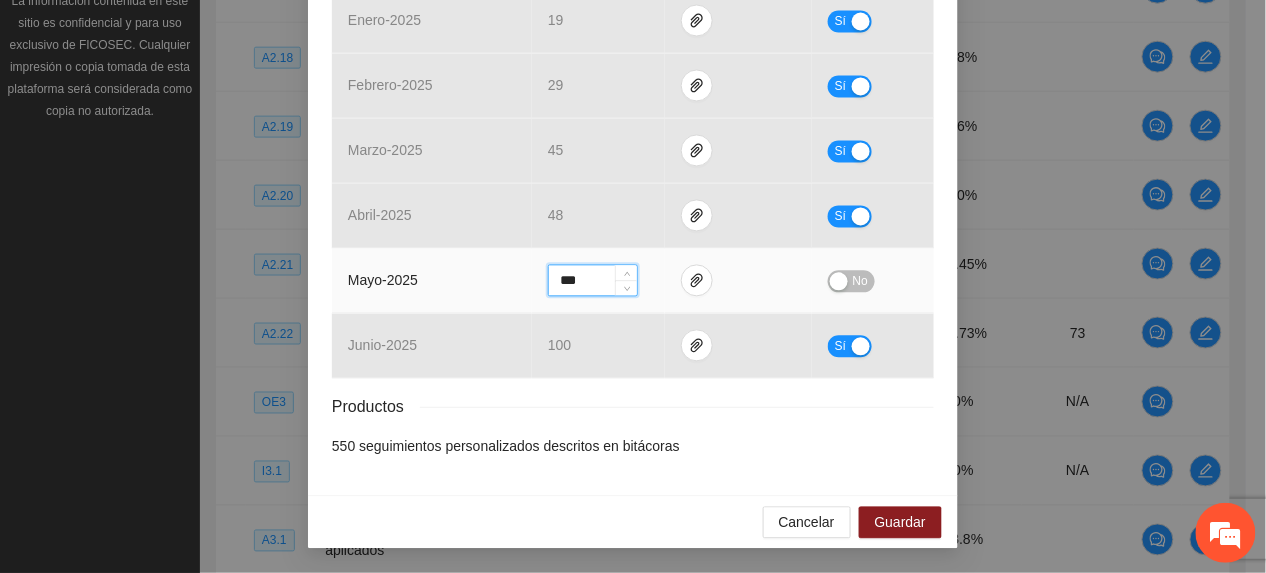 drag, startPoint x: 590, startPoint y: 285, endPoint x: 558, endPoint y: 278, distance: 32.75668 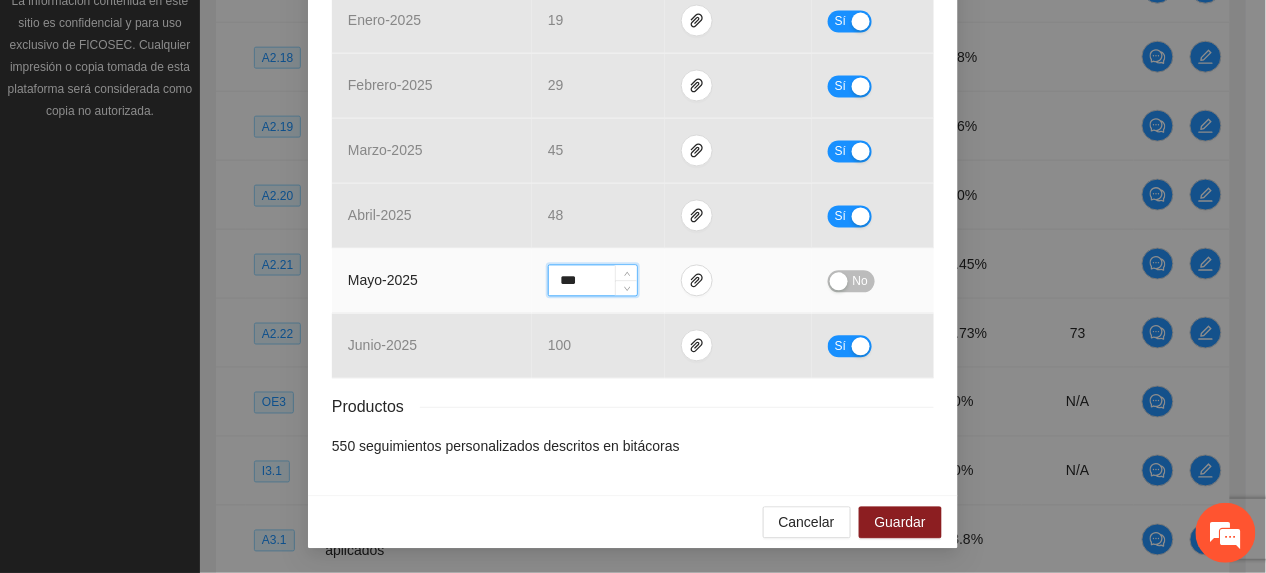 type on "***" 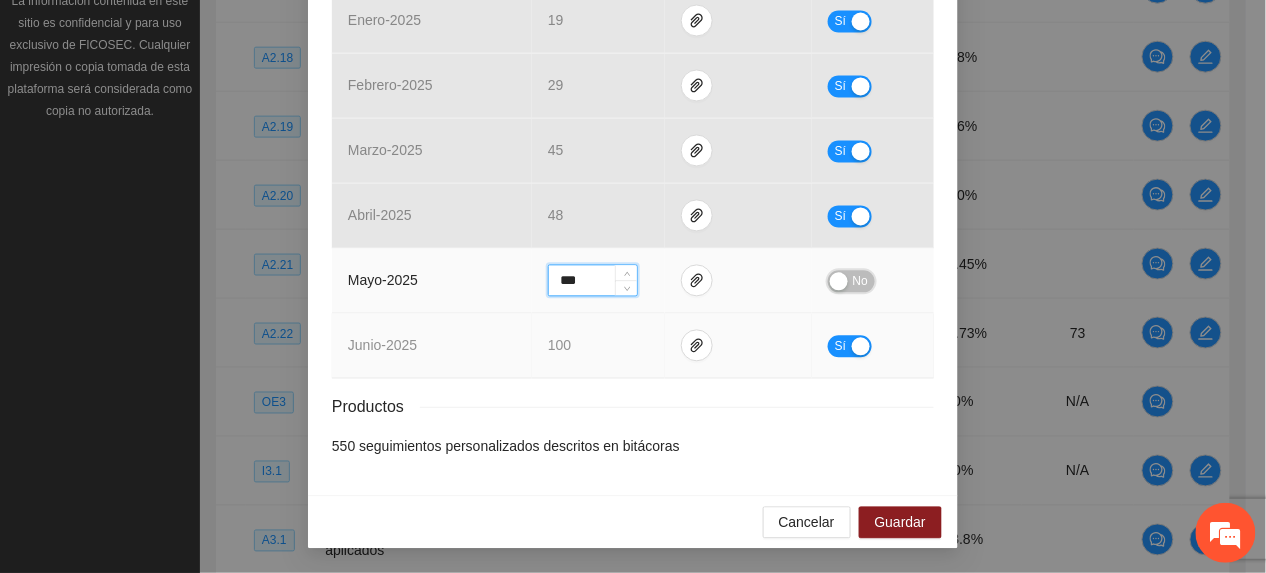 click on "No" at bounding box center (851, 282) 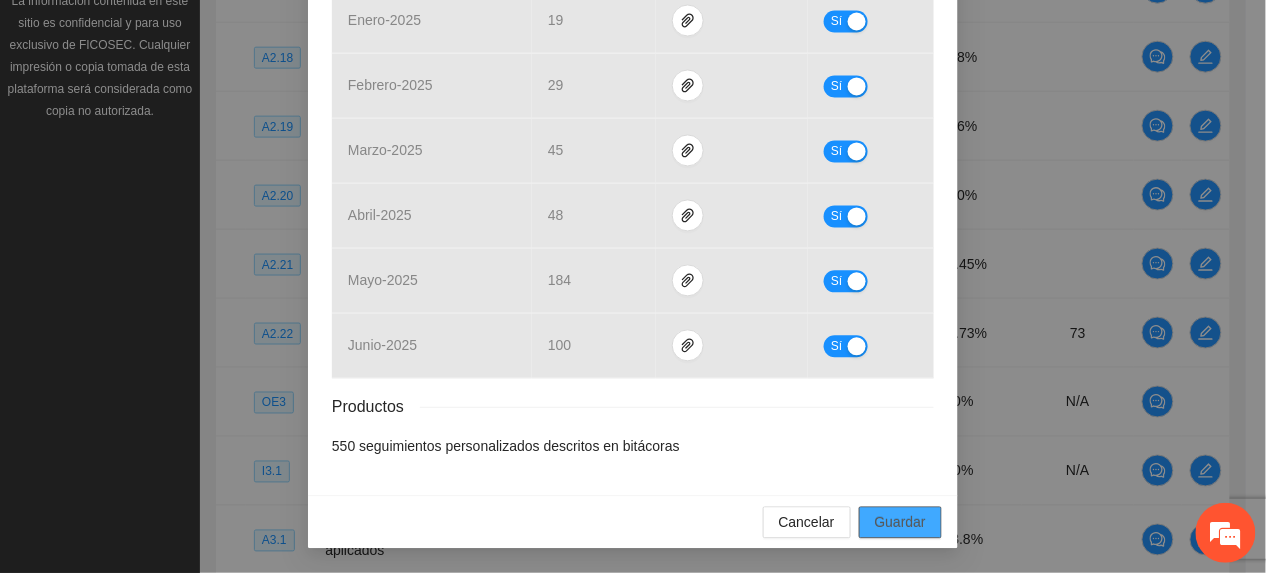click on "Guardar" at bounding box center (900, 523) 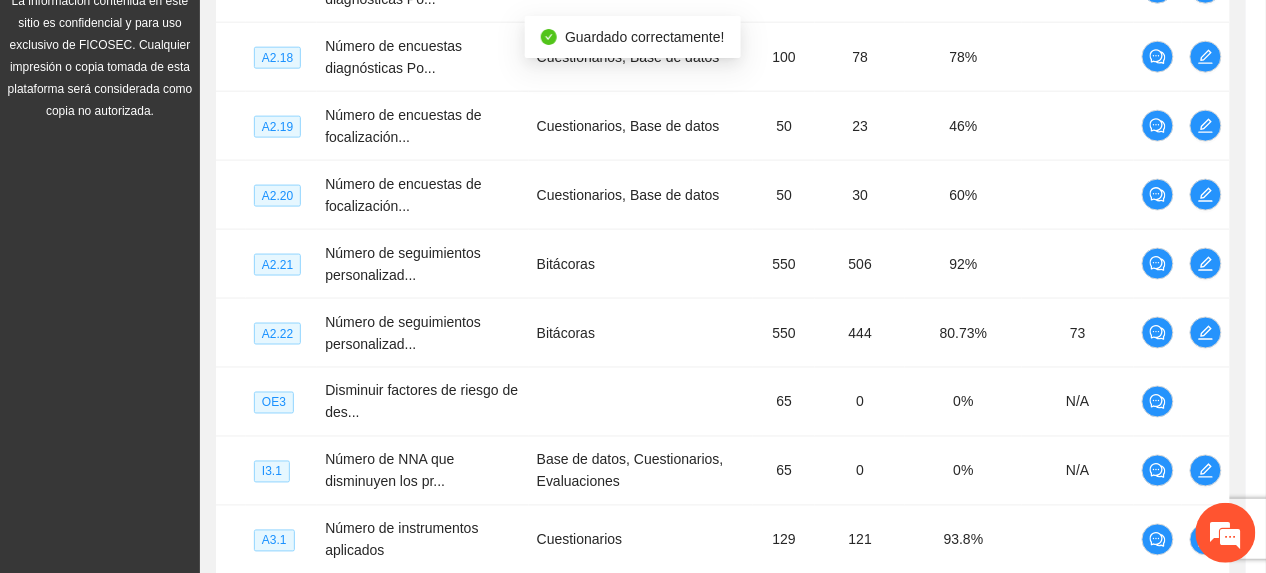 scroll, scrollTop: 830, scrollLeft: 0, axis: vertical 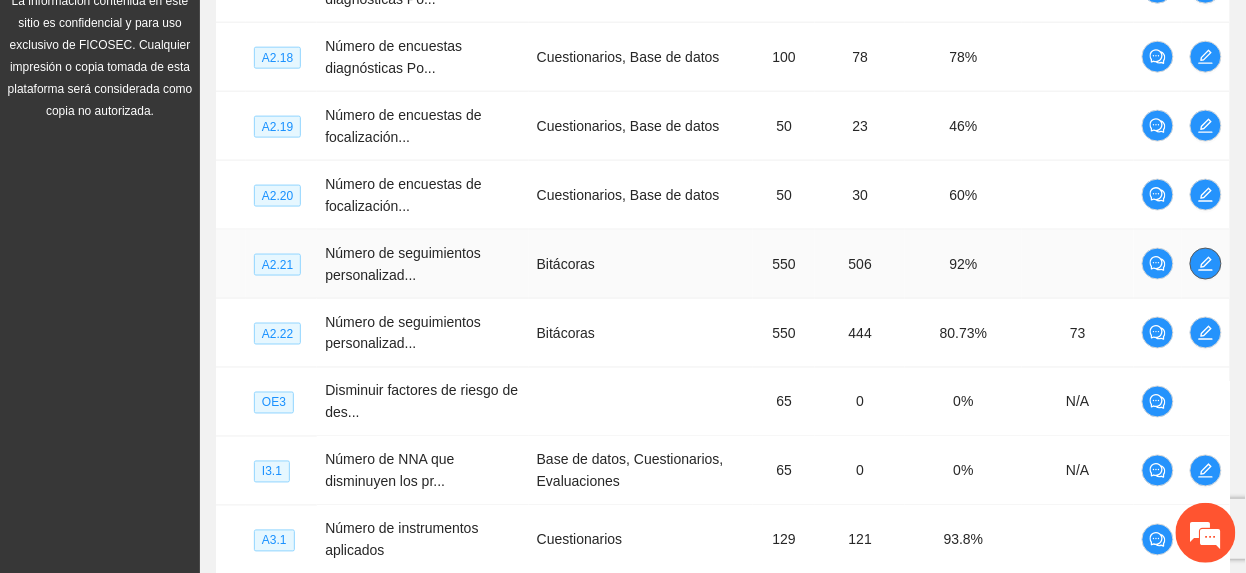 click 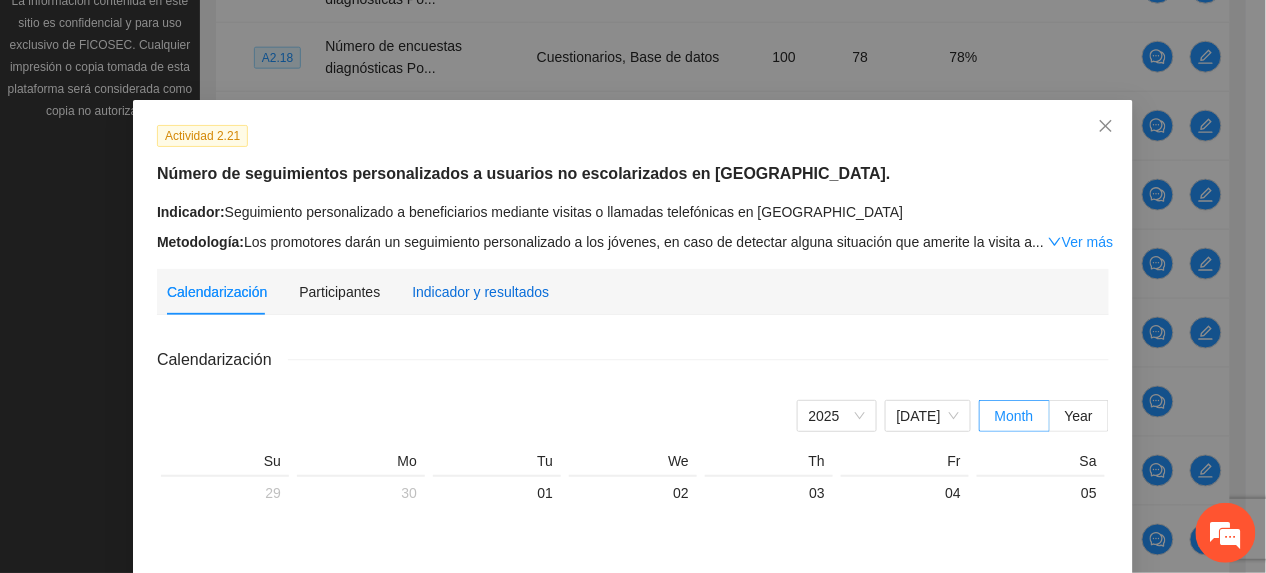 click on "Indicador y resultados" at bounding box center [480, 292] 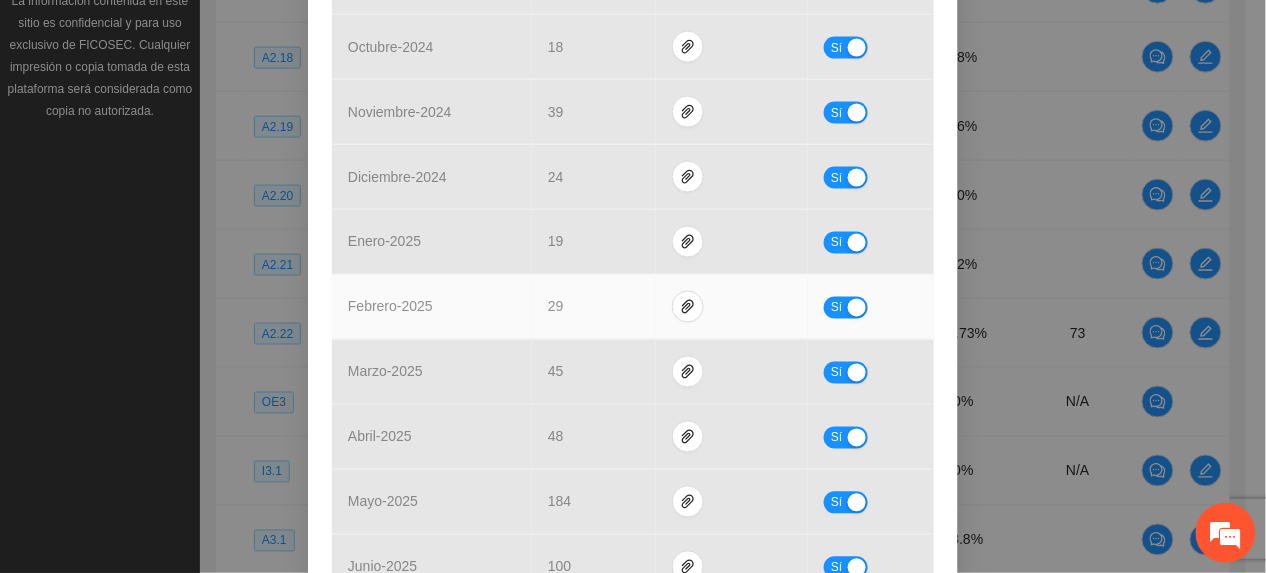 scroll, scrollTop: 930, scrollLeft: 0, axis: vertical 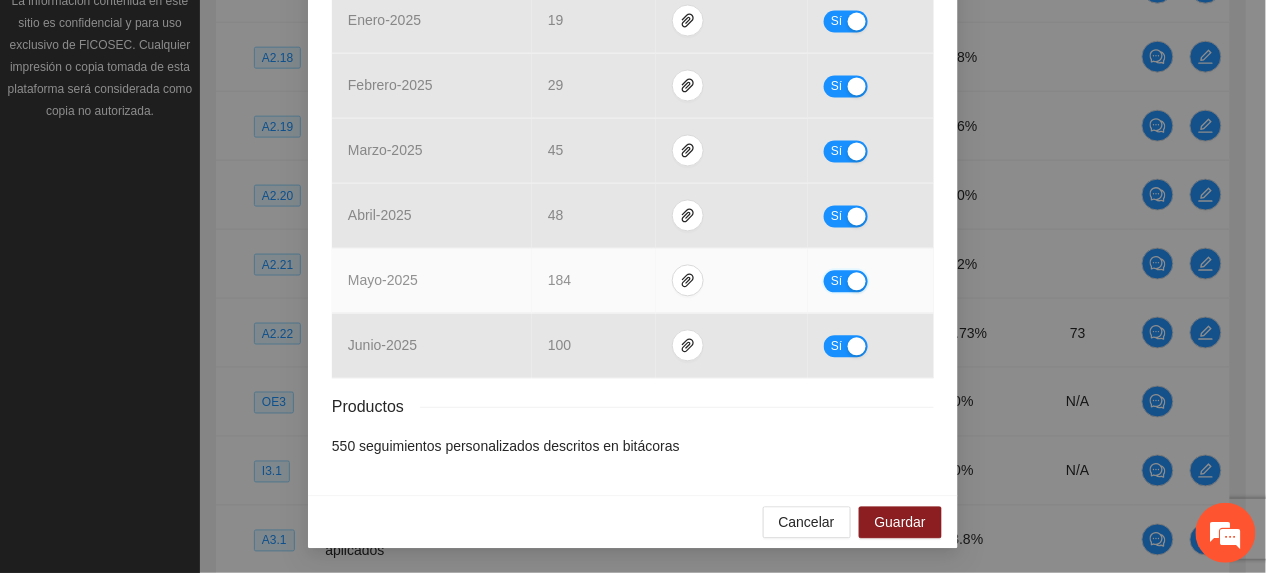 click on "Sí" at bounding box center (837, 282) 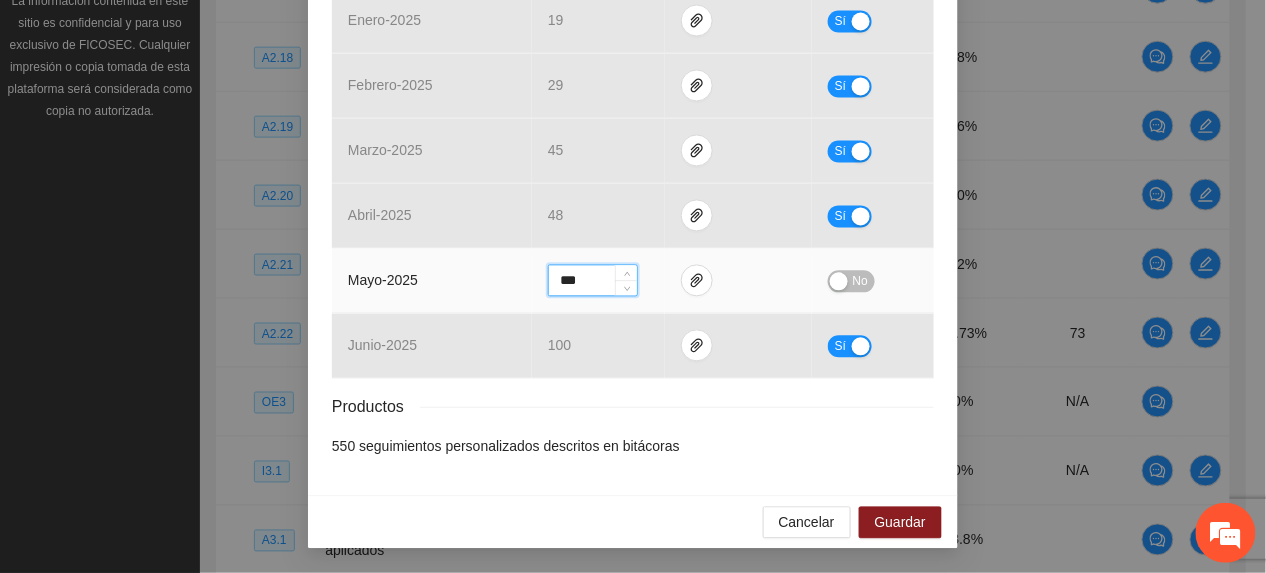 drag, startPoint x: 589, startPoint y: 282, endPoint x: 450, endPoint y: 306, distance: 141.05673 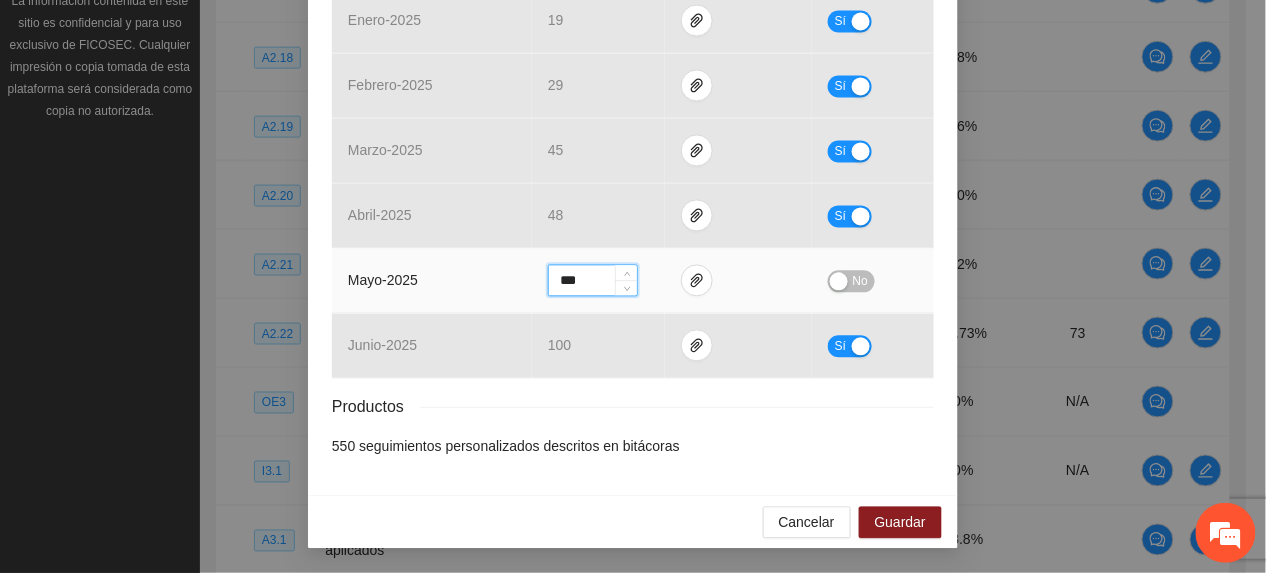 type on "***" 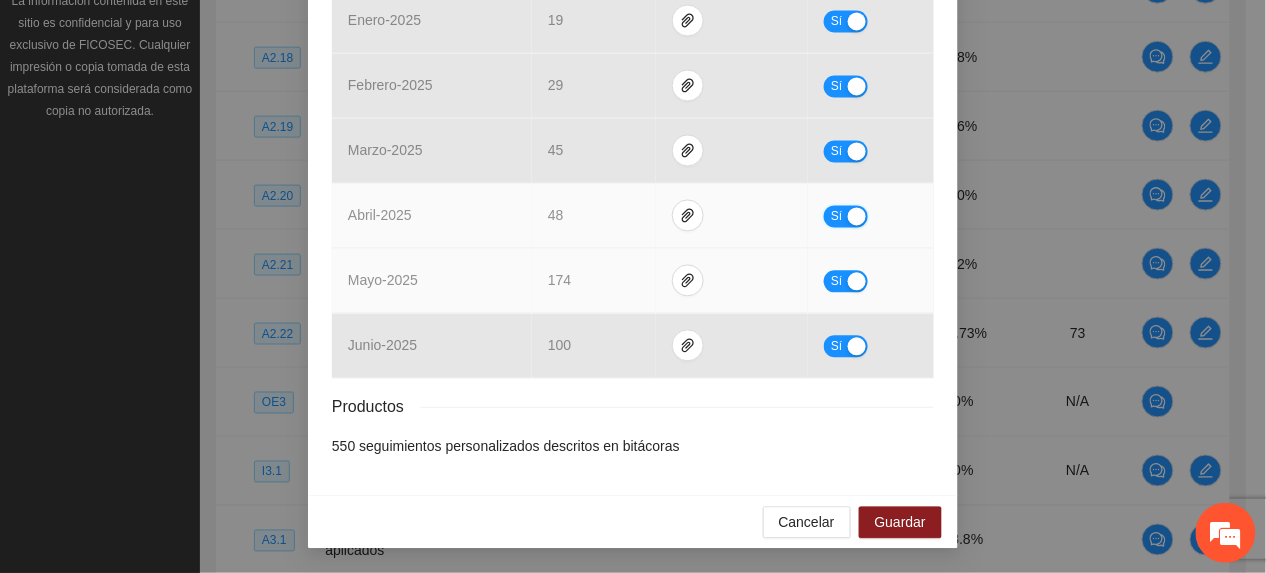 drag, startPoint x: 824, startPoint y: 212, endPoint x: 656, endPoint y: 260, distance: 174.72264 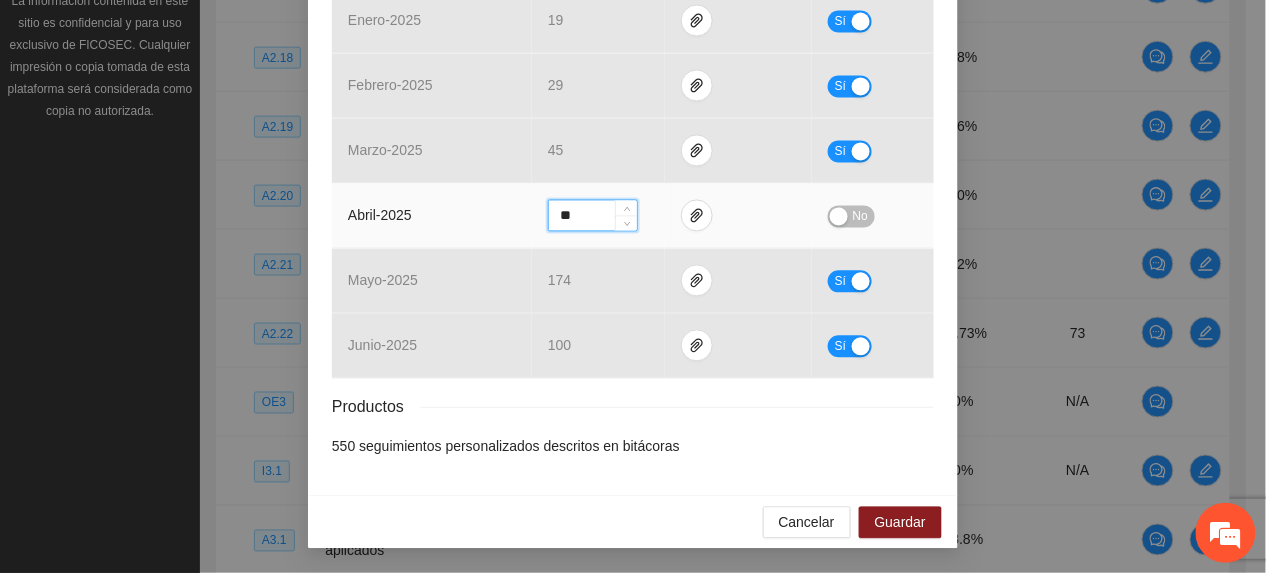 drag, startPoint x: 585, startPoint y: 217, endPoint x: 522, endPoint y: 217, distance: 63 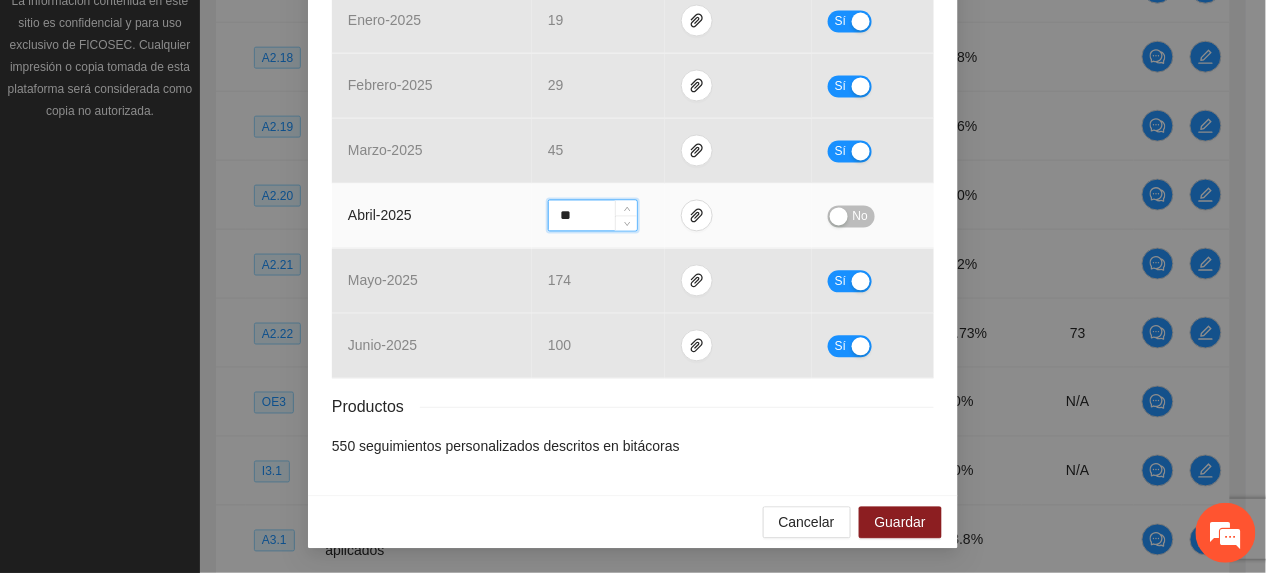 type on "**" 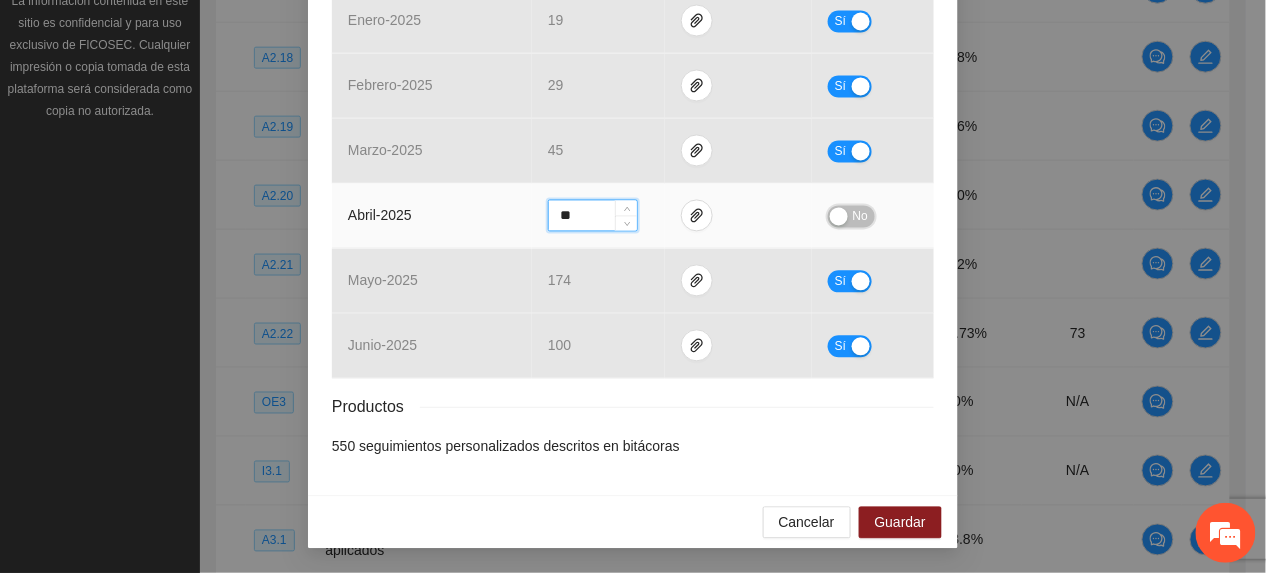 click on "No" at bounding box center [851, 217] 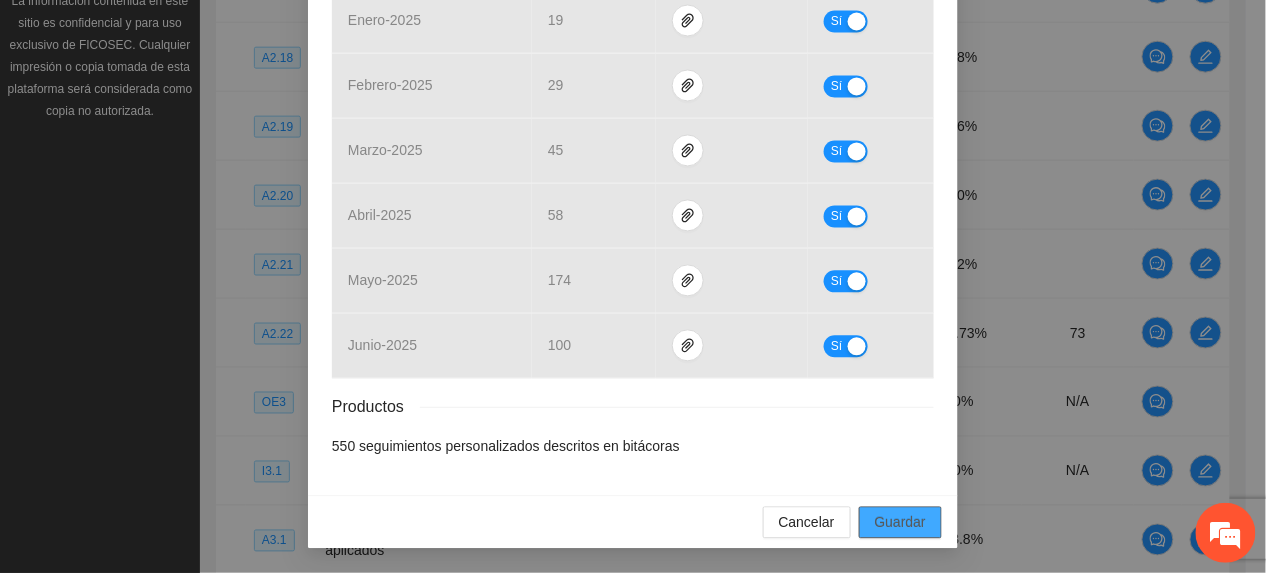 click on "Guardar" at bounding box center [900, 523] 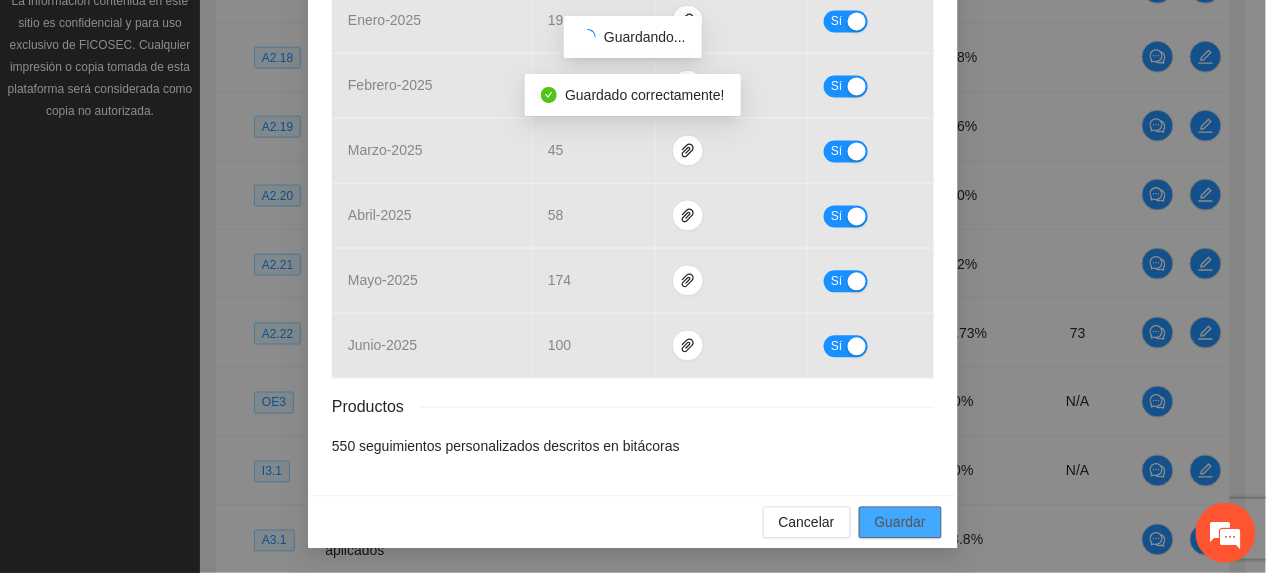 scroll, scrollTop: 830, scrollLeft: 0, axis: vertical 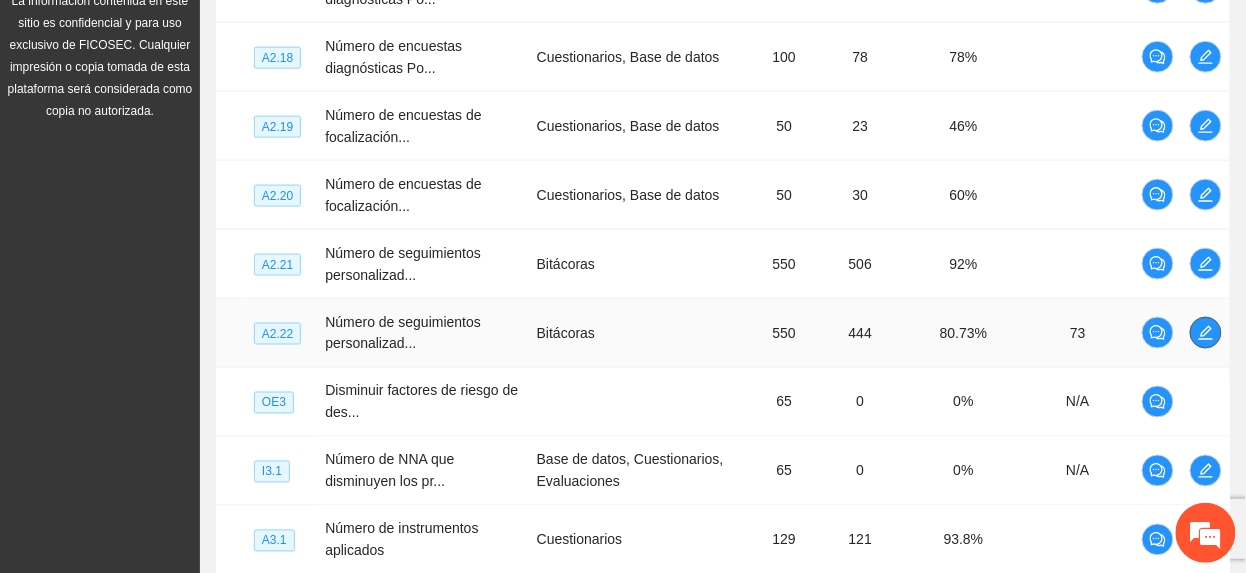 click 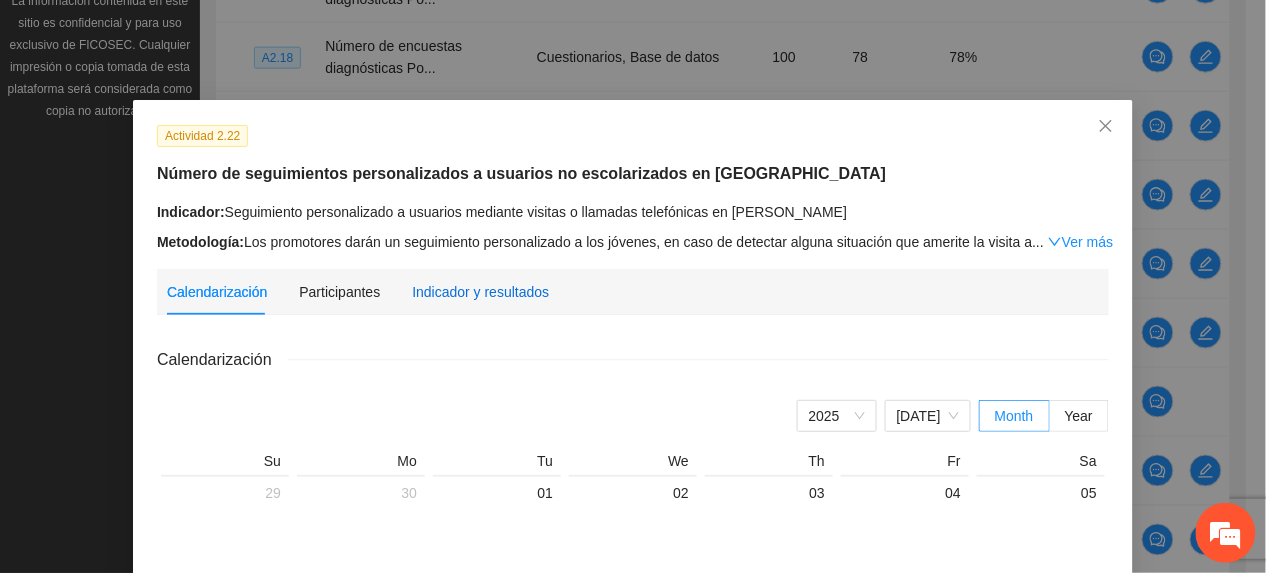 click on "Indicador y resultados" at bounding box center [480, 292] 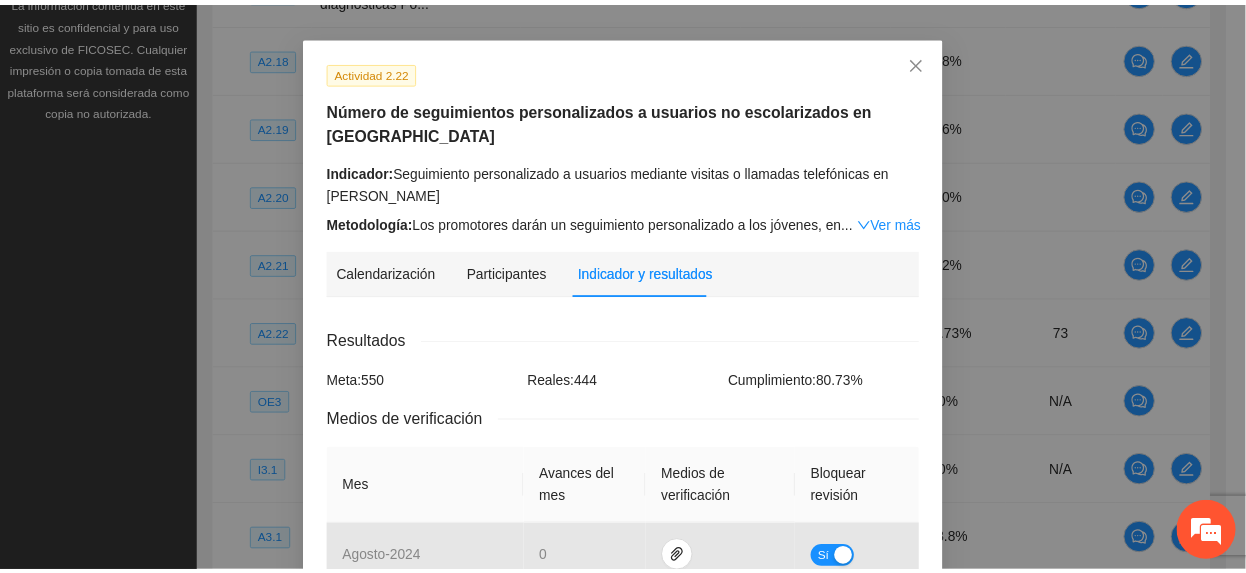 scroll, scrollTop: 0, scrollLeft: 0, axis: both 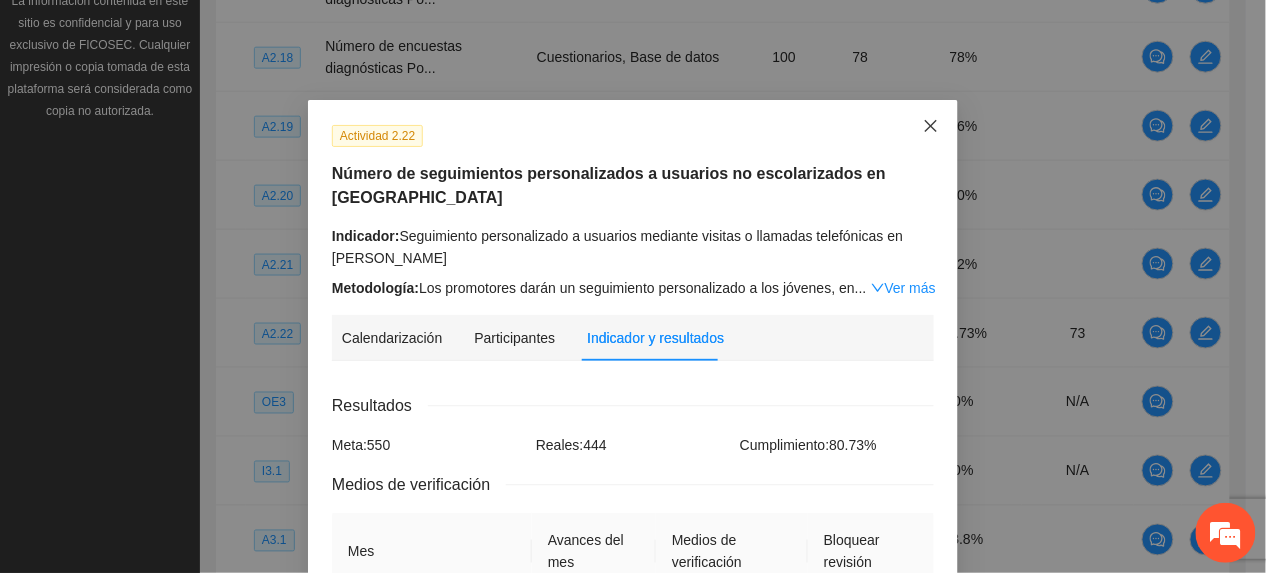 drag, startPoint x: 930, startPoint y: 128, endPoint x: 873, endPoint y: 161, distance: 65.863495 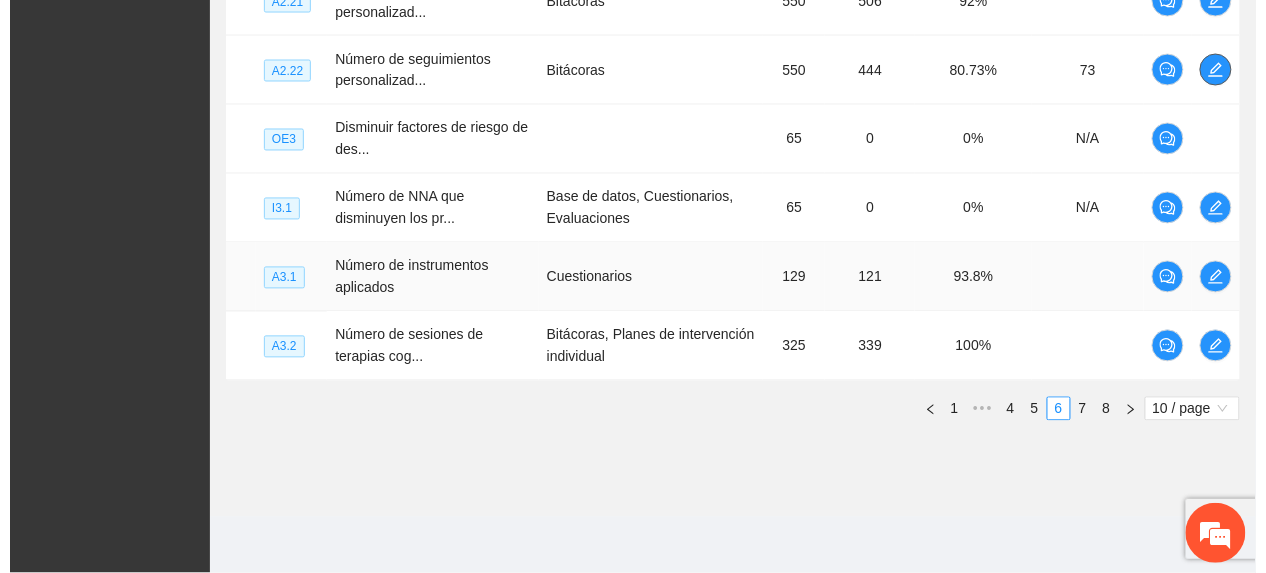scroll, scrollTop: 860, scrollLeft: 0, axis: vertical 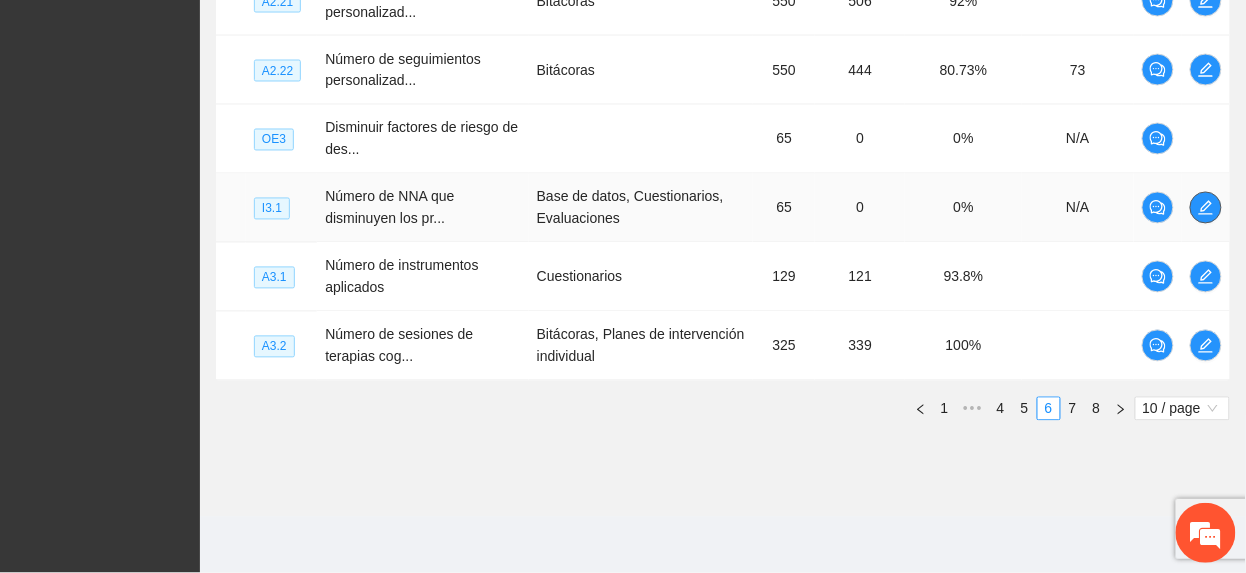click 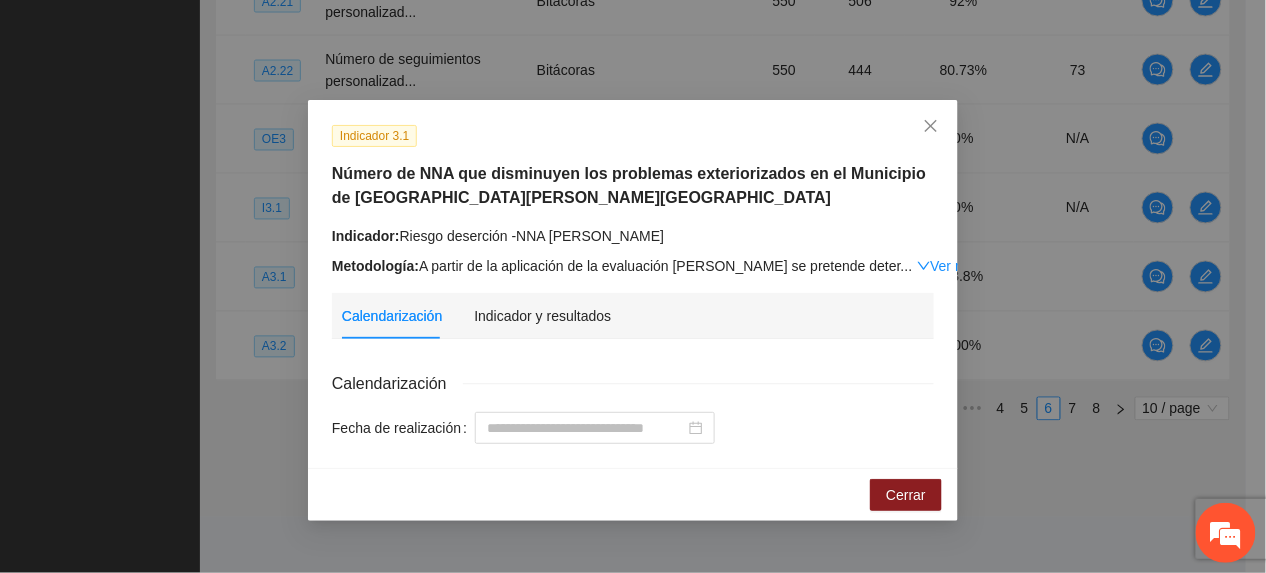 click on "Ver más" at bounding box center (949, 266) 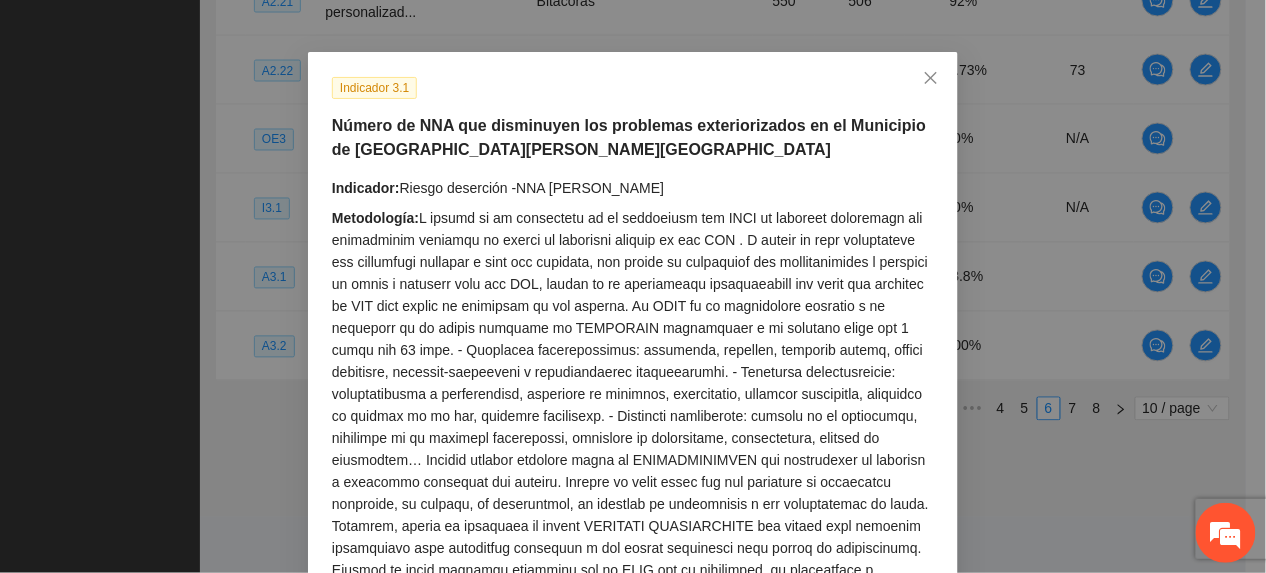 scroll, scrollTop: 0, scrollLeft: 0, axis: both 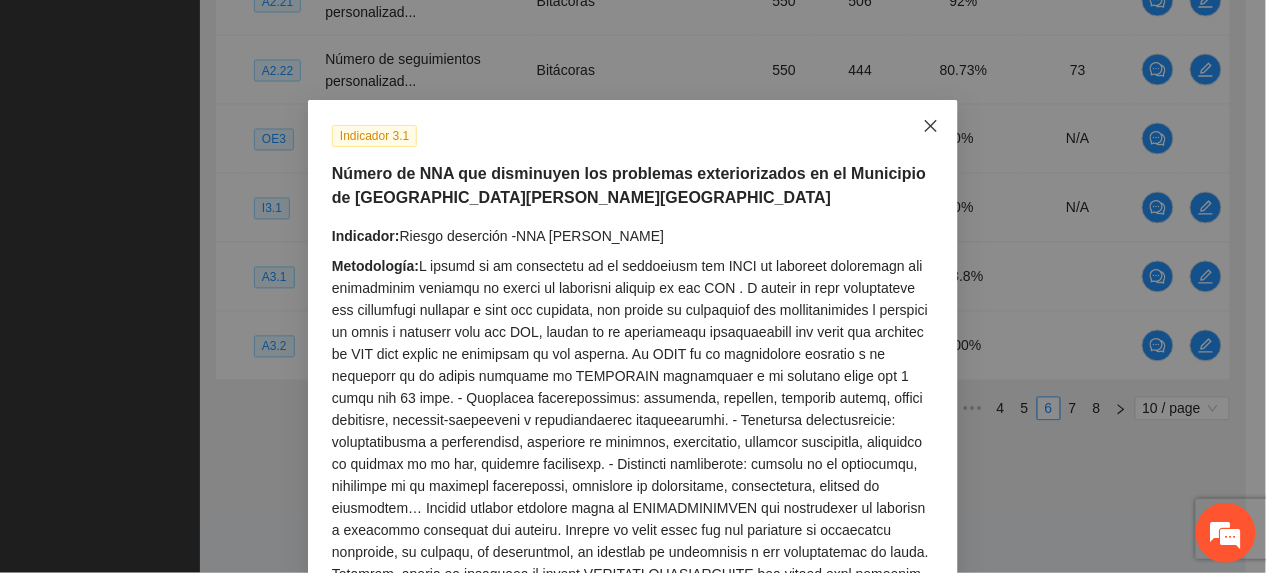 drag, startPoint x: 912, startPoint y: 126, endPoint x: 890, endPoint y: 241, distance: 117.08544 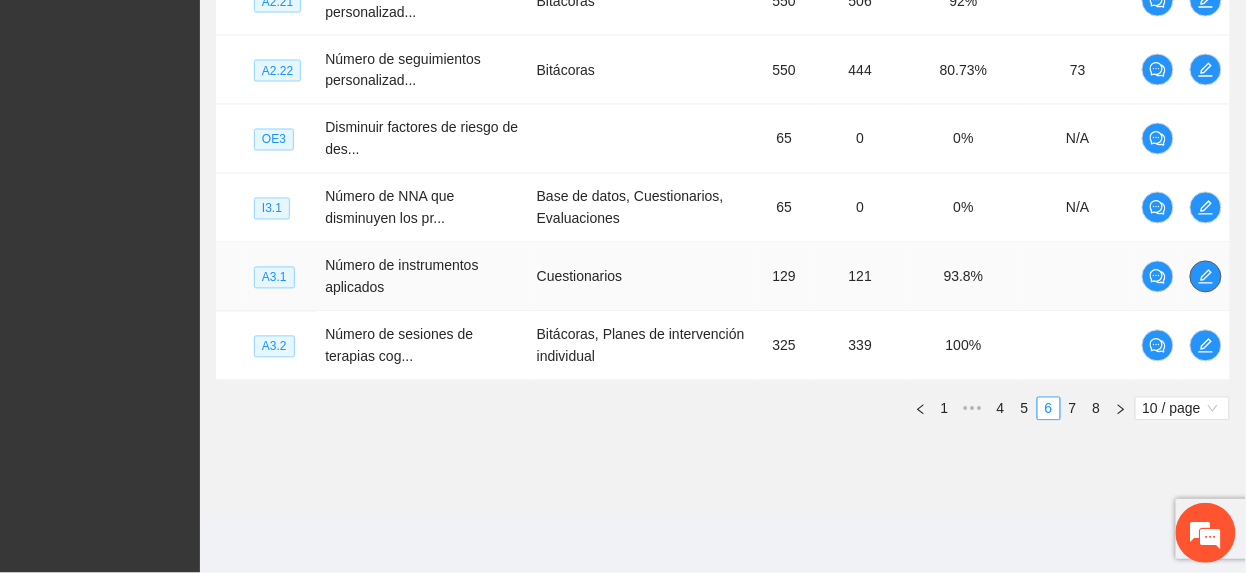 click 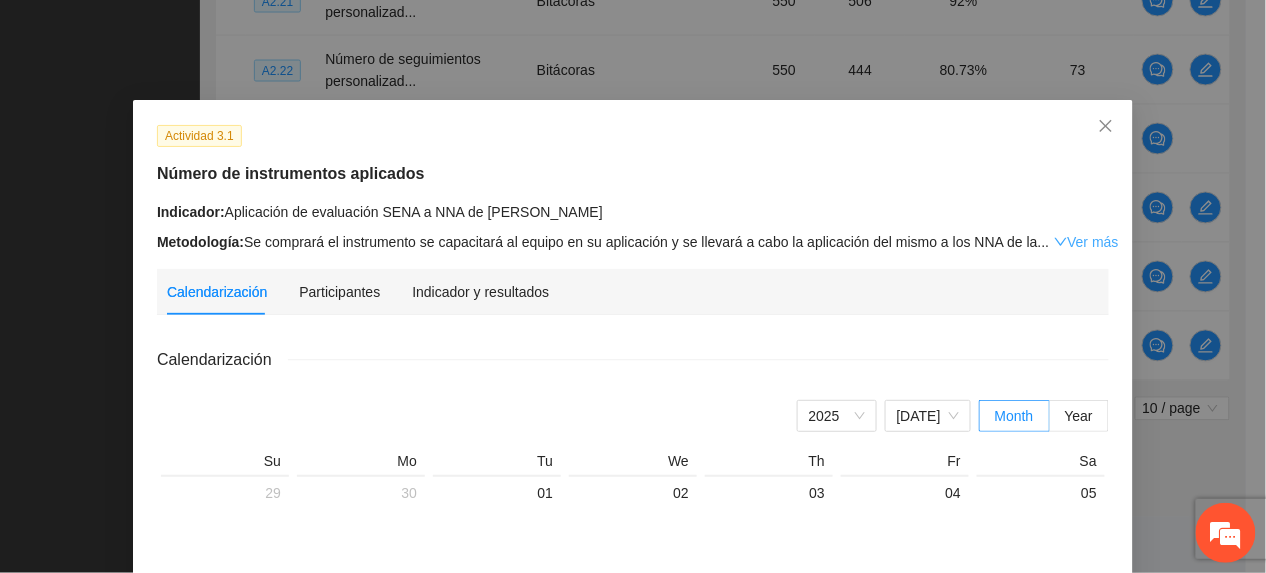 click on "Ver más" at bounding box center (1086, 242) 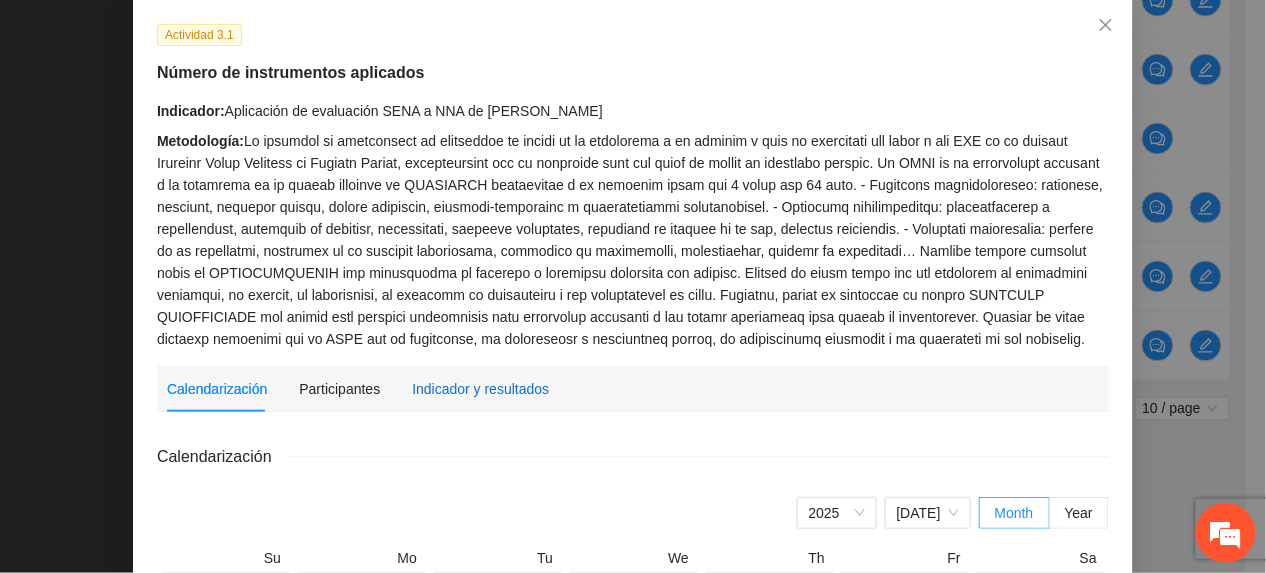 click on "Indicador y resultados" at bounding box center [480, 389] 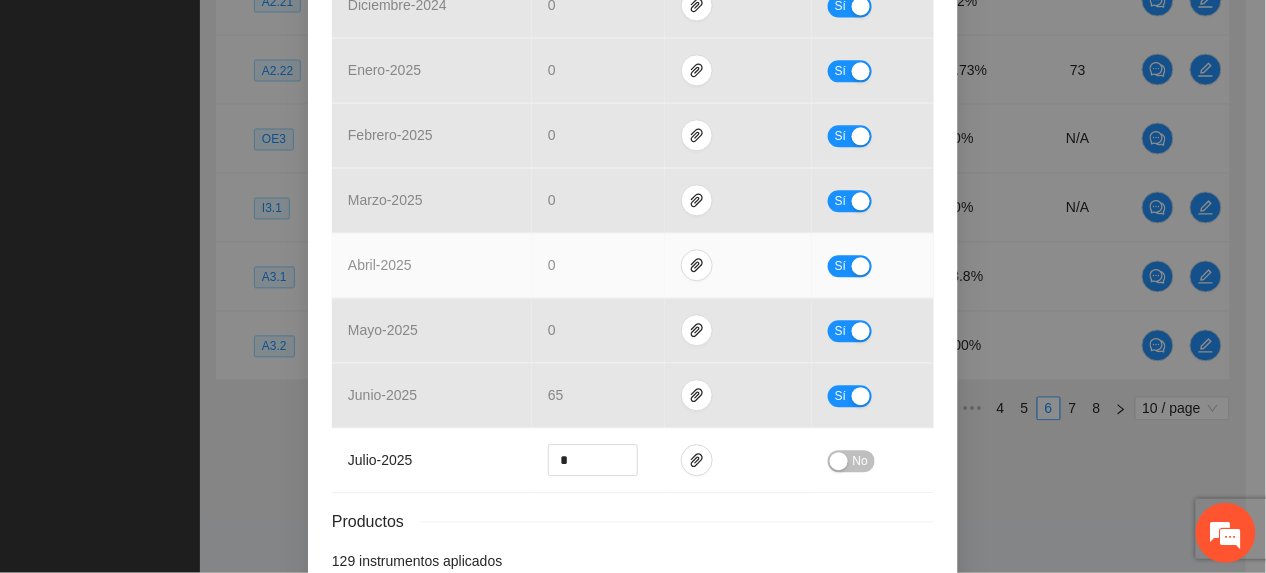 scroll, scrollTop: 1280, scrollLeft: 0, axis: vertical 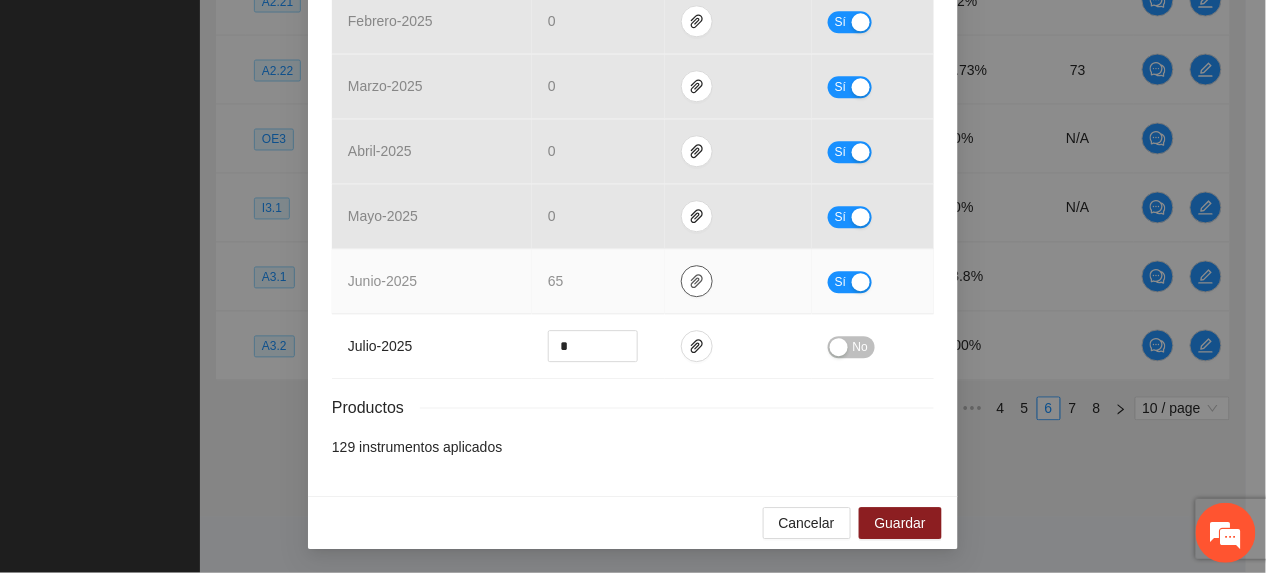 click 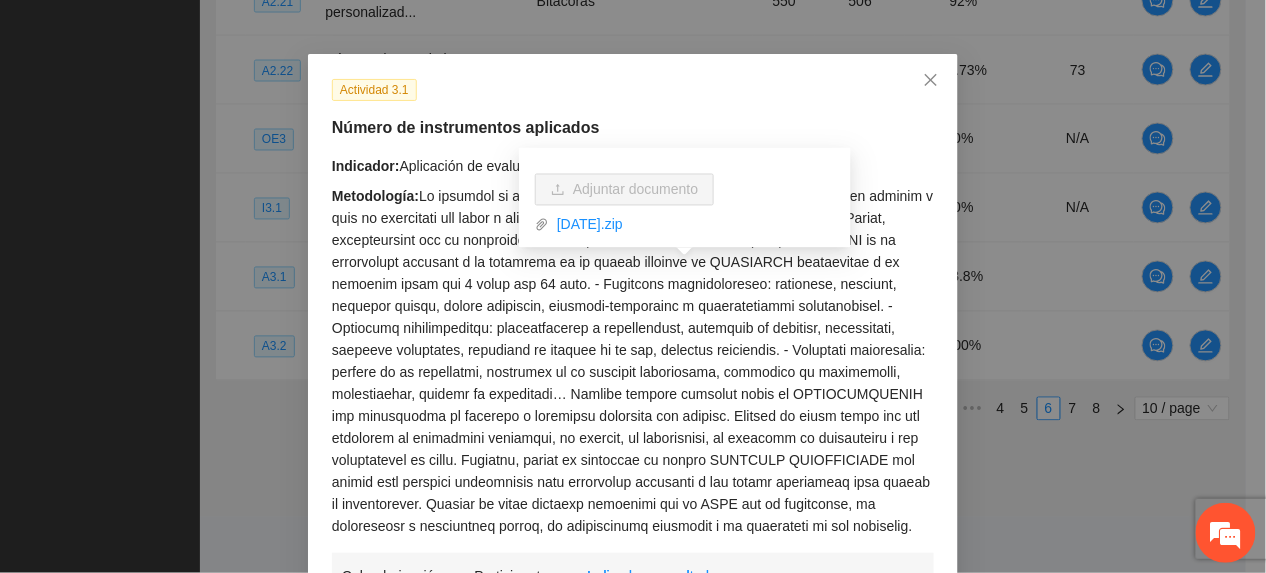 scroll, scrollTop: 0, scrollLeft: 0, axis: both 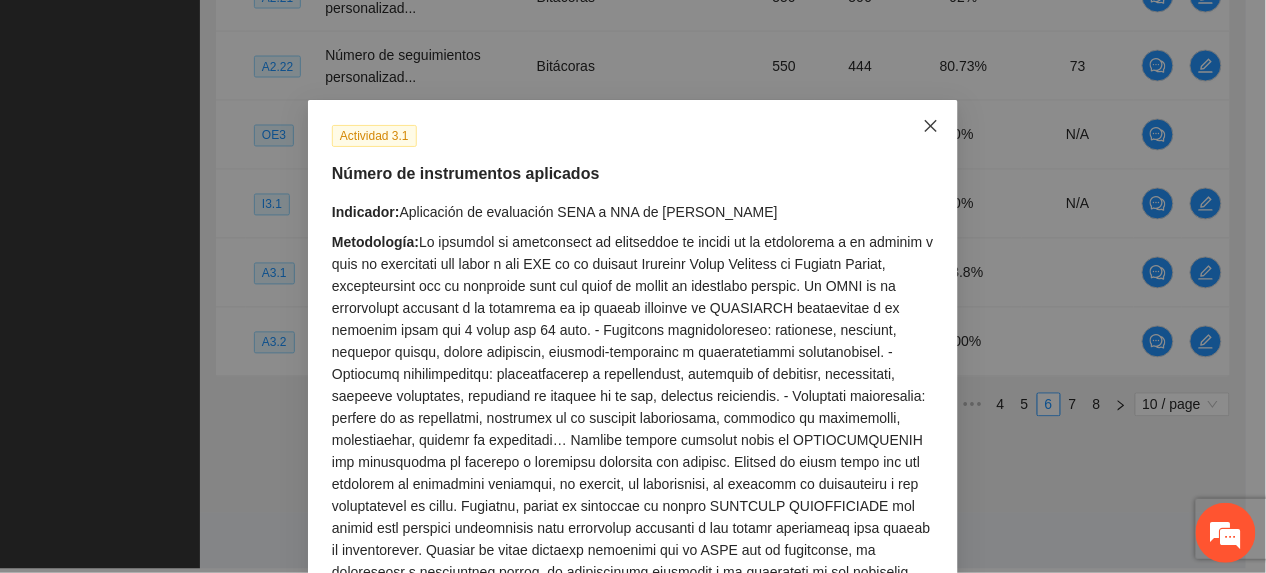click at bounding box center [931, 127] 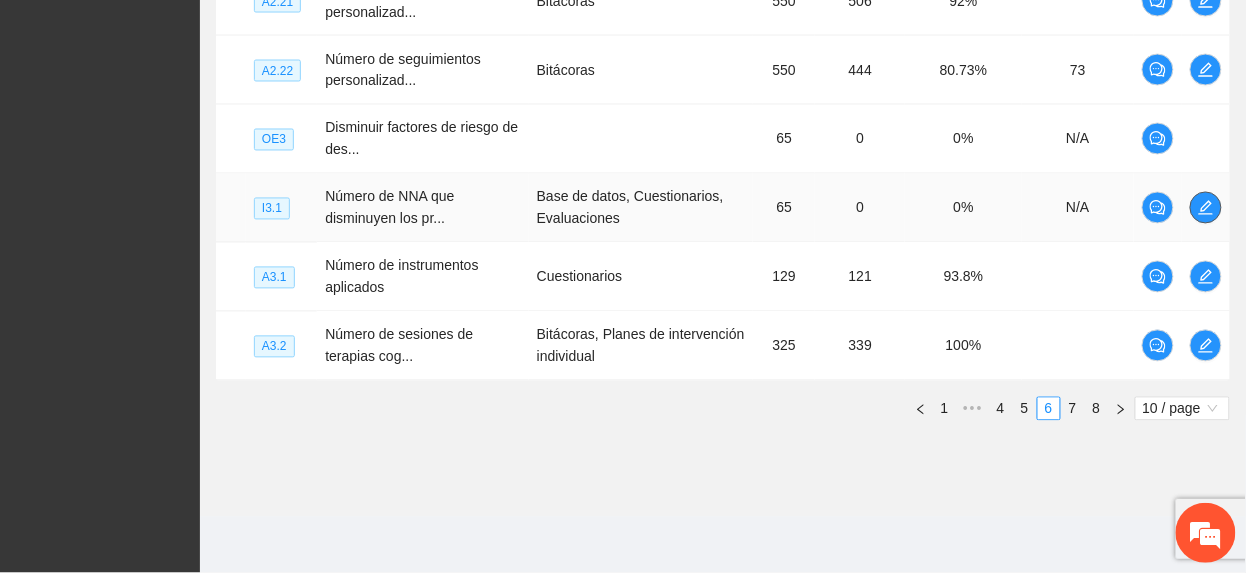 click 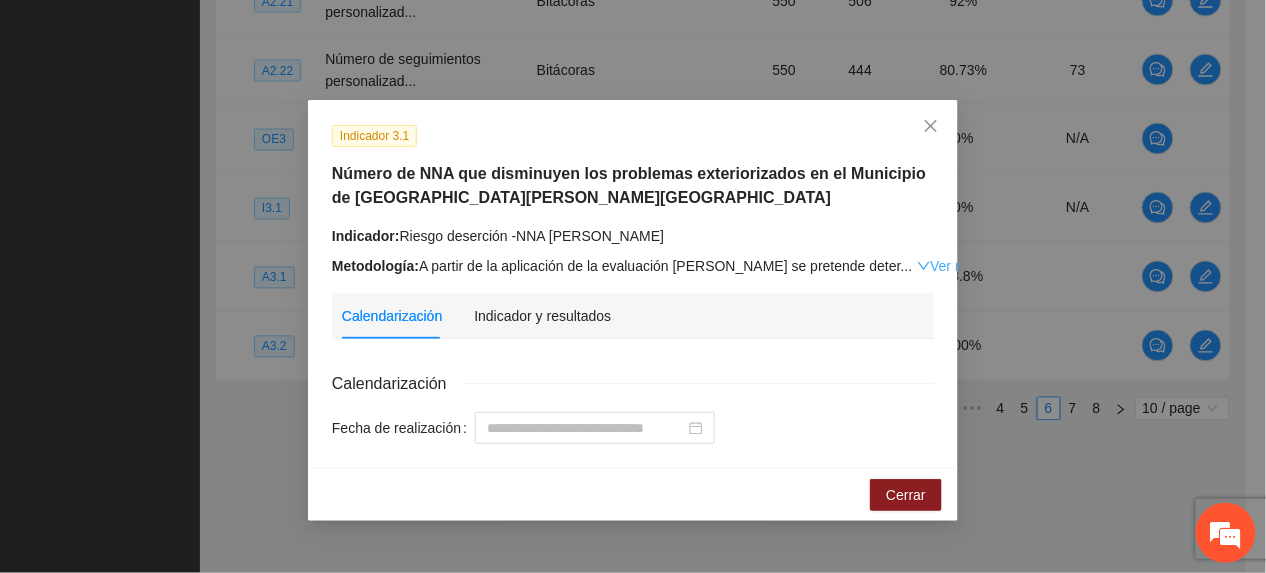 click on "Ver más" at bounding box center (949, 266) 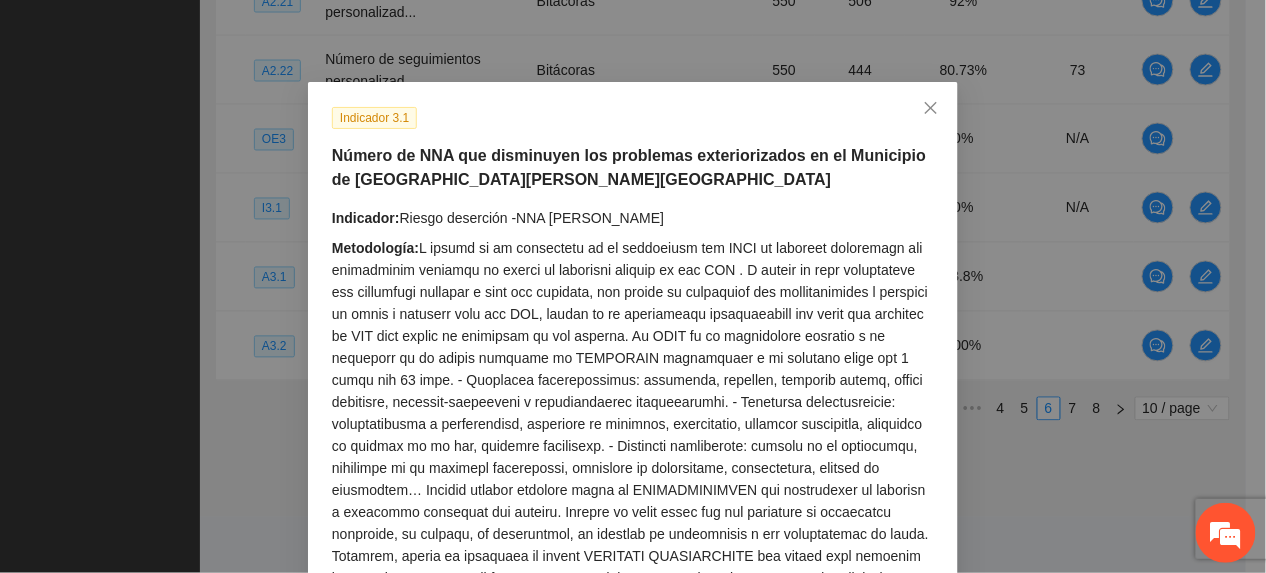 scroll, scrollTop: 0, scrollLeft: 0, axis: both 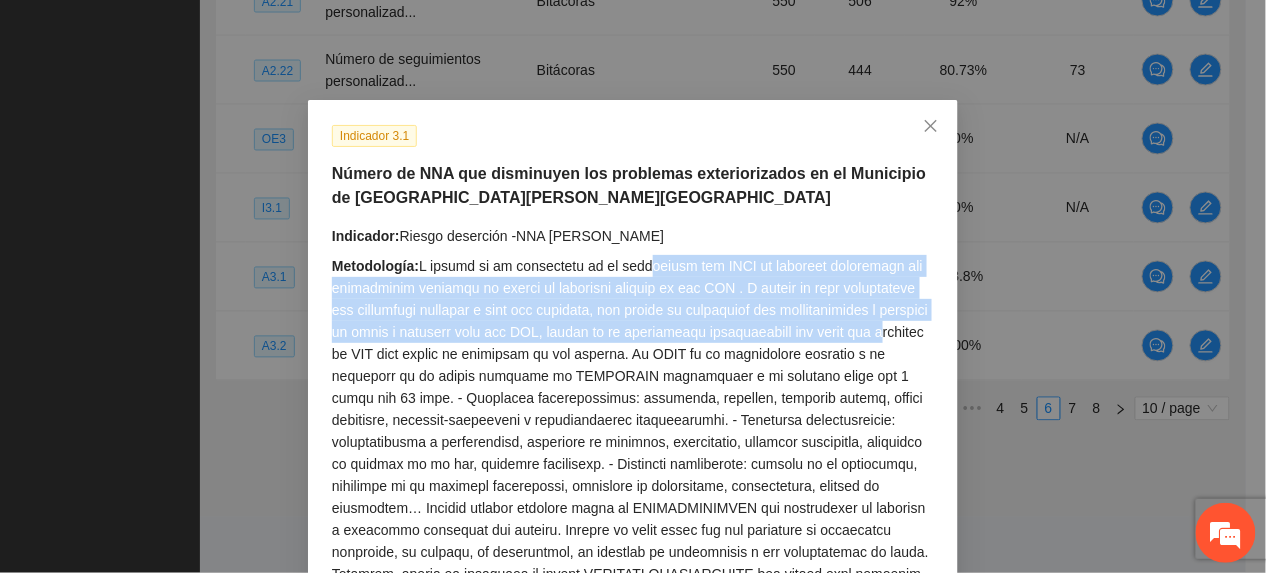 drag, startPoint x: 621, startPoint y: 270, endPoint x: 864, endPoint y: 321, distance: 248.29417 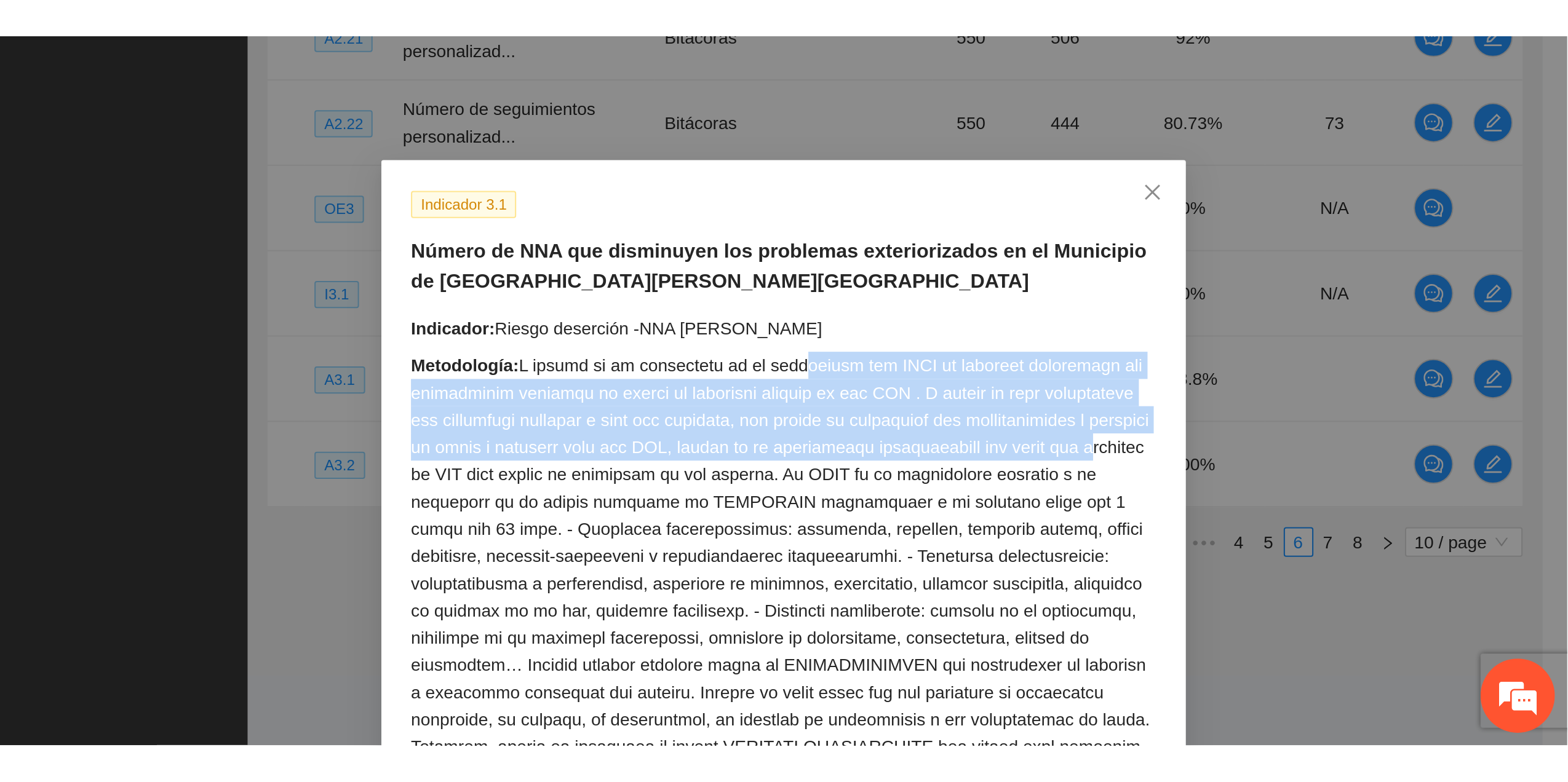 scroll, scrollTop: 25, scrollLeft: 0, axis: vertical 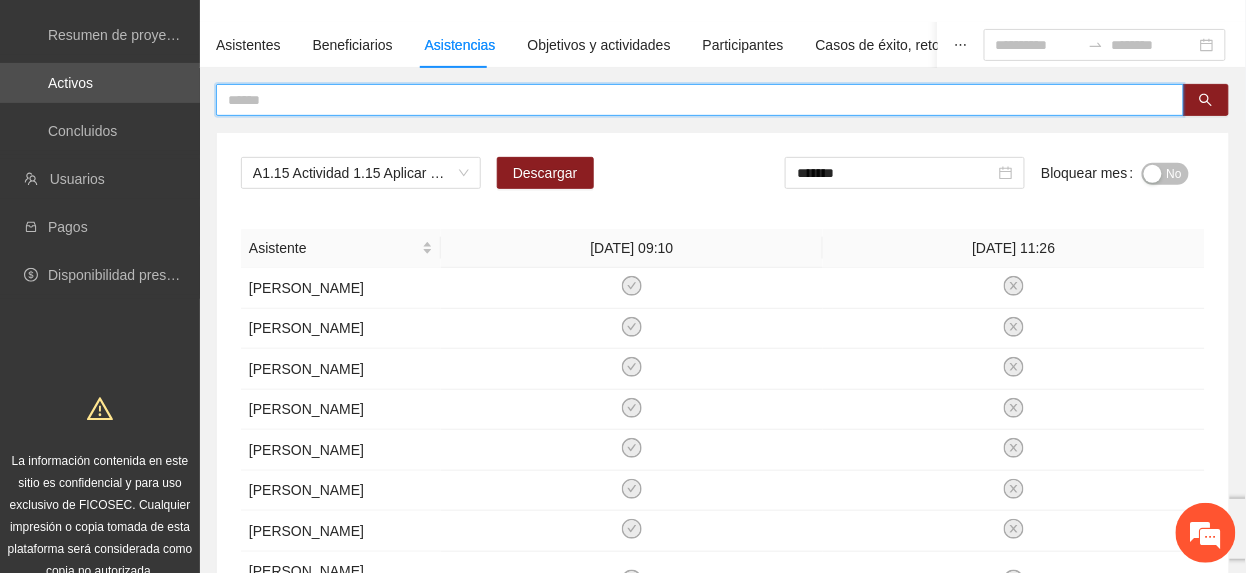 drag, startPoint x: 373, startPoint y: 105, endPoint x: -7, endPoint y: 281, distance: 418.77917 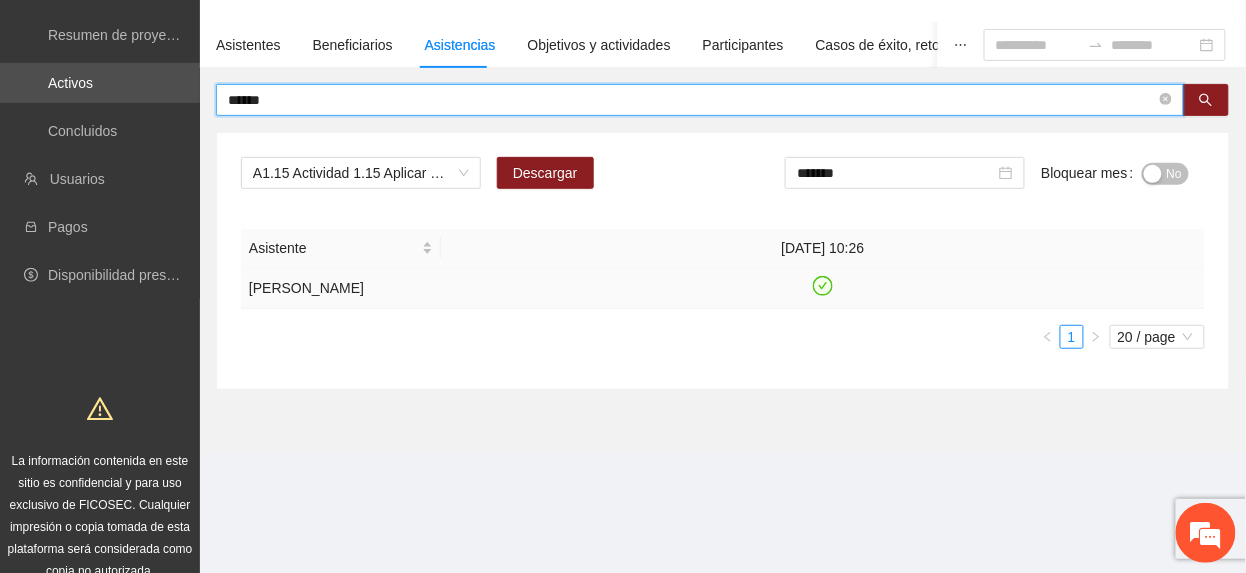 click at bounding box center [823, 288] 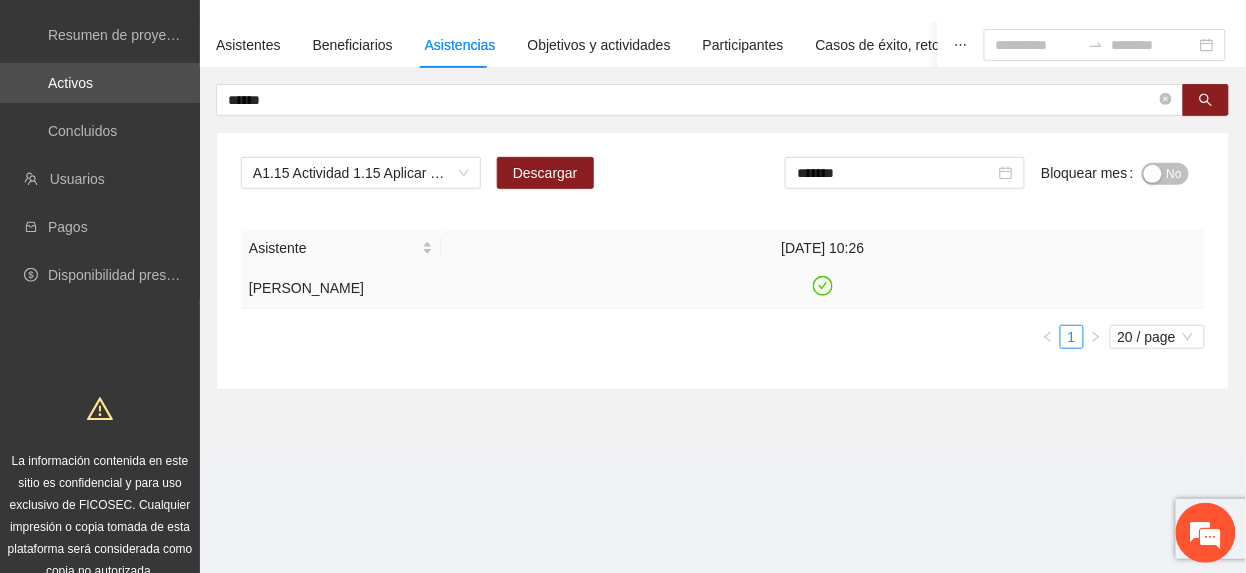 click 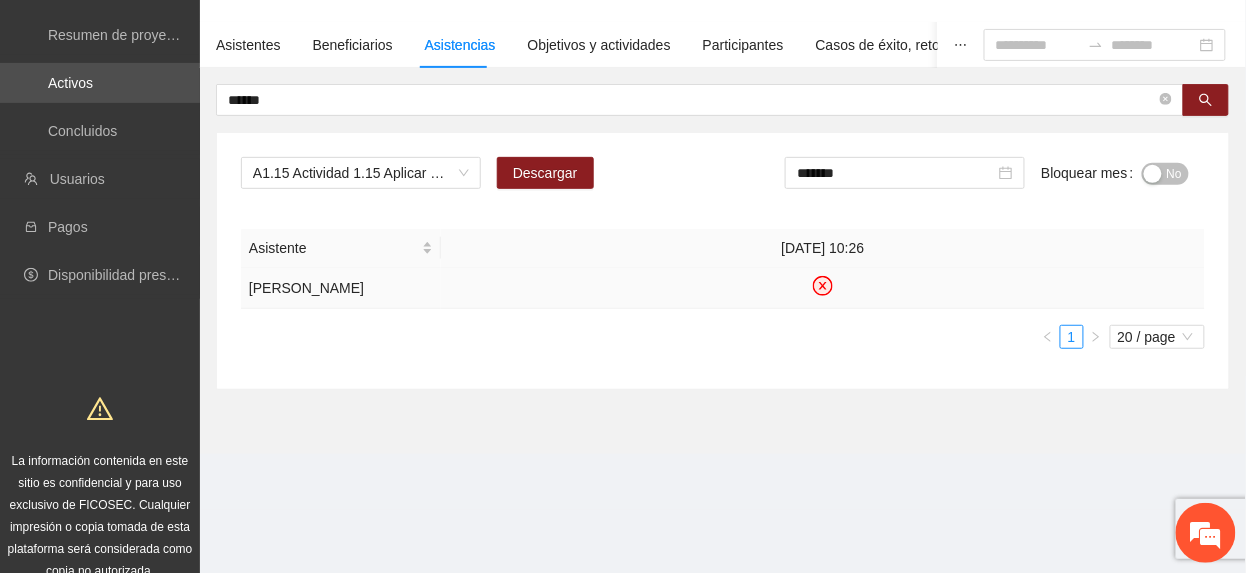 click on "A1.15 Actividad 1.15 Aplicar encuestas de focalización a personas escolarizadas  en [GEOGRAPHIC_DATA] Descargar ******* Bloquear mes No" at bounding box center [723, 181] 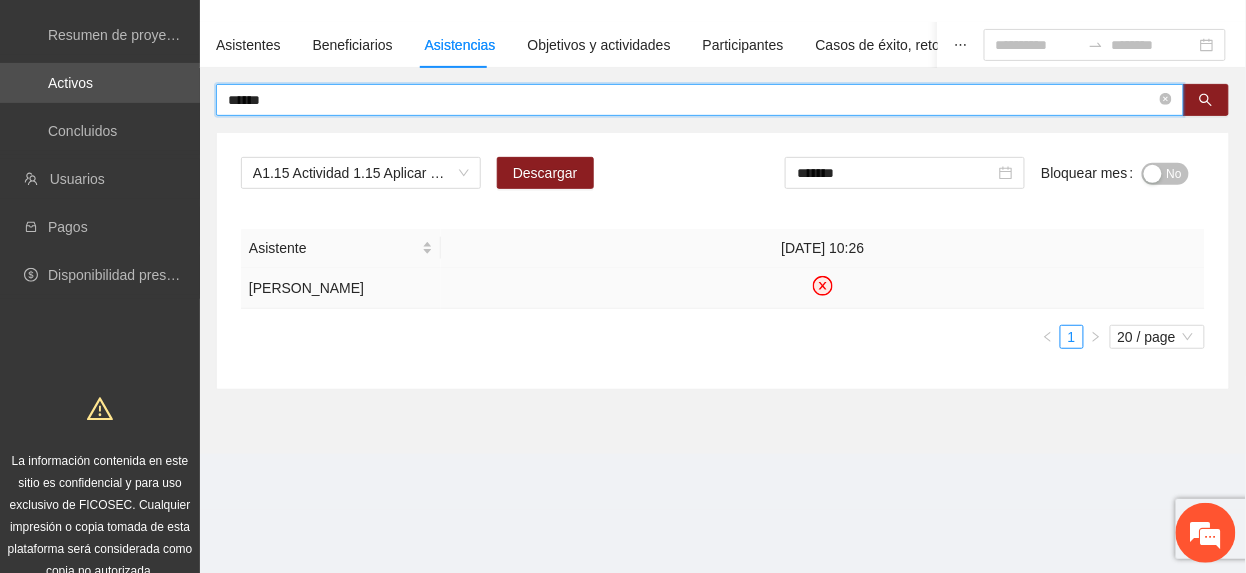 drag, startPoint x: 466, startPoint y: 93, endPoint x: -7, endPoint y: 245, distance: 496.8229 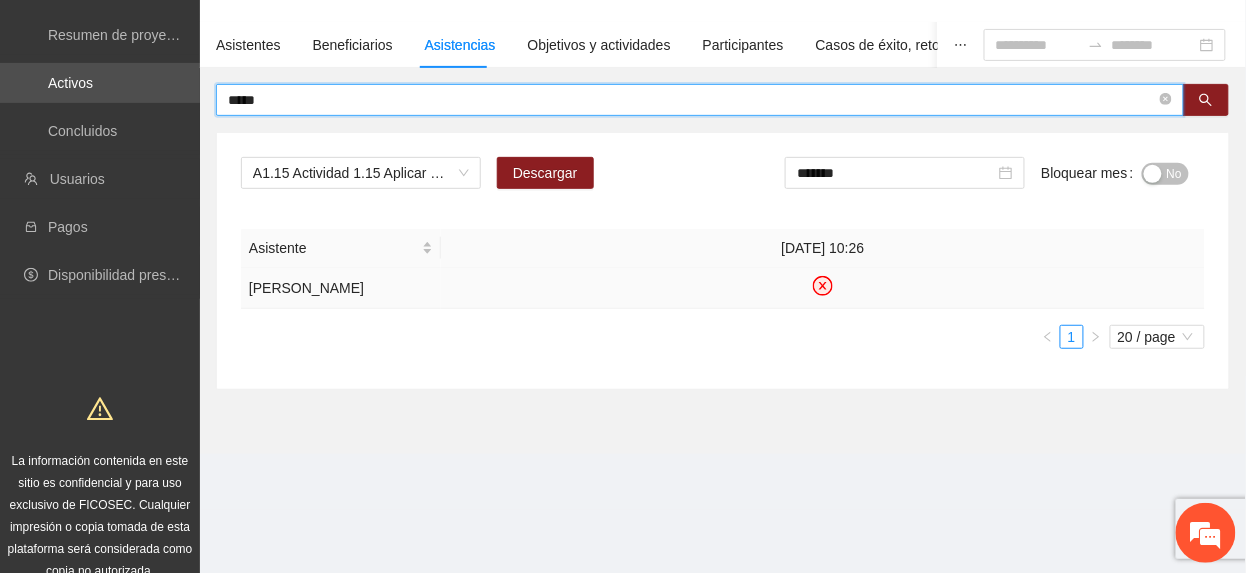 type on "*****" 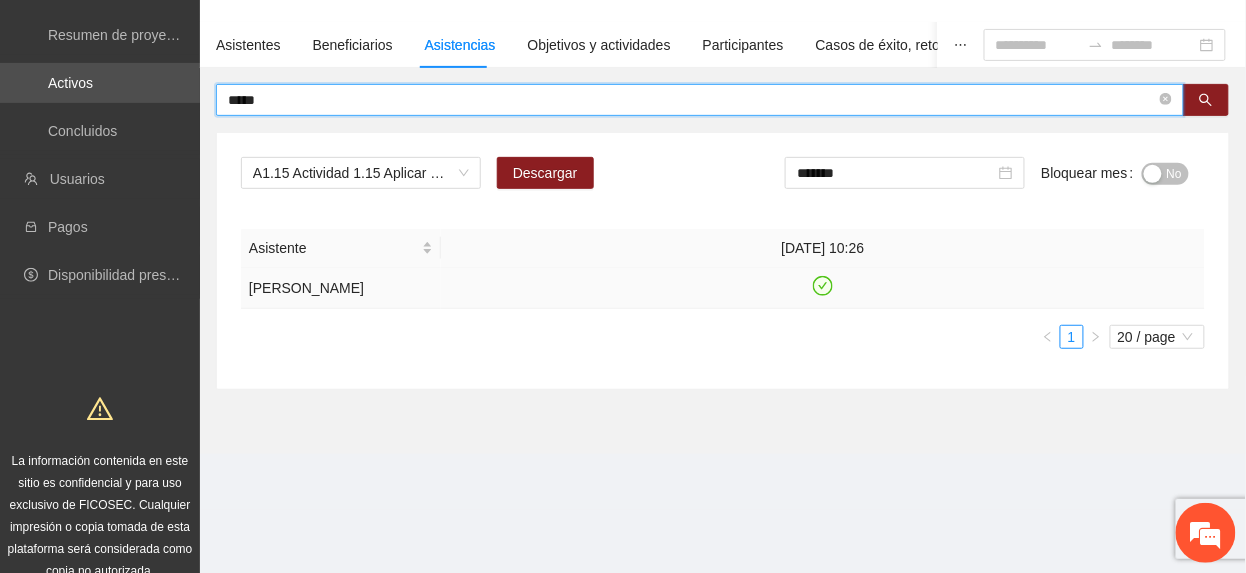 click at bounding box center (823, 288) 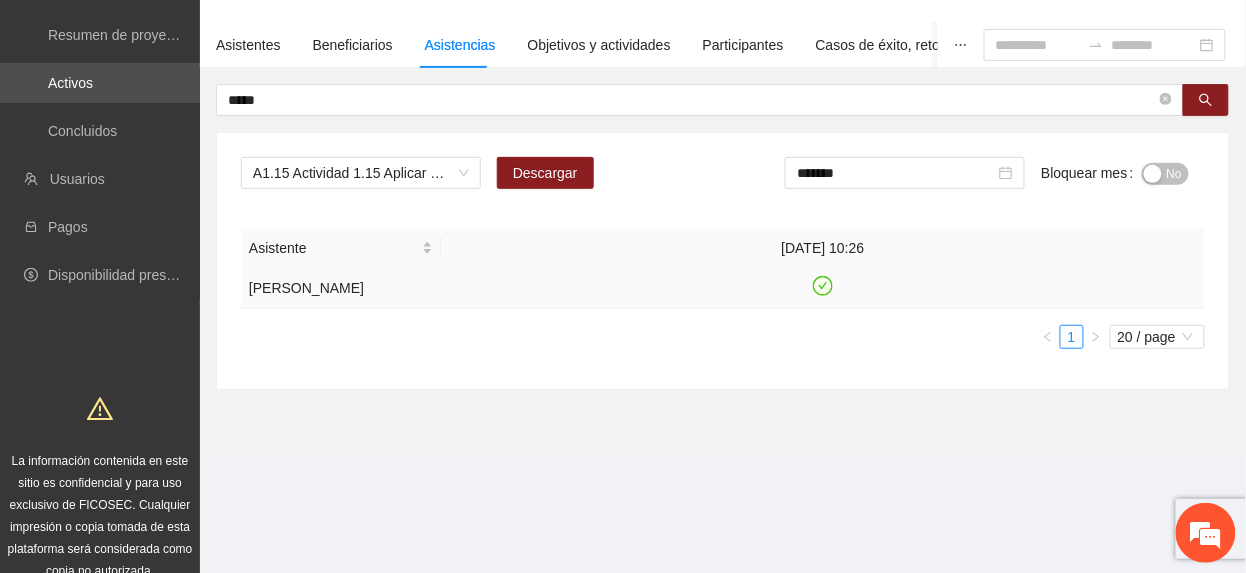 click at bounding box center [823, 288] 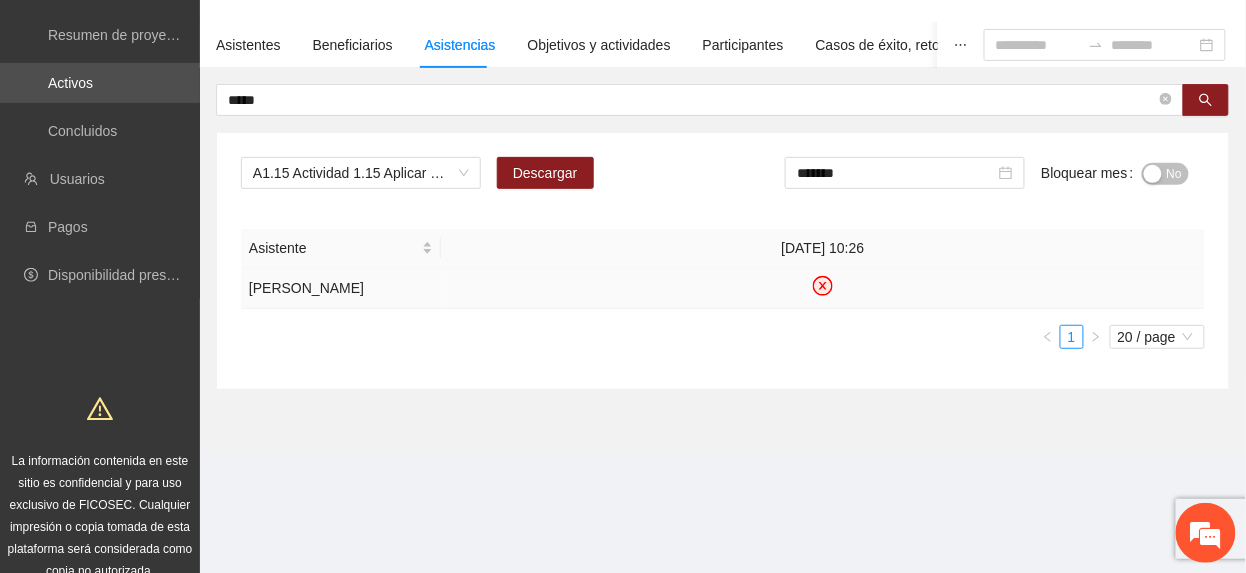 click on "No" at bounding box center (1165, 174) 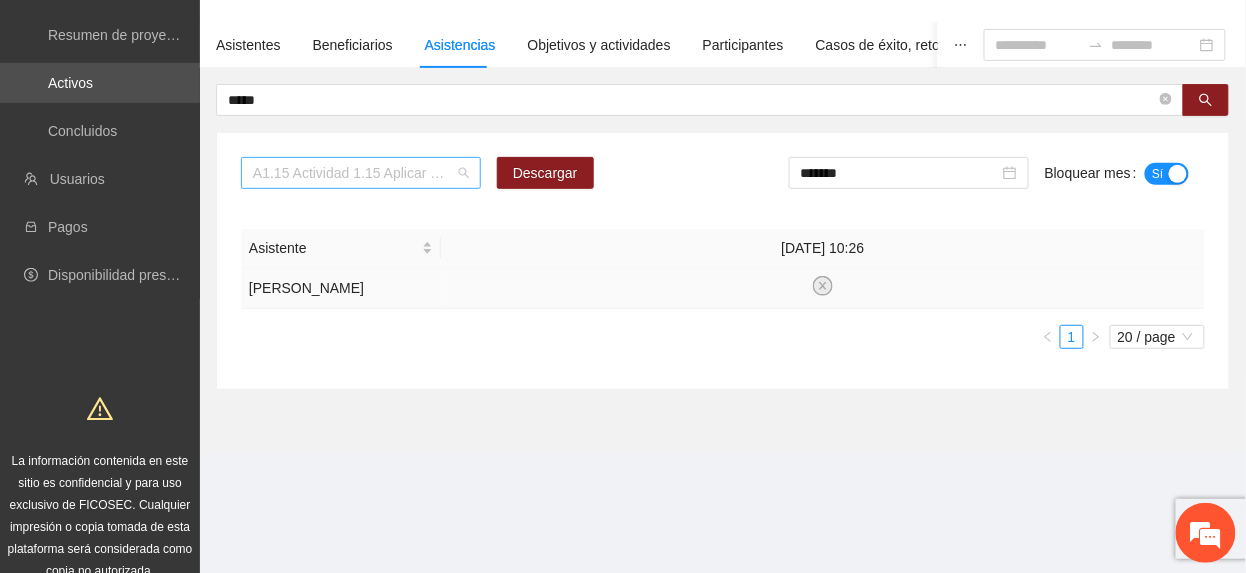 click on "A1.15 Actividad 1.15 Aplicar encuestas de focalización a personas escolarizadas  en [GEOGRAPHIC_DATA]" at bounding box center (361, 173) 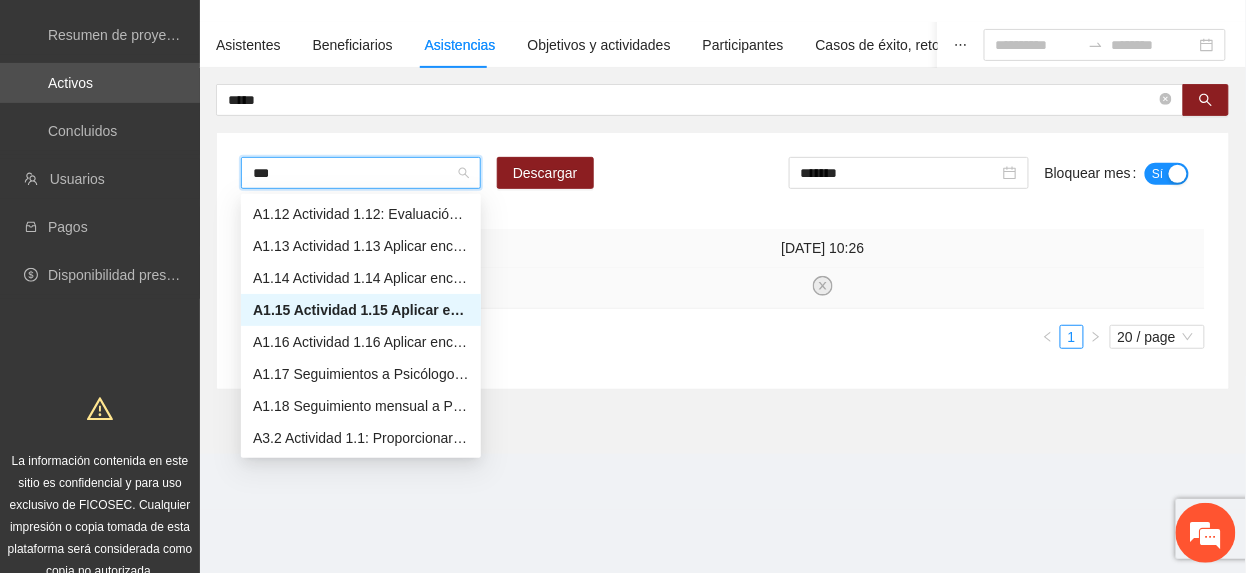 scroll, scrollTop: 96, scrollLeft: 0, axis: vertical 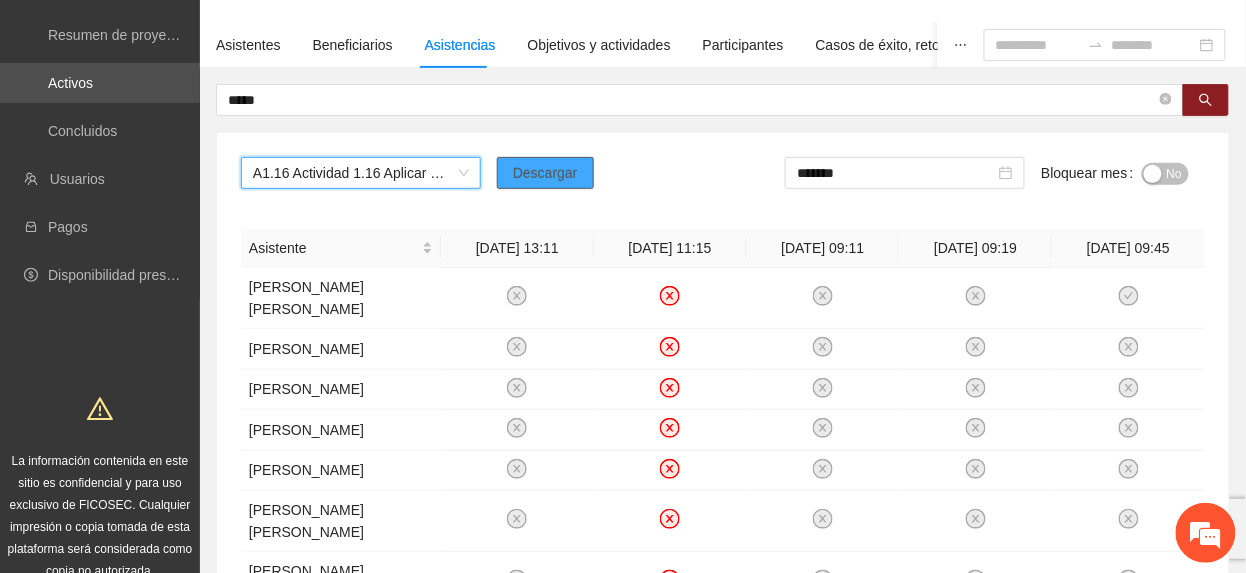 click on "Descargar" at bounding box center (545, 173) 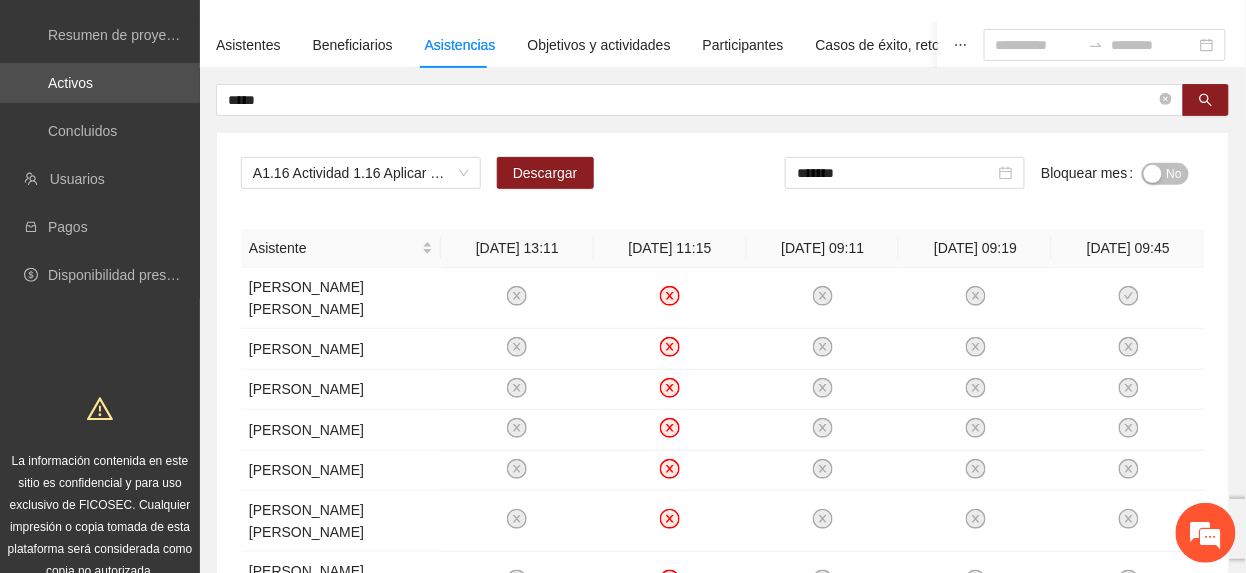 click on "A1.16 Actividad 1.16 Aplicar encuestas de focalización a personas escolarizadas  en [PERSON_NAME] Descargar ******* Bloquear mes No Asistente [DATE] 13:11 [DATE] 11:15 [DATE] 09:11 [DATE] 09:19 [DATE] 09:45             [PERSON_NAME] [PERSON_NAME] [PERSON_NAME] [PERSON_NAME] [PERSON_NAME] [PERSON_NAME] [PERSON_NAME] Nuviral [PERSON_NAME] [PERSON_NAME] [PERSON_NAME] [PERSON_NAME] [PERSON_NAME] [PERSON_NAME] [PERSON_NAME] [PERSON_NAME] [PERSON_NAME] [PERSON_NAME] [PERSON_NAME] [PERSON_NAME] [PERSON_NAME] [PERSON_NAME] [PERSON_NAME] 1 2 3 4 5 ••• 11 20 / page 50 100 10 / page 20 / page 50 / page 100 / page" at bounding box center (723, 686) 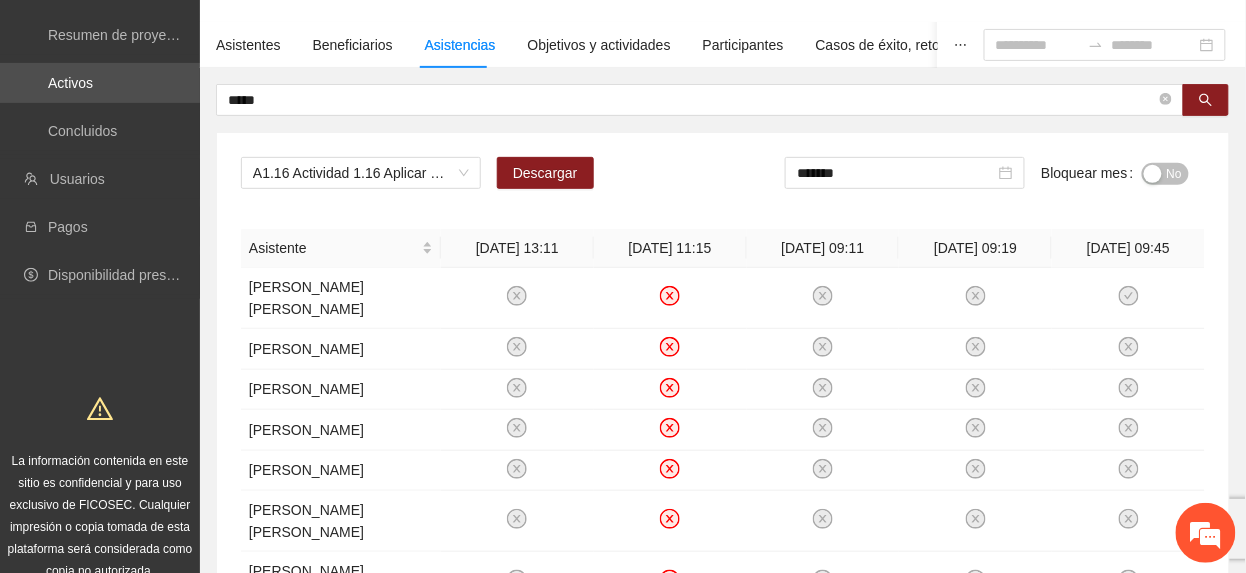 click on "No" at bounding box center (1174, 174) 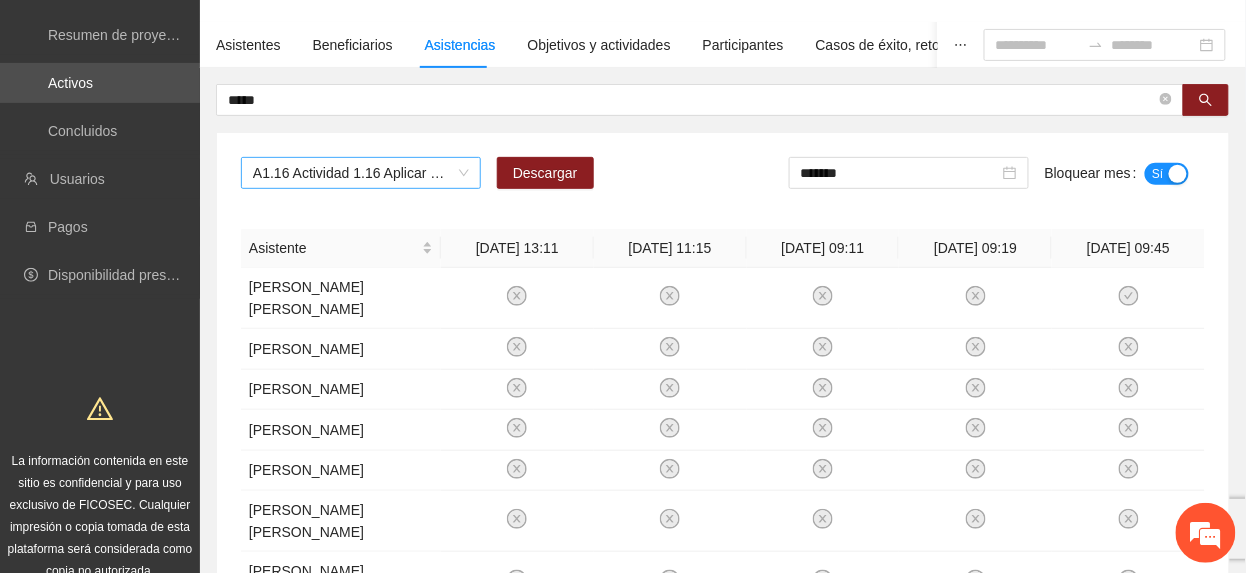 click on "A1.16 Actividad 1.16 Aplicar encuestas de focalización a personas escolarizadas  en [GEOGRAPHIC_DATA]" at bounding box center (361, 173) 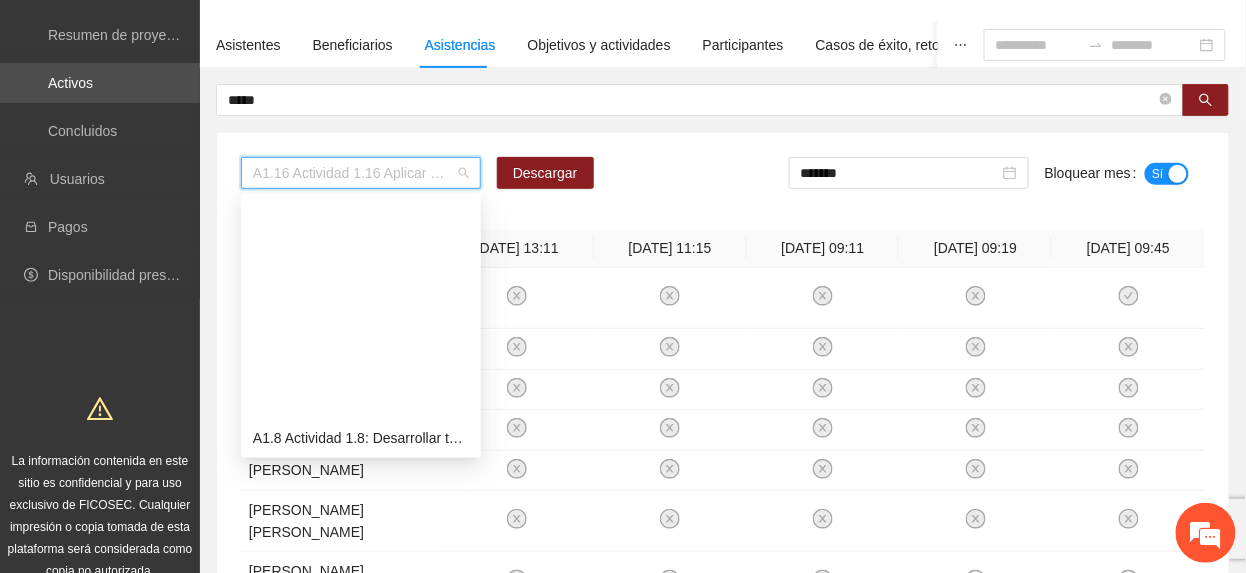 scroll, scrollTop: 256, scrollLeft: 0, axis: vertical 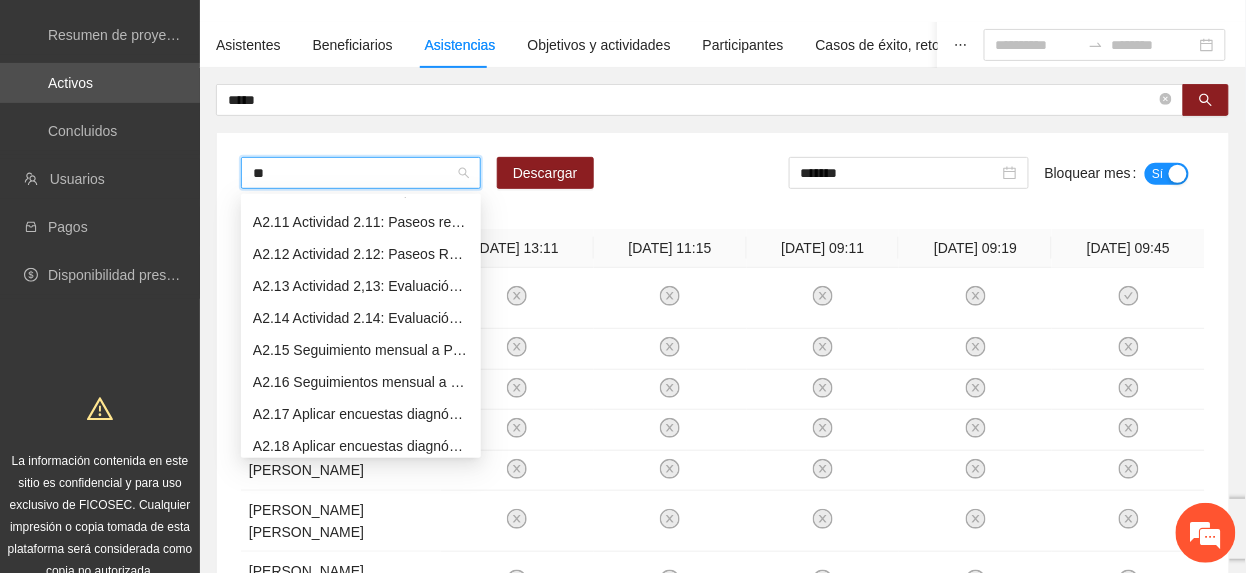 type on "***" 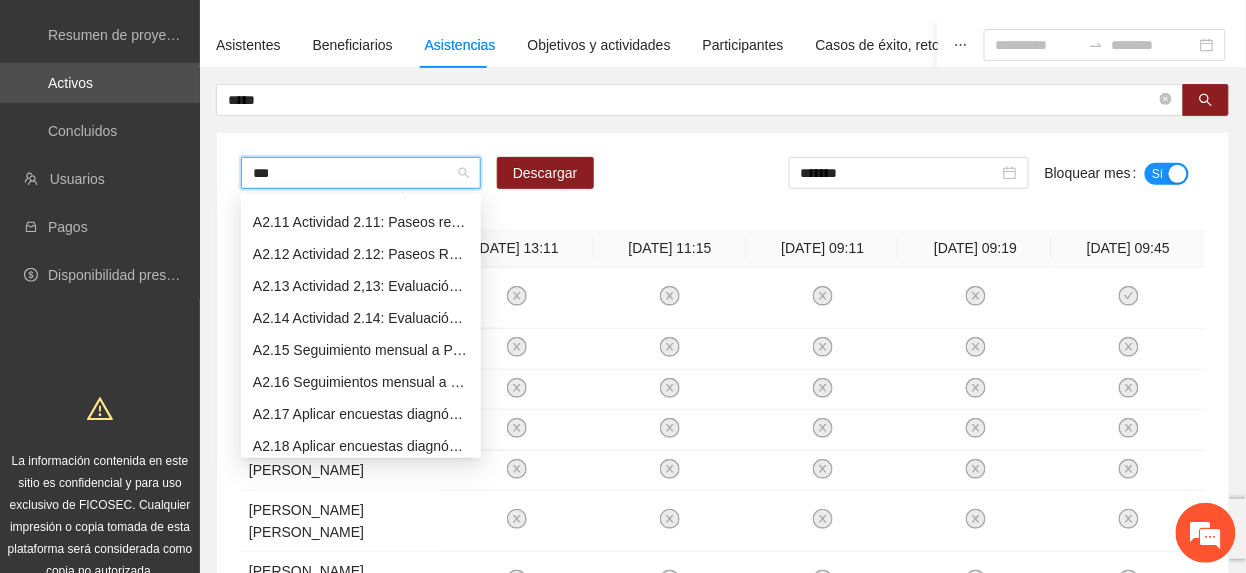 scroll, scrollTop: 0, scrollLeft: 0, axis: both 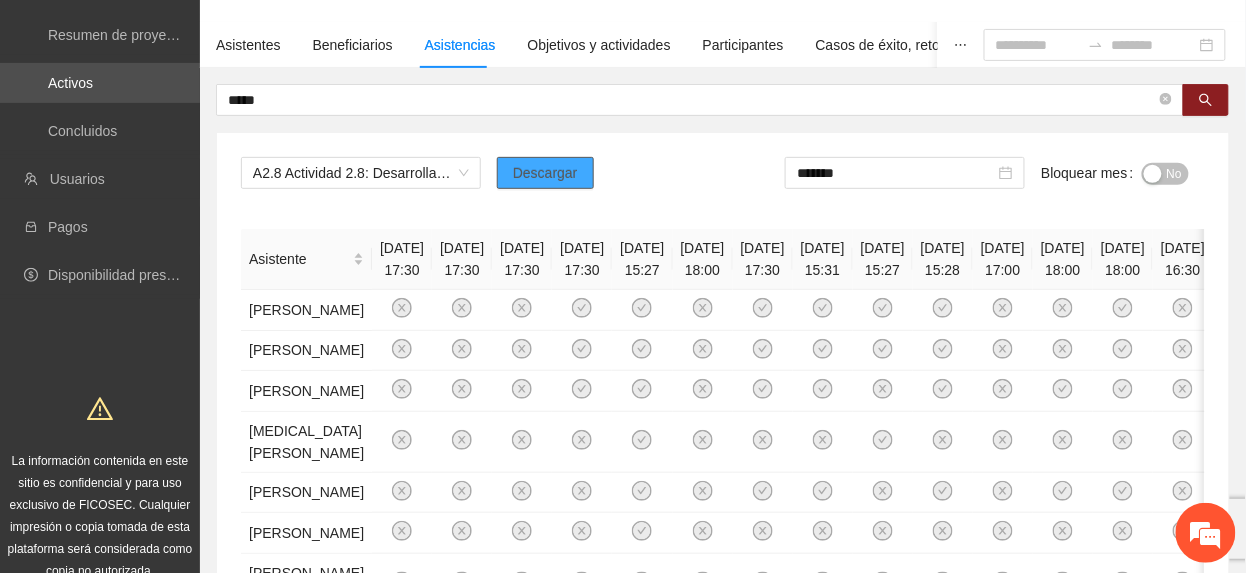 click on "Descargar" at bounding box center (545, 173) 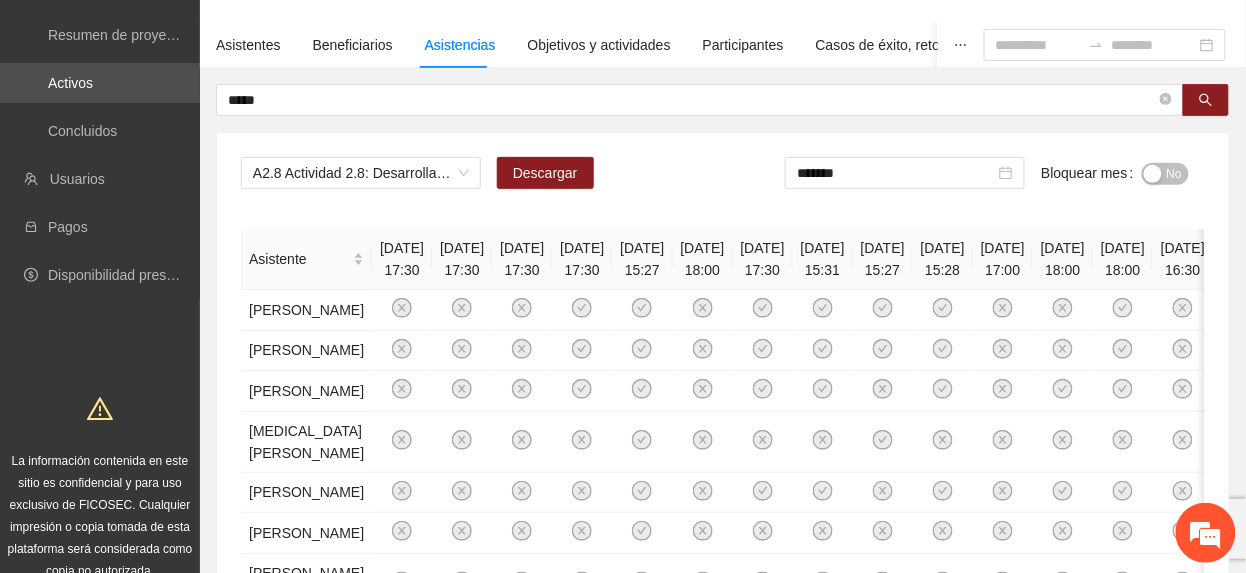 click on "No" at bounding box center [1174, 174] 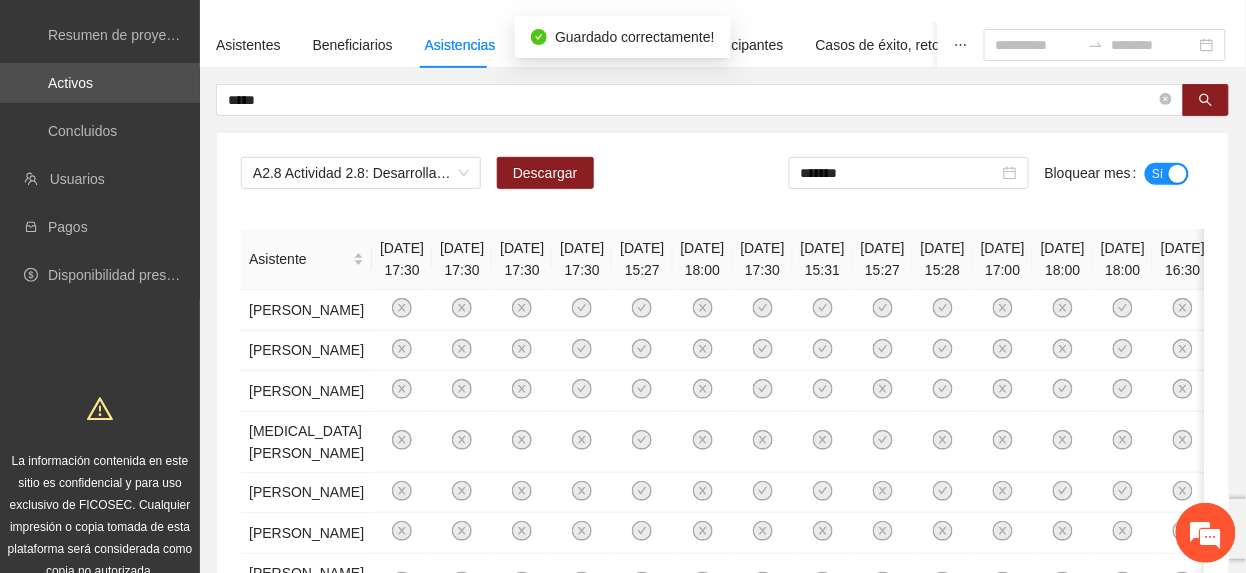 click on "A2.8 Actividad 2.8: Desarrollar actividades de limpieza en espacios públicos en las zonas 1 y 2 [PERSON_NAME]
Descargar ******* Bloquear mes Sí Asistente [DATE] 17:30 [DATE] 17:30 [DATE] 17:30 [DATE] 17:30 [DATE] 15:27 [DATE] 18:00 [DATE] 17:30 [DATE] 15:31 [DATE] 15:27 [DATE] 15:28 [DATE] 17:00 [DATE] 18:00 [DATE] 18:00 [DATE] 16:30 [DATE] 17:30 [DATE] 22:47 [DATE] 16:30 [DATE] 16:30 [DATE] 17:00 [DATE] 09:54 [DATE] 10:00 [DATE] 16:00 [DATE] 16:00 [DATE] 15:46 [DATE] 15:00 [DATE] 17:00 [DATE] 15:00 [DATE] 15:00 [DATE] 15:00 [DATE] 17:00 [DATE] 11:42 [DATE] 17:00 [DATE] 15:00 [DATE] 15:00 [DATE] 15:00 [DATE] 10:00 [DATE] 16:00 [DATE] 17:00 [DATE] 10:00 [DATE] 15:00 [DATE] 15:00 [DATE] 08:02                                                                                       [PERSON_NAME]" at bounding box center [723, 687] 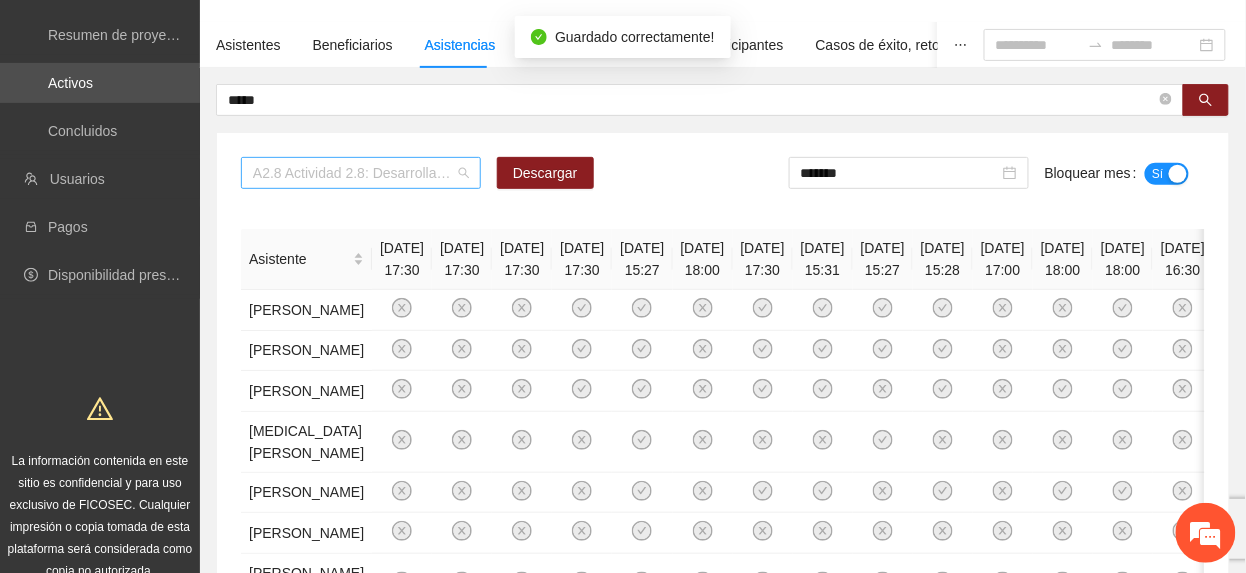 click on "A2.8 Actividad 2.8: Desarrollar actividades de limpieza en espacios públicos en las zonas 1 y 2 [PERSON_NAME]" at bounding box center (361, 173) 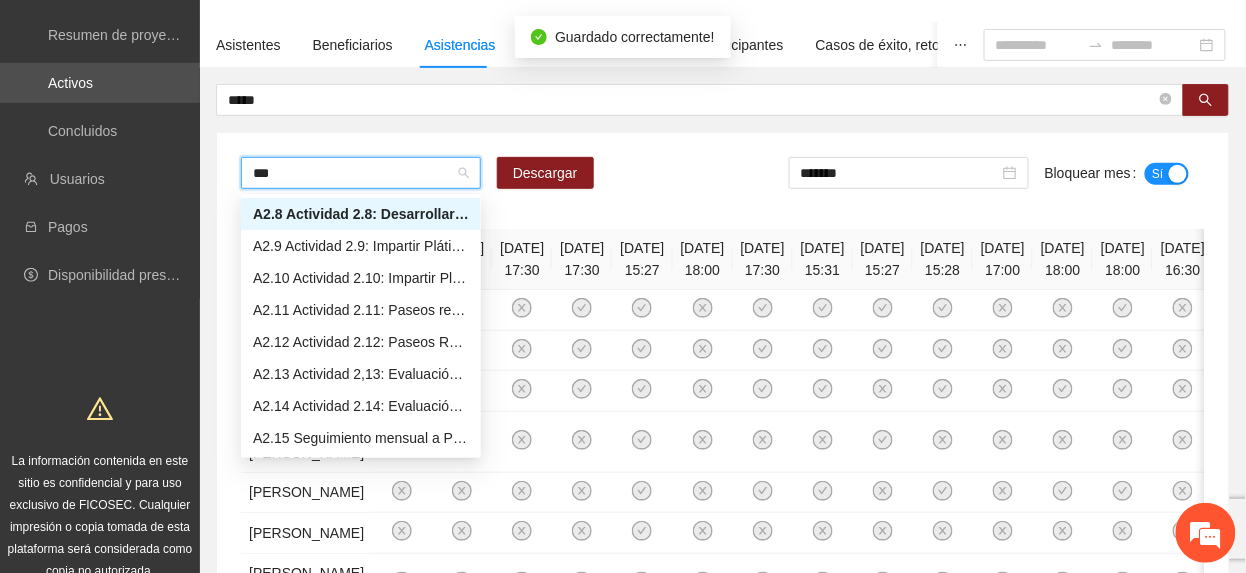 scroll, scrollTop: 96, scrollLeft: 0, axis: vertical 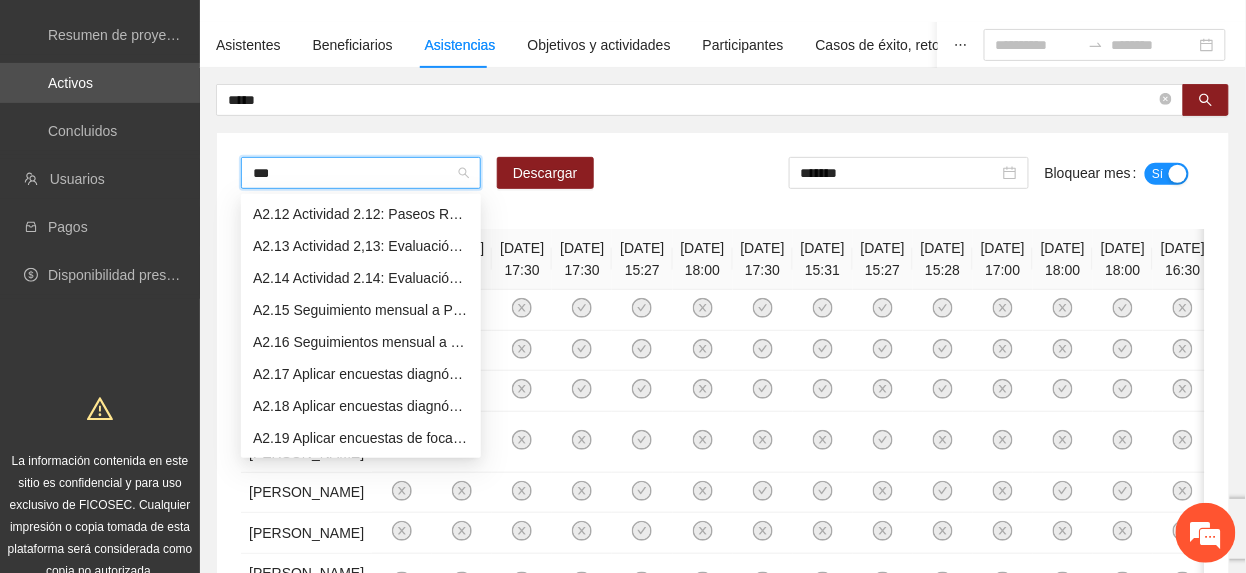 type on "****" 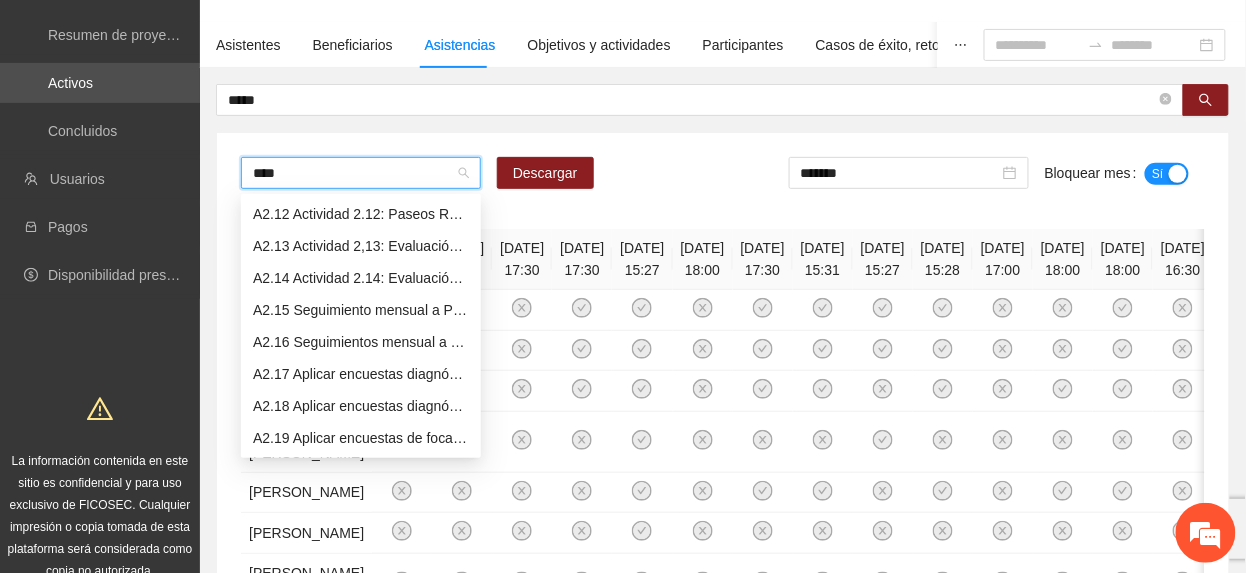 scroll, scrollTop: 0, scrollLeft: 0, axis: both 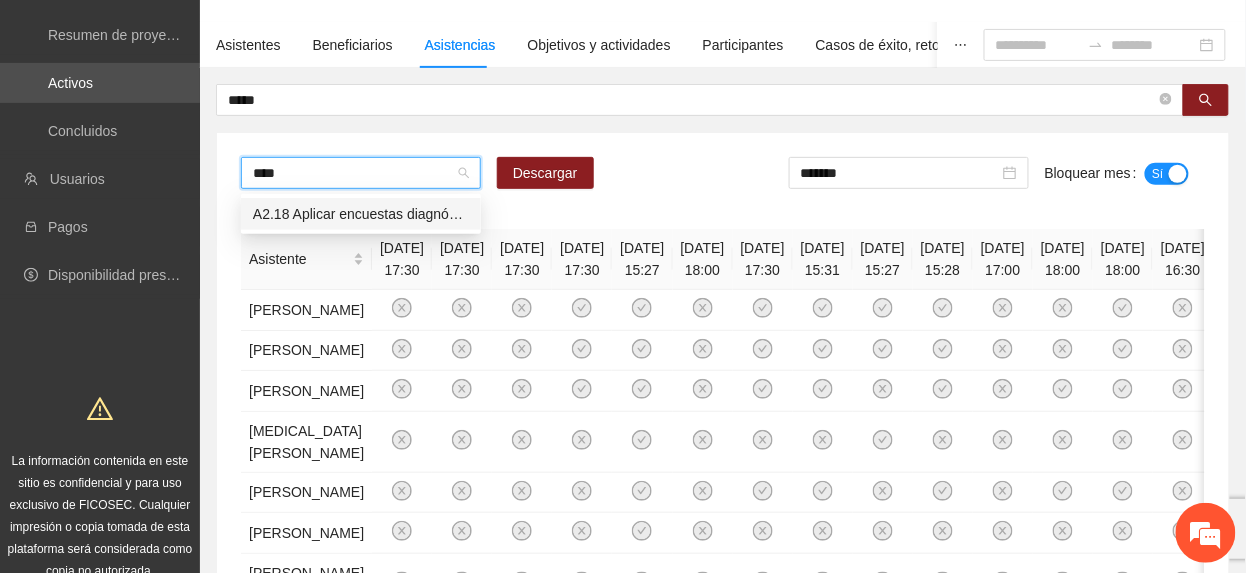 type 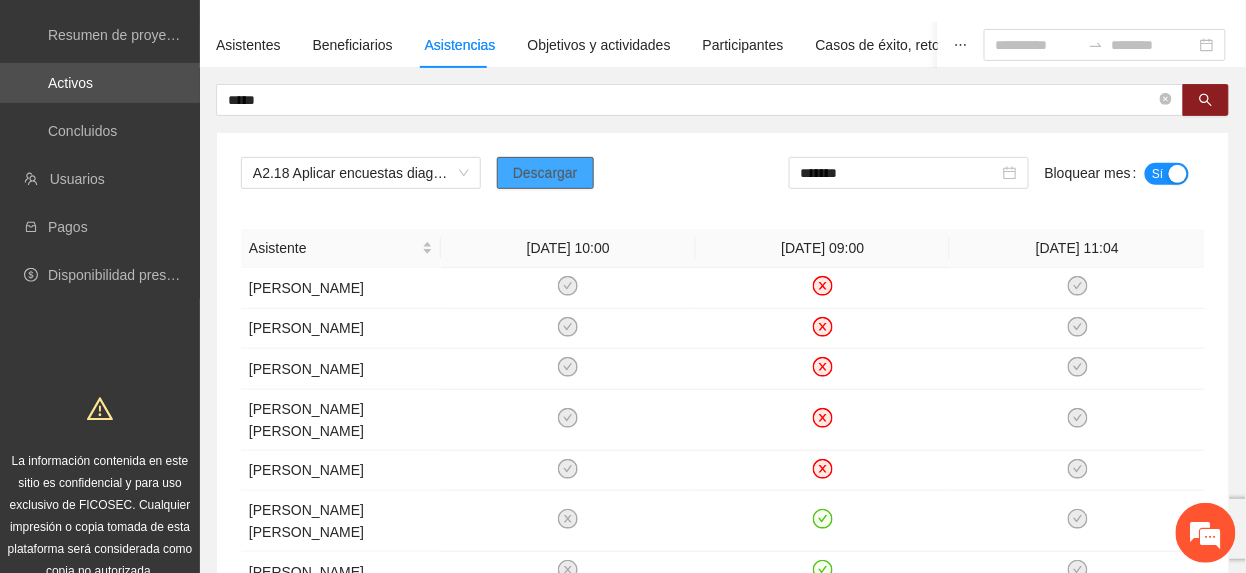 click on "Descargar" at bounding box center [545, 173] 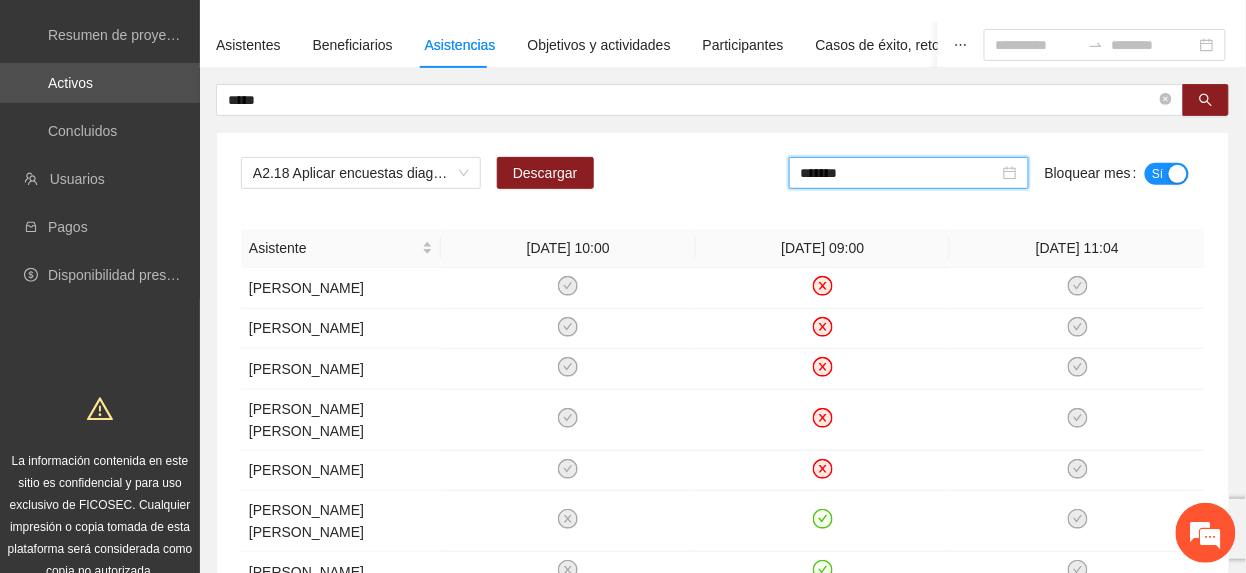 drag, startPoint x: 898, startPoint y: 170, endPoint x: 892, endPoint y: 210, distance: 40.4475 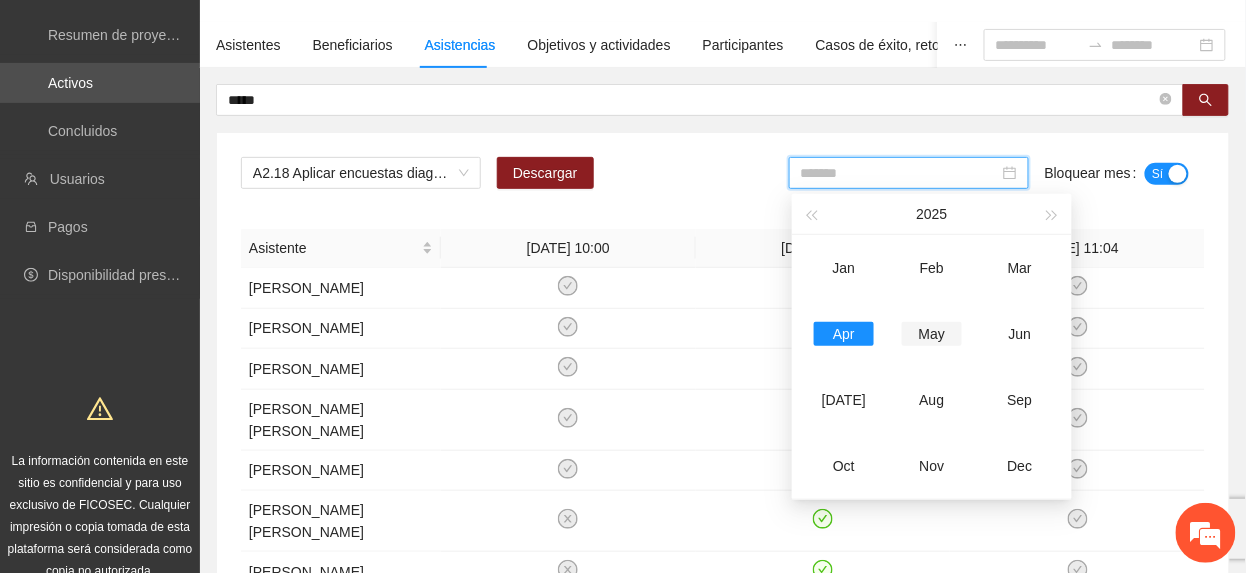 drag, startPoint x: 901, startPoint y: 340, endPoint x: 934, endPoint y: 325, distance: 36.249138 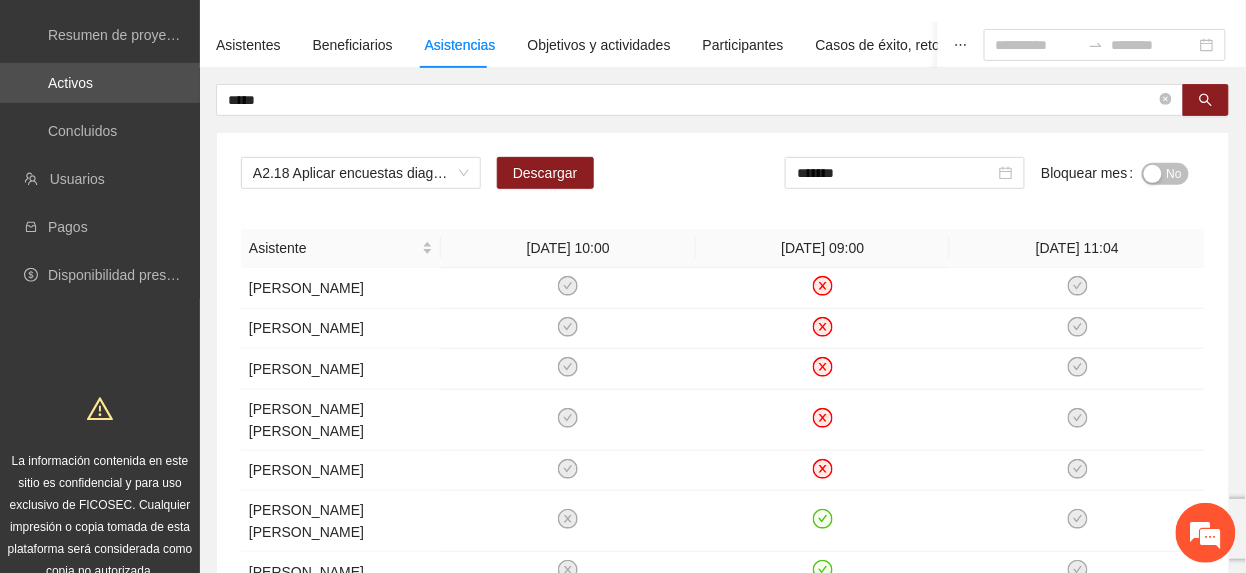 click on "No" at bounding box center [1174, 174] 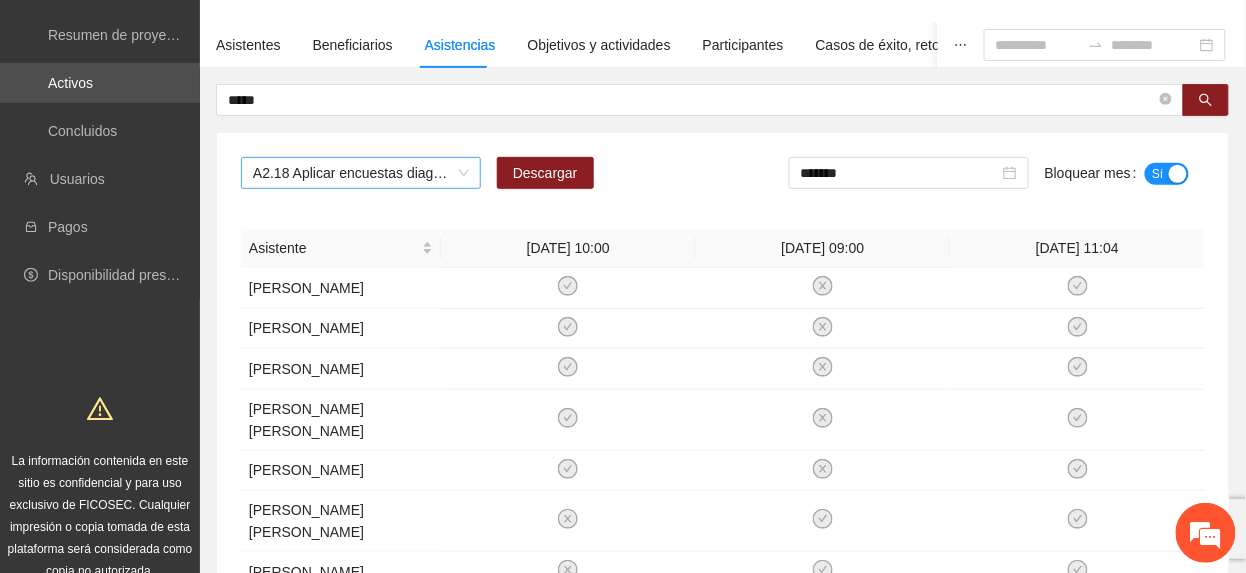 click on "A2.18  Aplicar encuestas diagnósticas con instrumento Posit, en [PERSON_NAME]" at bounding box center [361, 173] 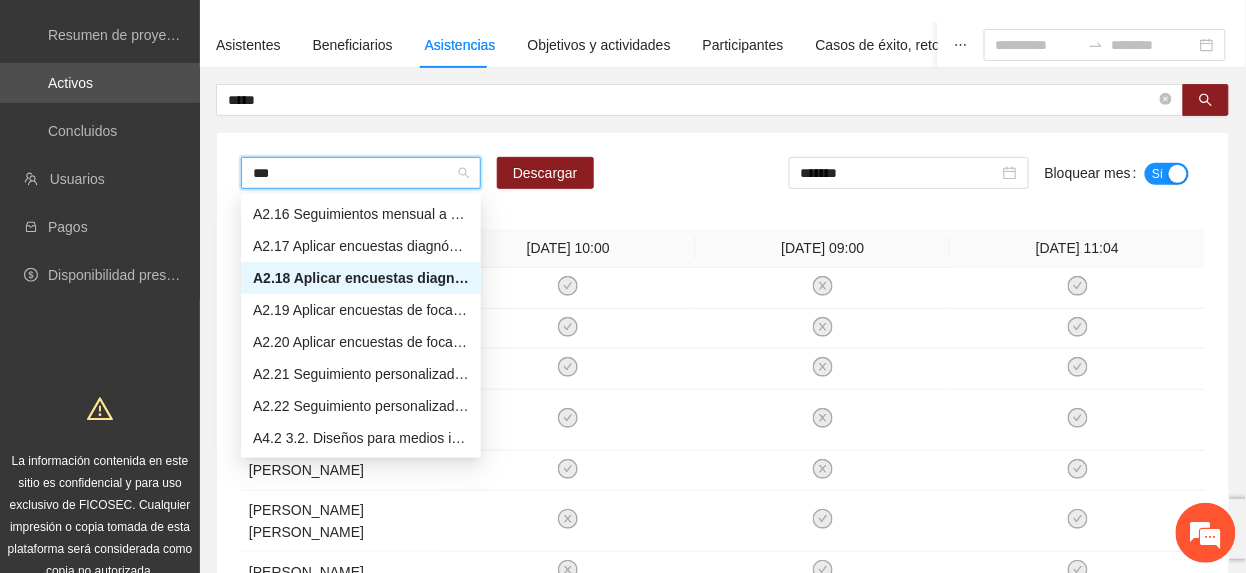 scroll, scrollTop: 96, scrollLeft: 0, axis: vertical 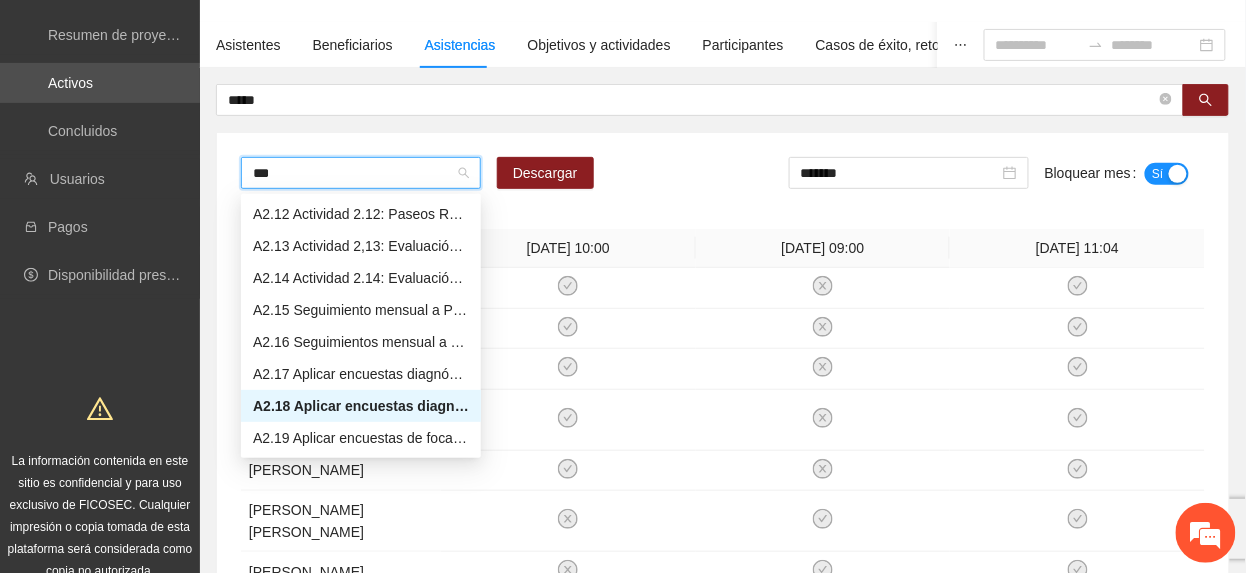 type on "****" 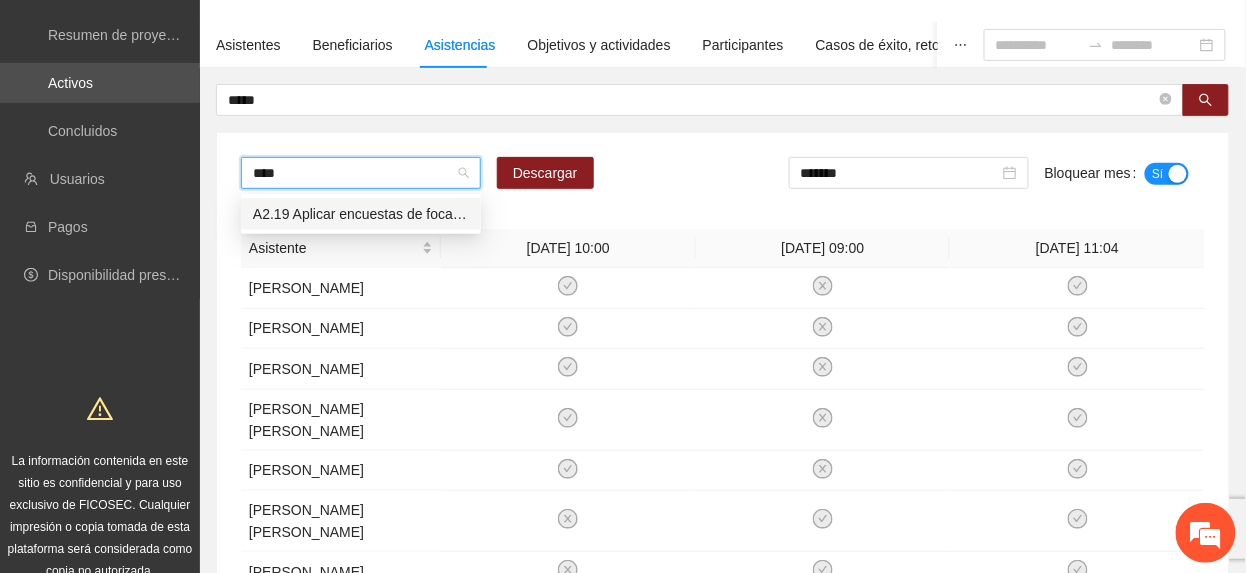 scroll, scrollTop: 0, scrollLeft: 0, axis: both 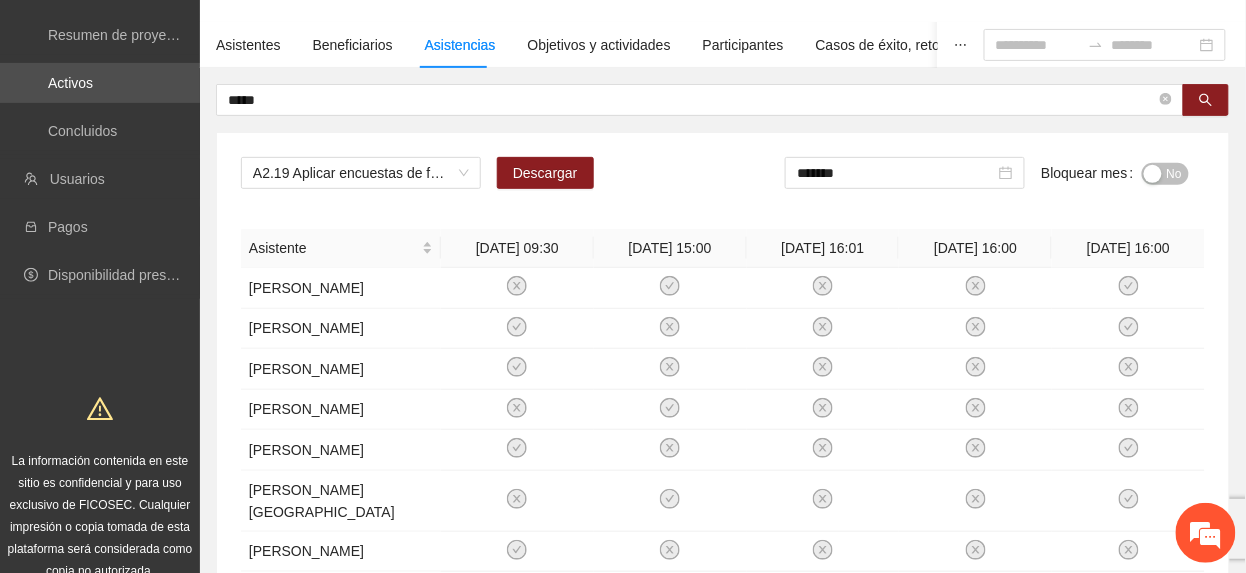drag, startPoint x: 568, startPoint y: 212, endPoint x: 629, endPoint y: 193, distance: 63.89053 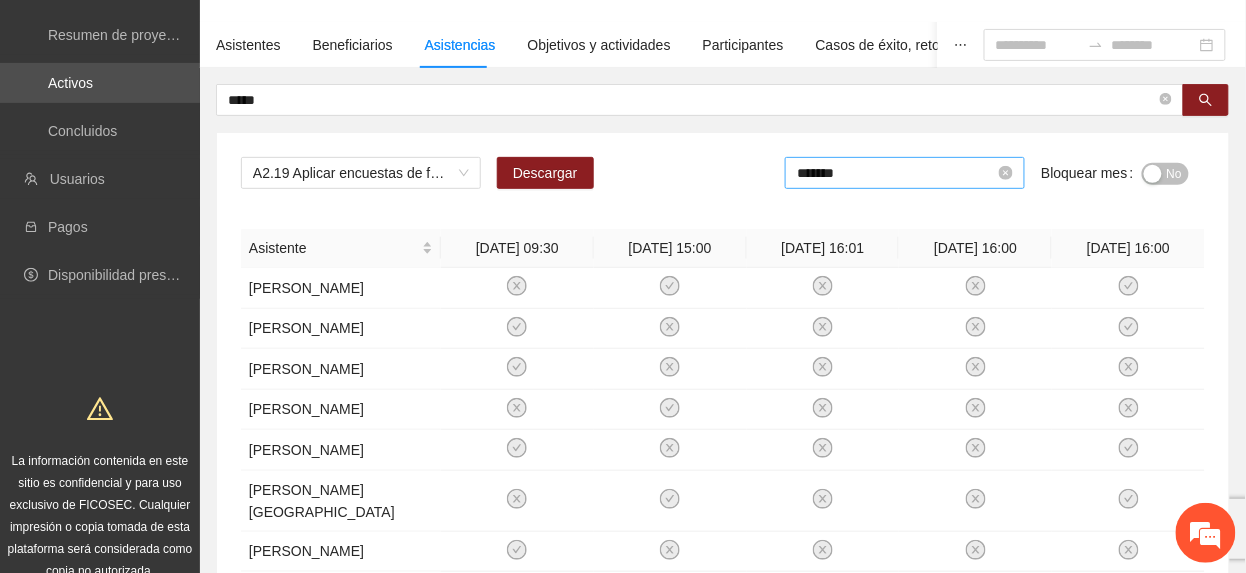 drag, startPoint x: 904, startPoint y: 174, endPoint x: 961, endPoint y: 190, distance: 59.20304 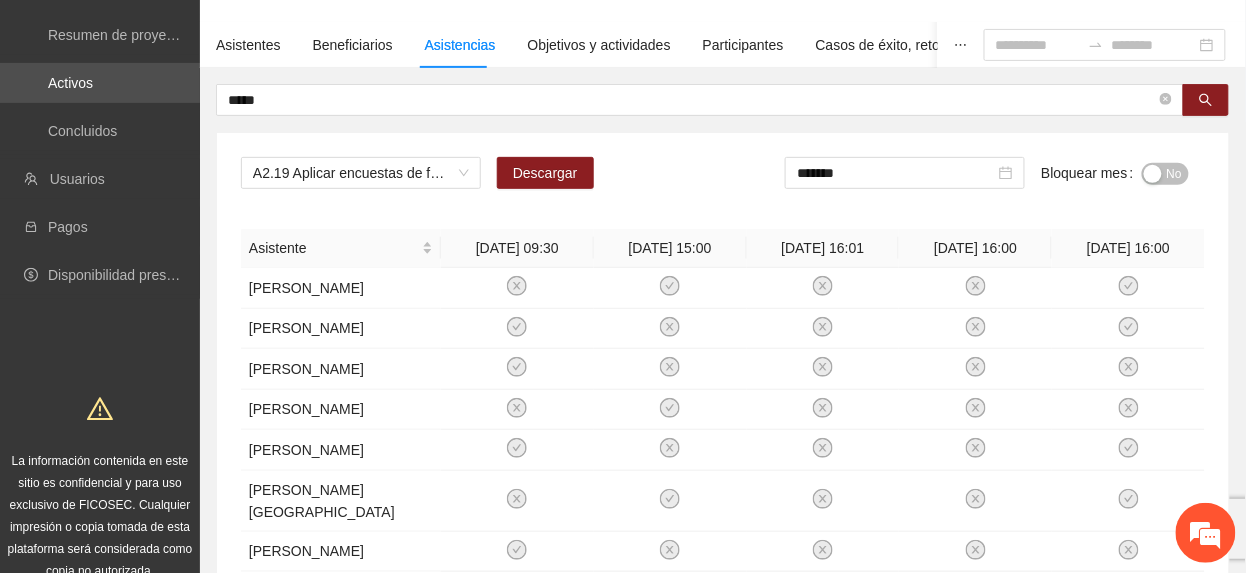 click on "*******" at bounding box center (896, 173) 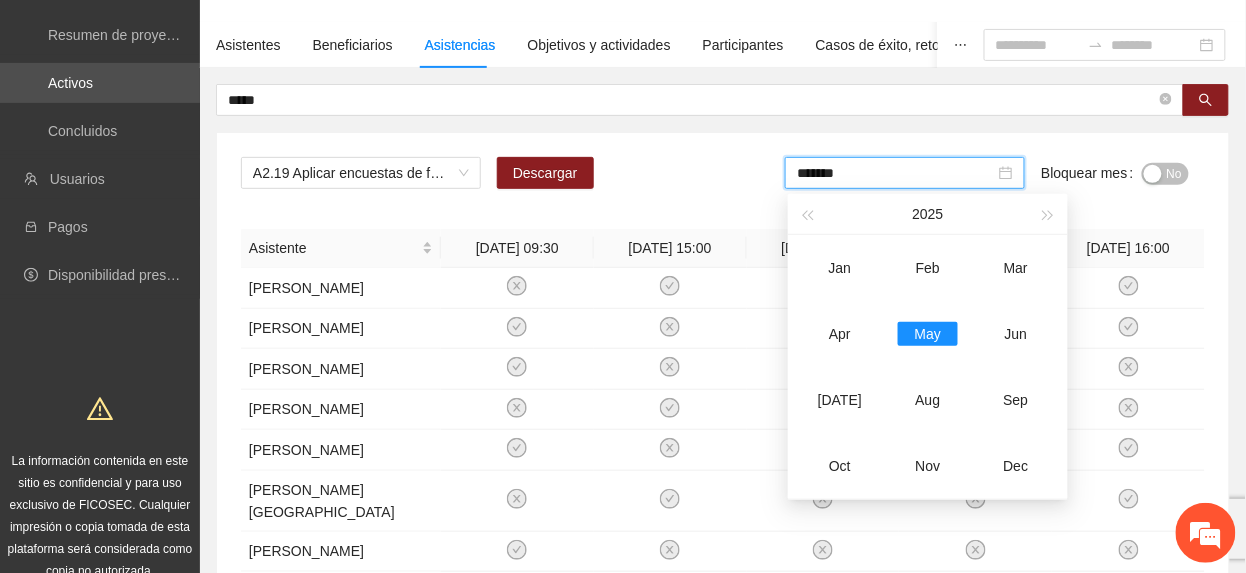 click on "No" at bounding box center (1174, 174) 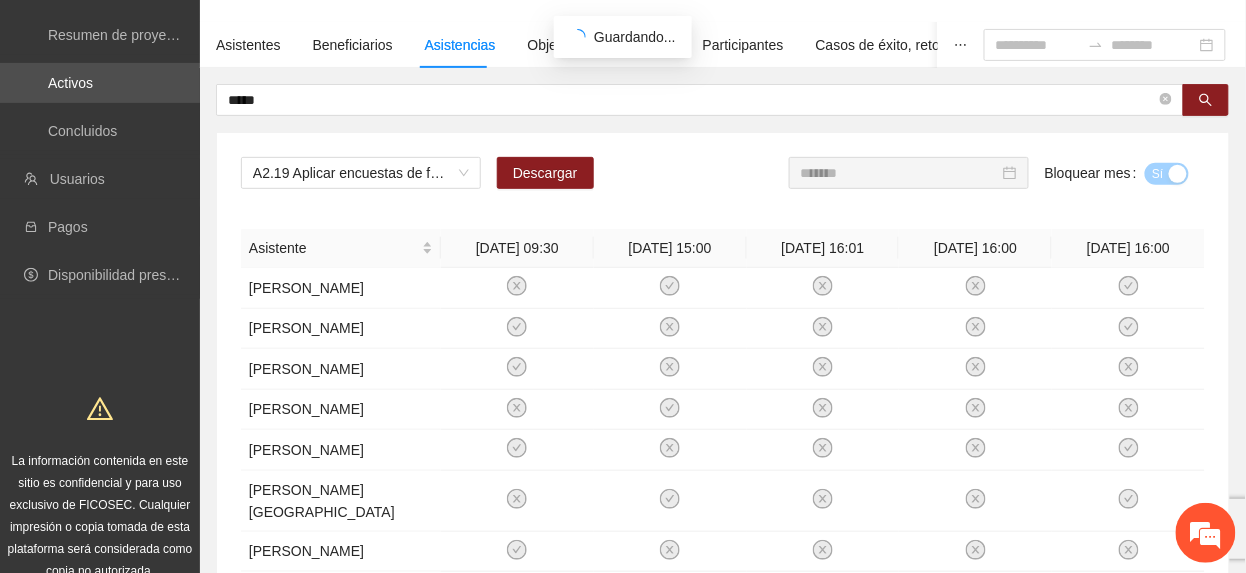 drag, startPoint x: 910, startPoint y: 173, endPoint x: 908, endPoint y: 184, distance: 11.18034 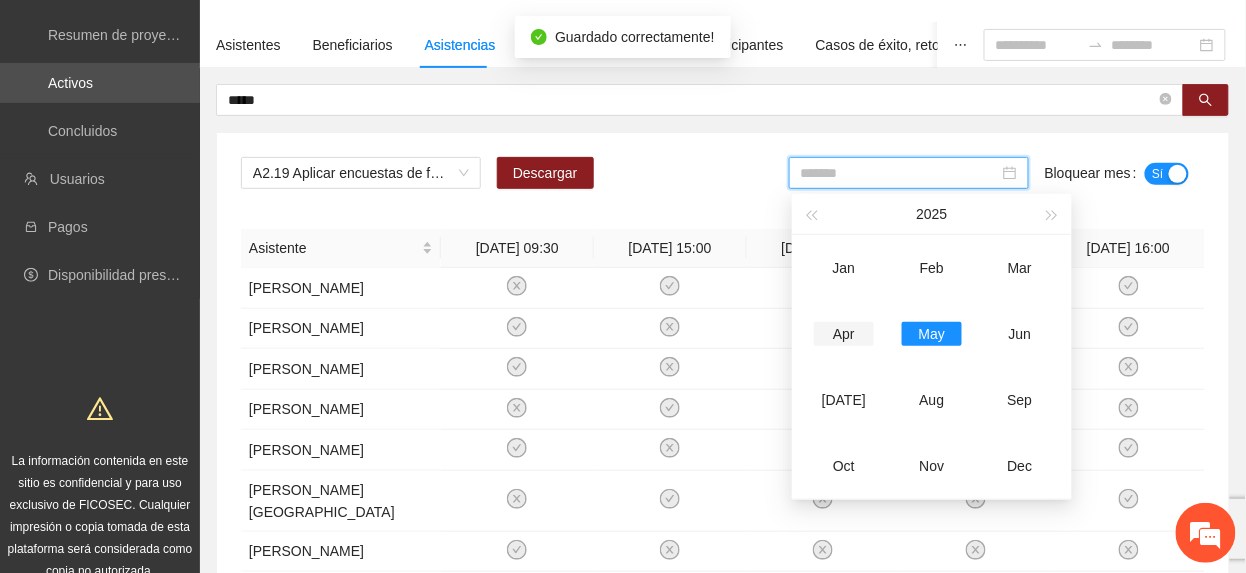 click on "Apr" at bounding box center [844, 334] 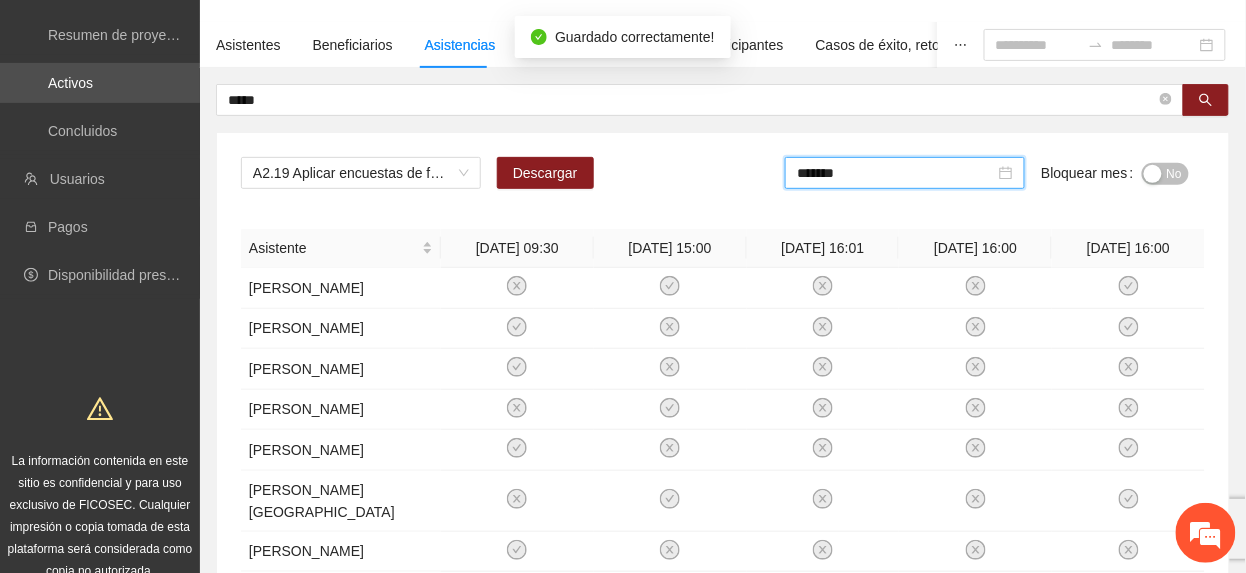 drag, startPoint x: 1166, startPoint y: 164, endPoint x: 984, endPoint y: 150, distance: 182.53767 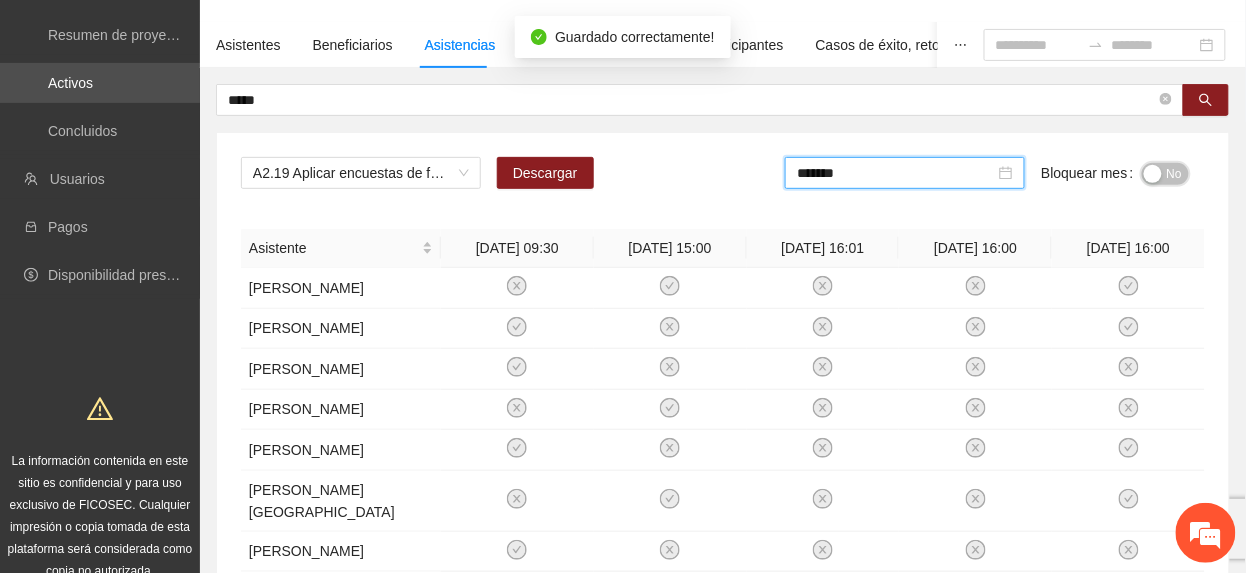 click on "No" at bounding box center [1174, 174] 